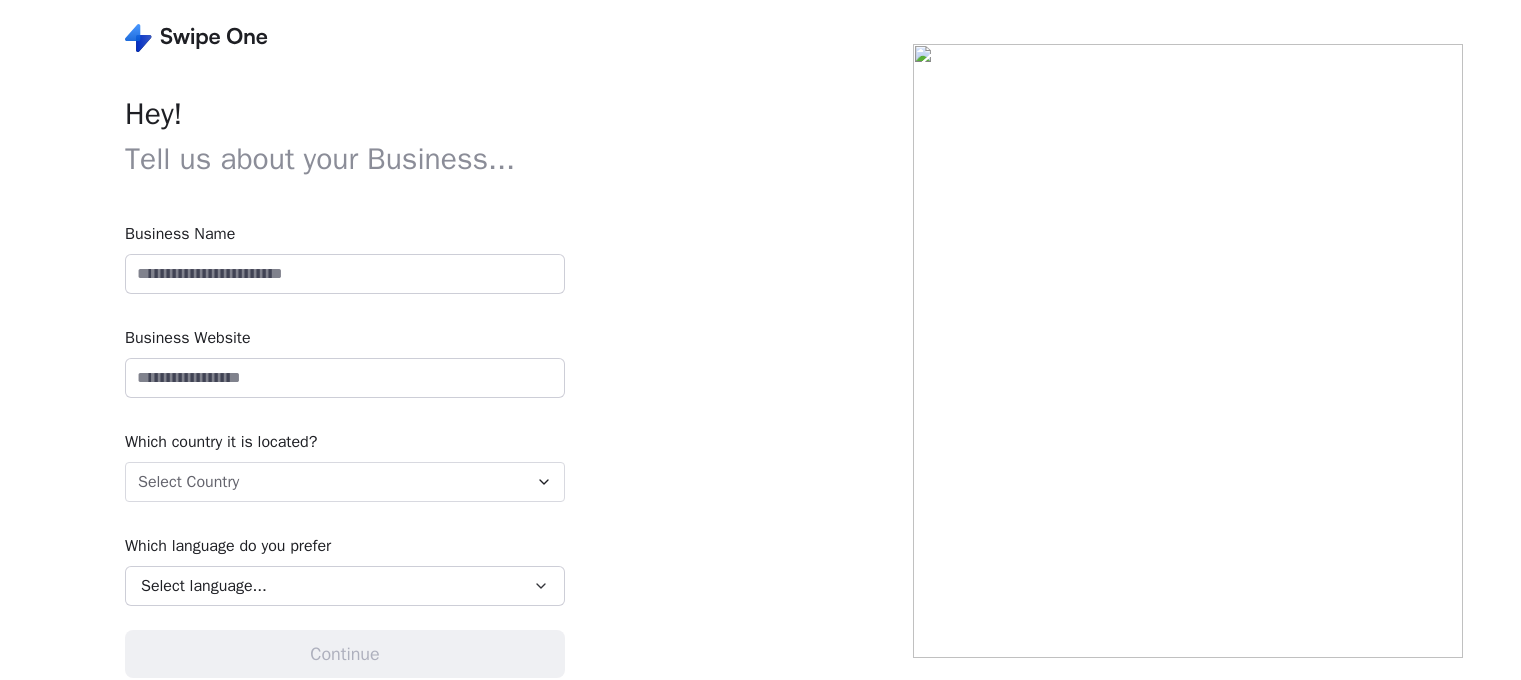 scroll, scrollTop: 0, scrollLeft: 0, axis: both 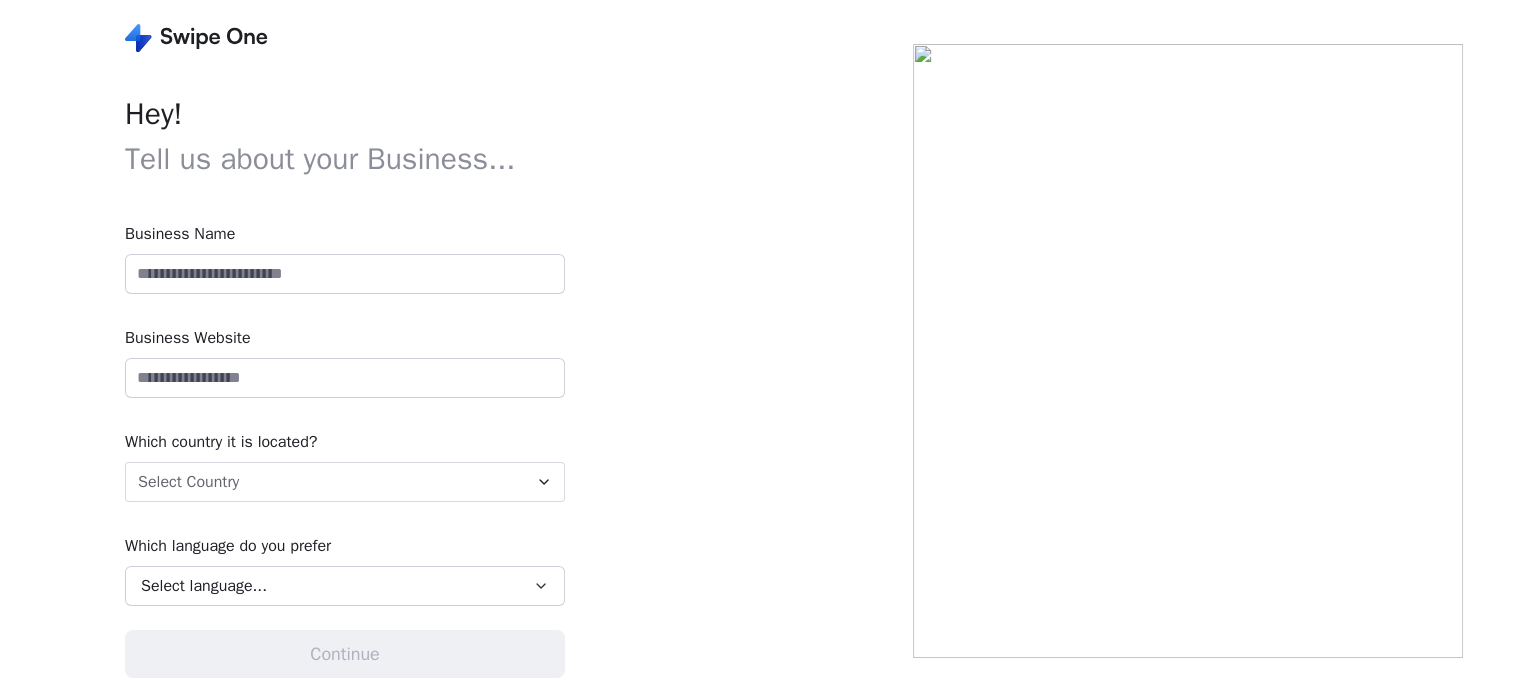 click at bounding box center [345, 274] 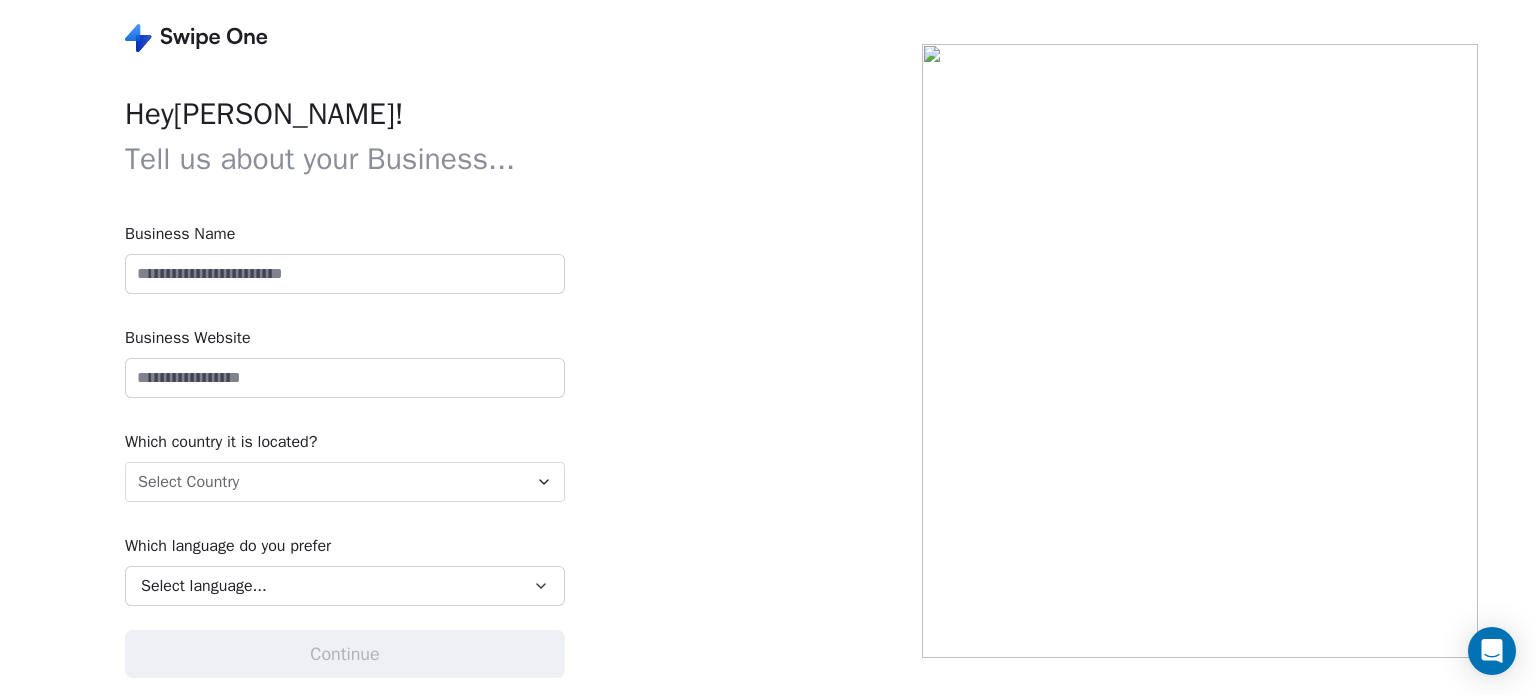 type on "**********" 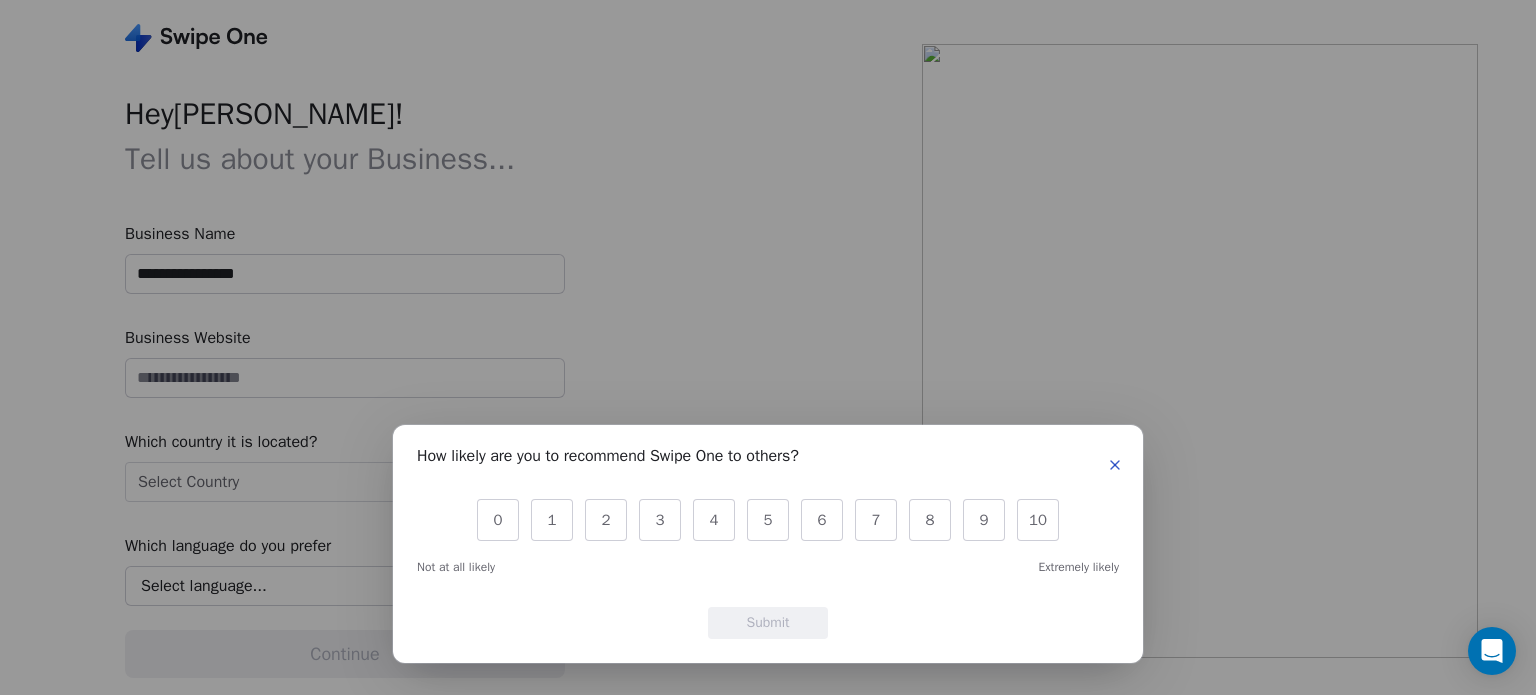 type 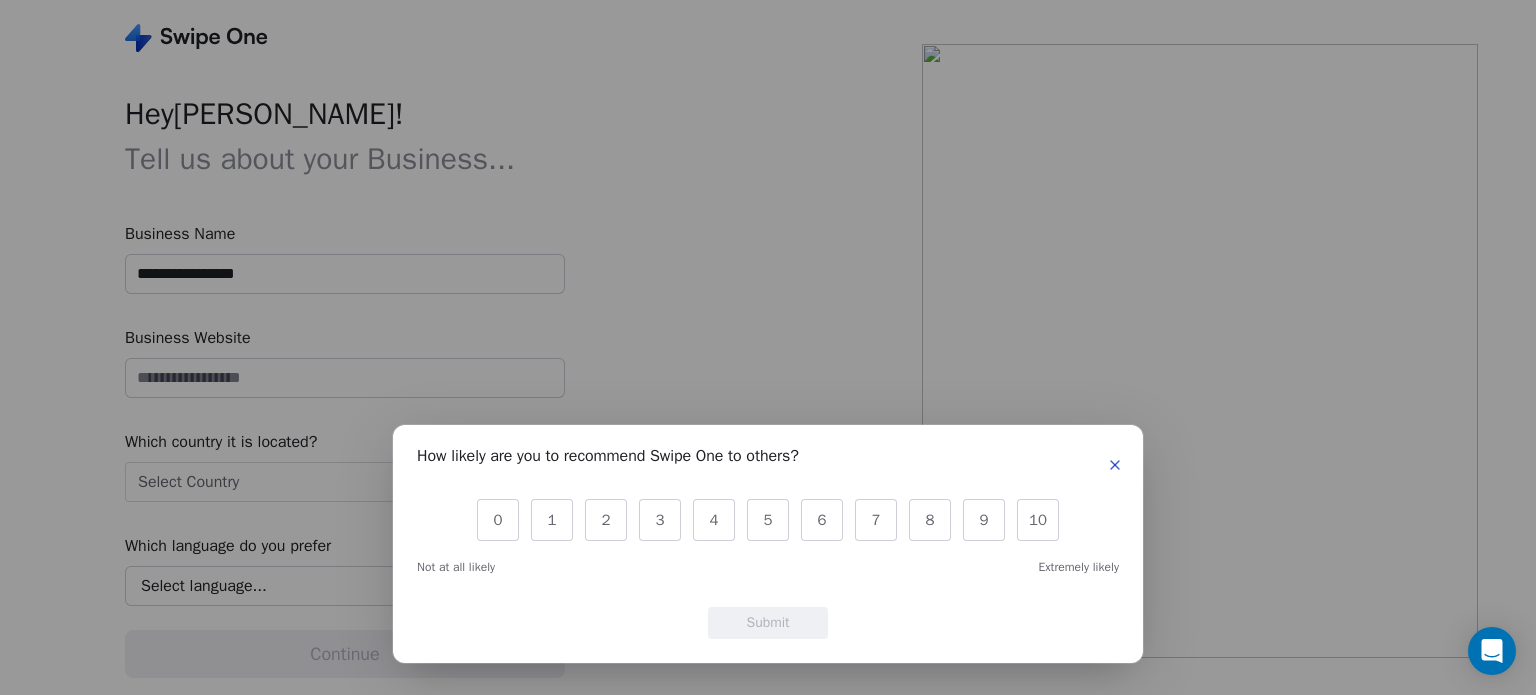 click at bounding box center (1115, 465) 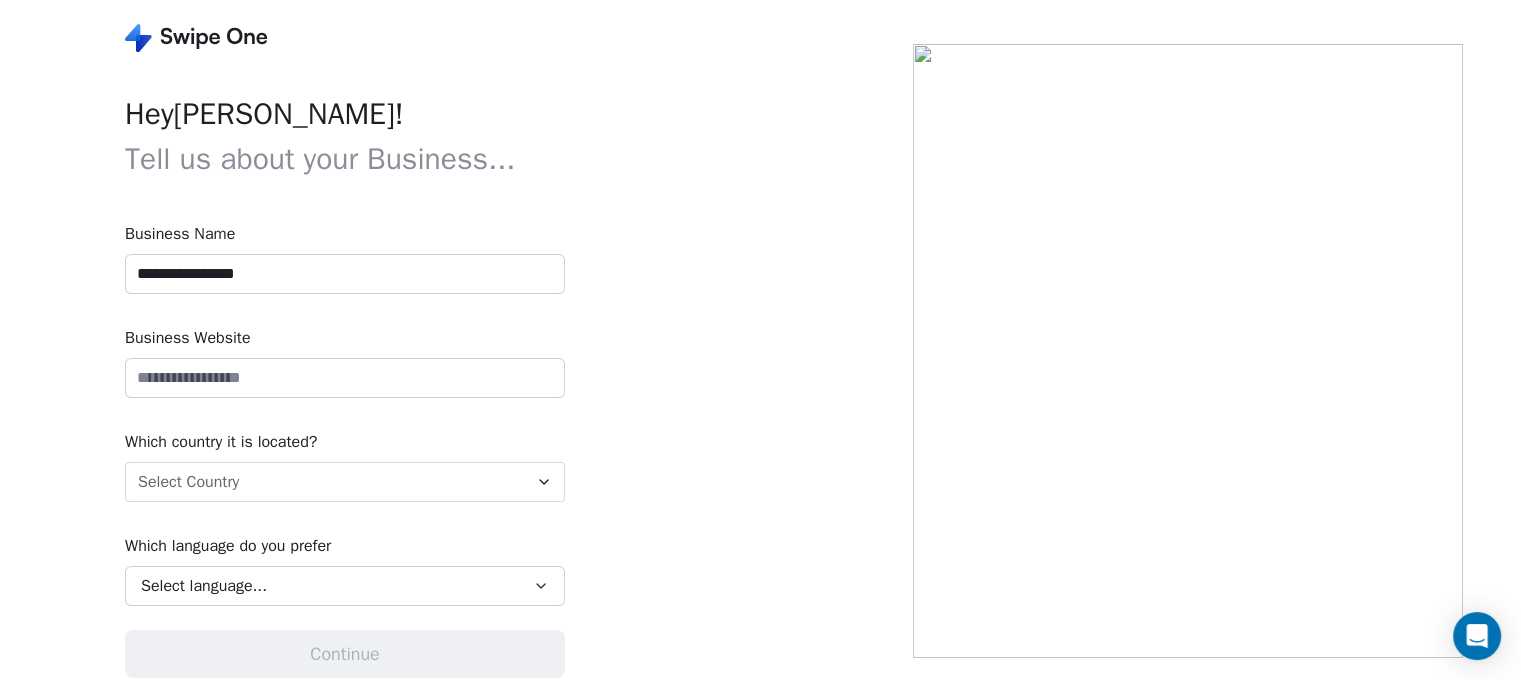click on "**********" at bounding box center (345, 274) 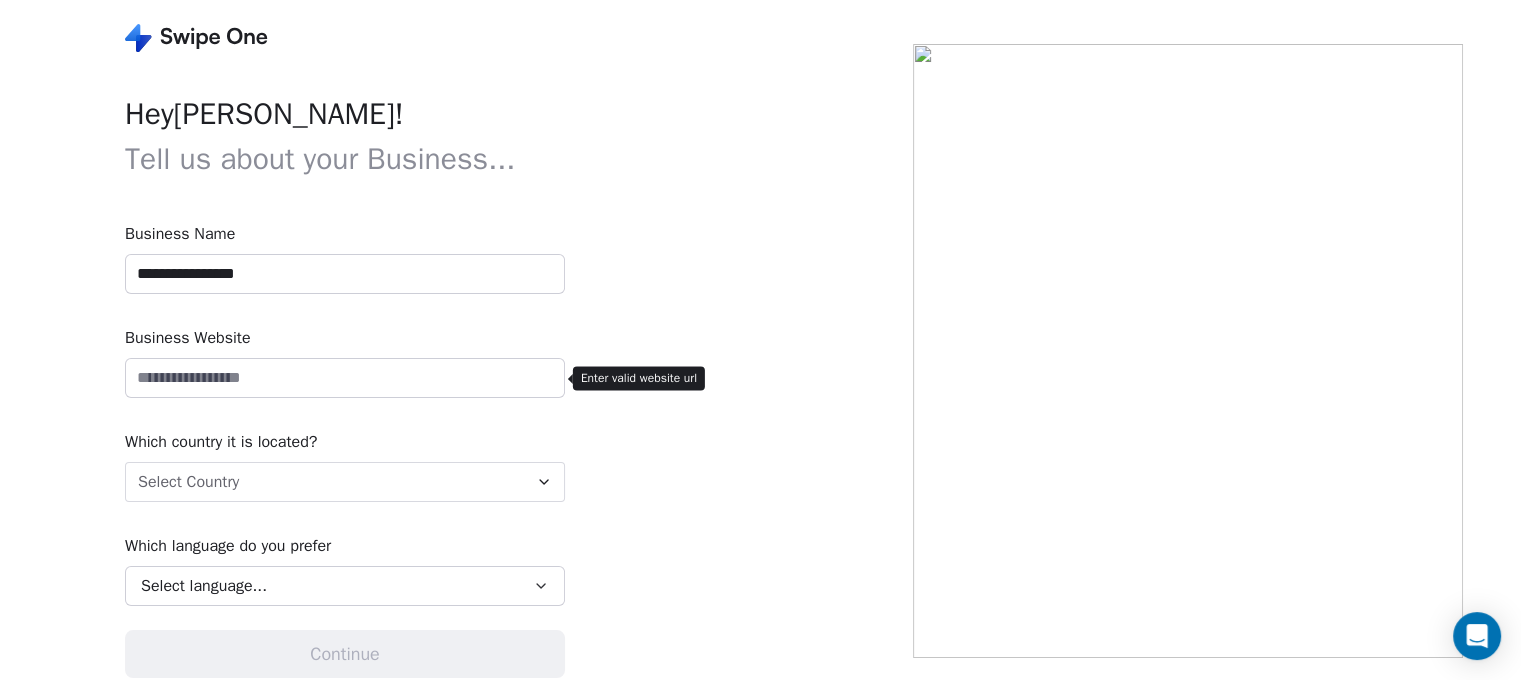 paste on "**********" 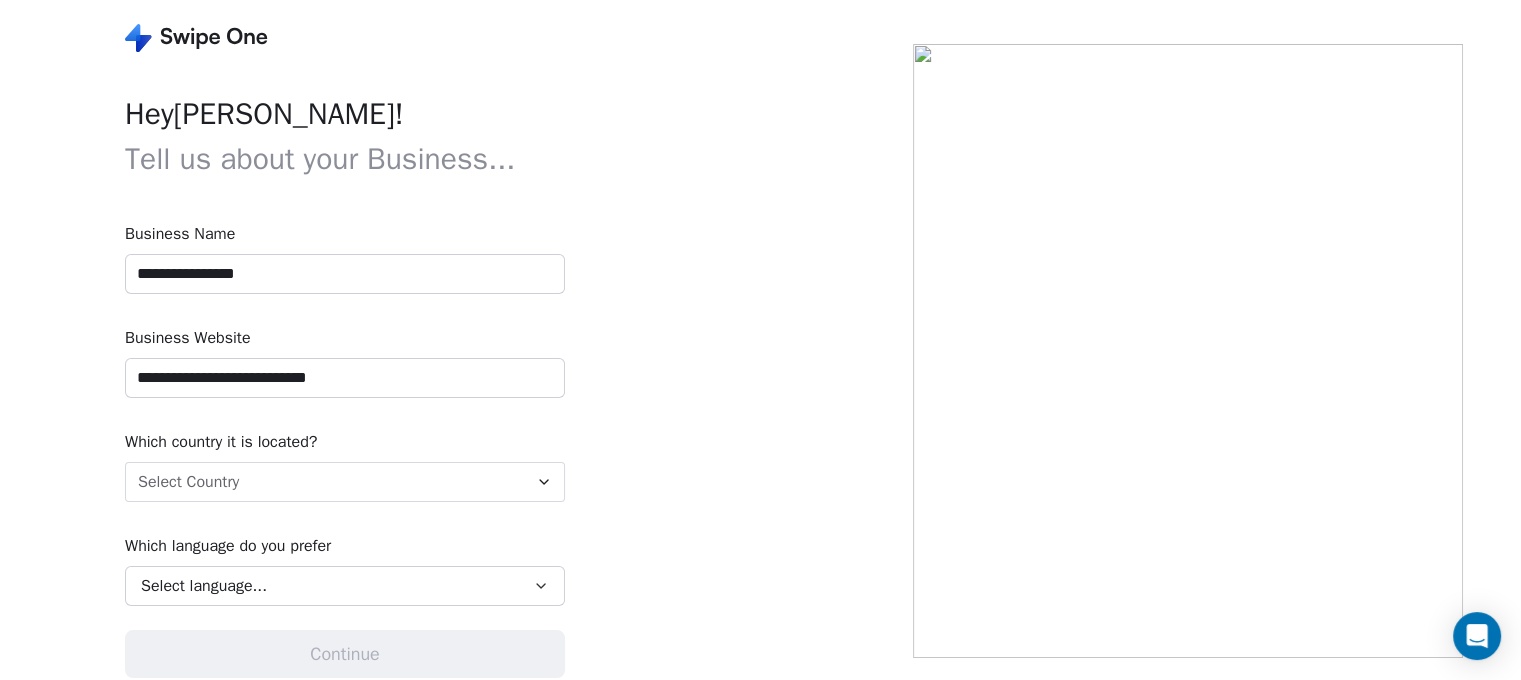 type on "**********" 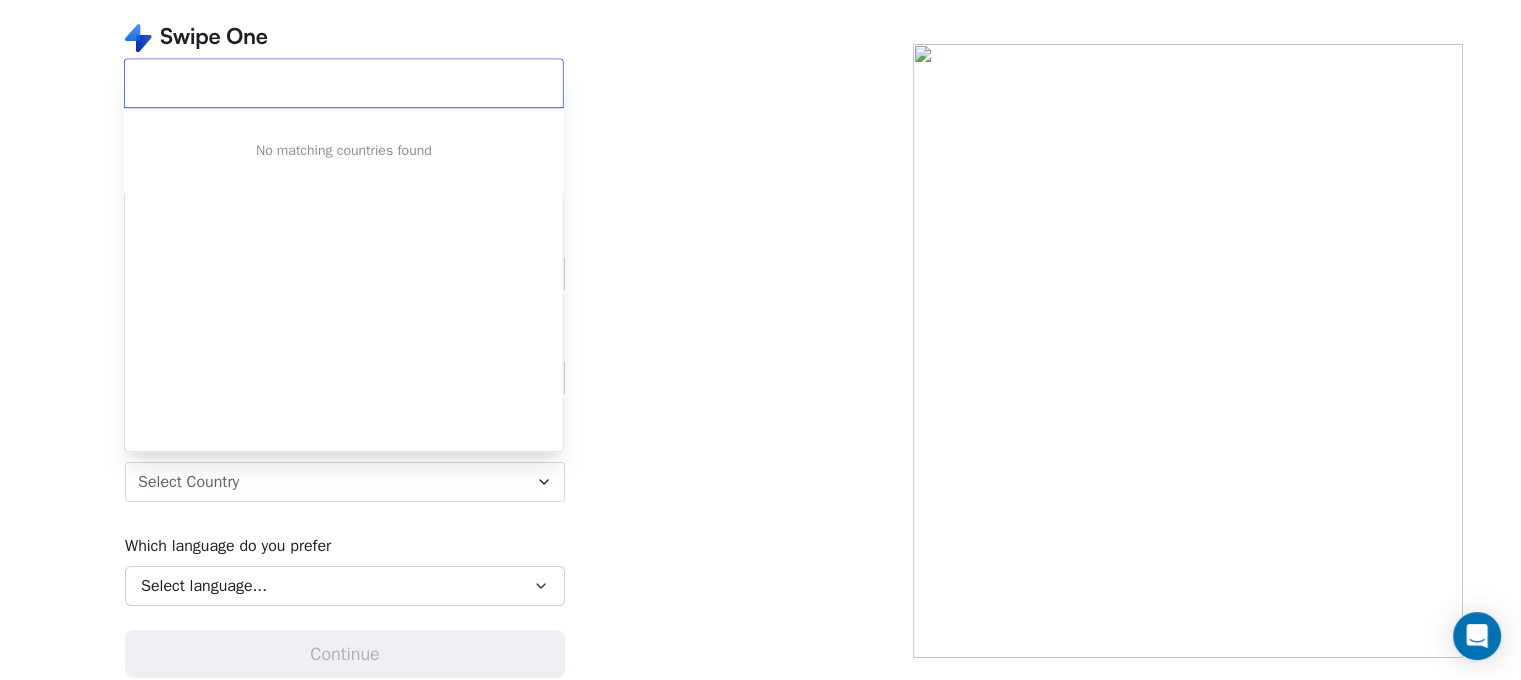 click on "**********" at bounding box center (760, 351) 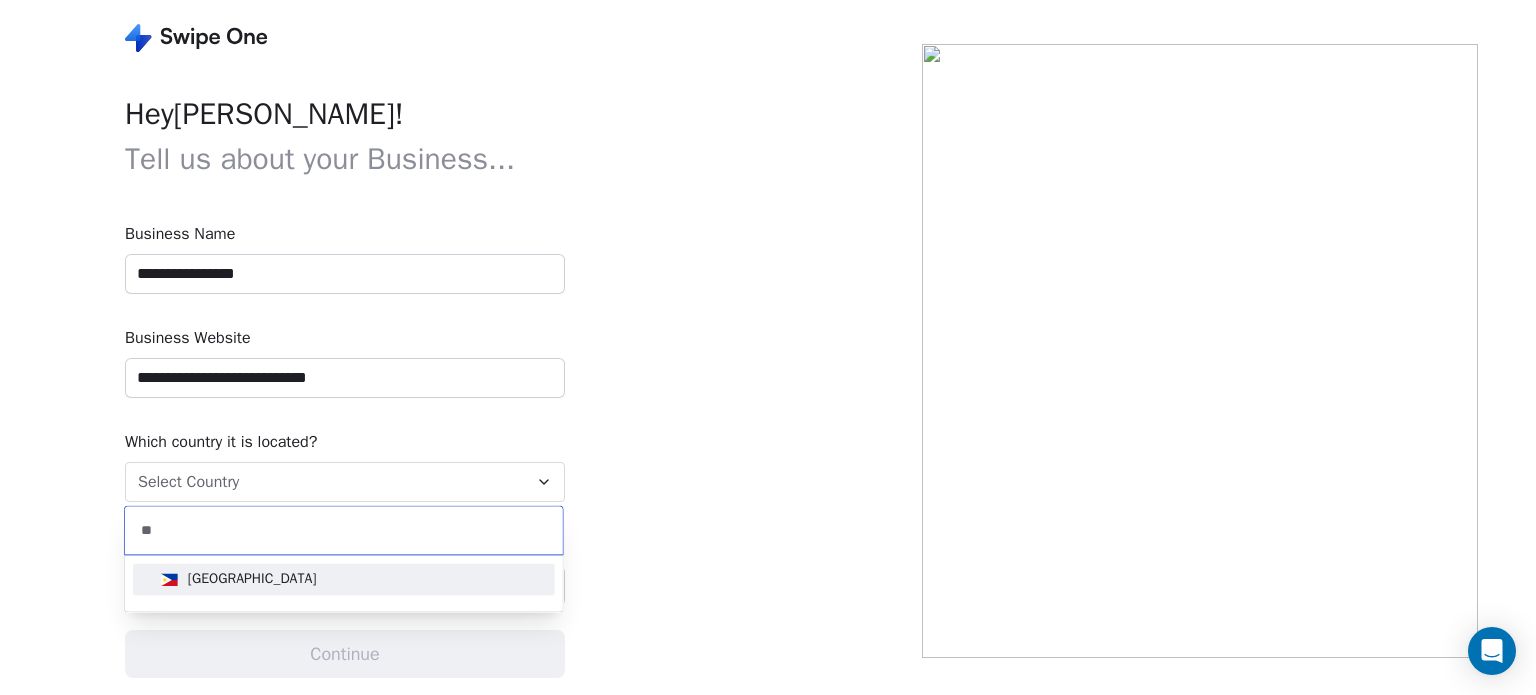 type on "**" 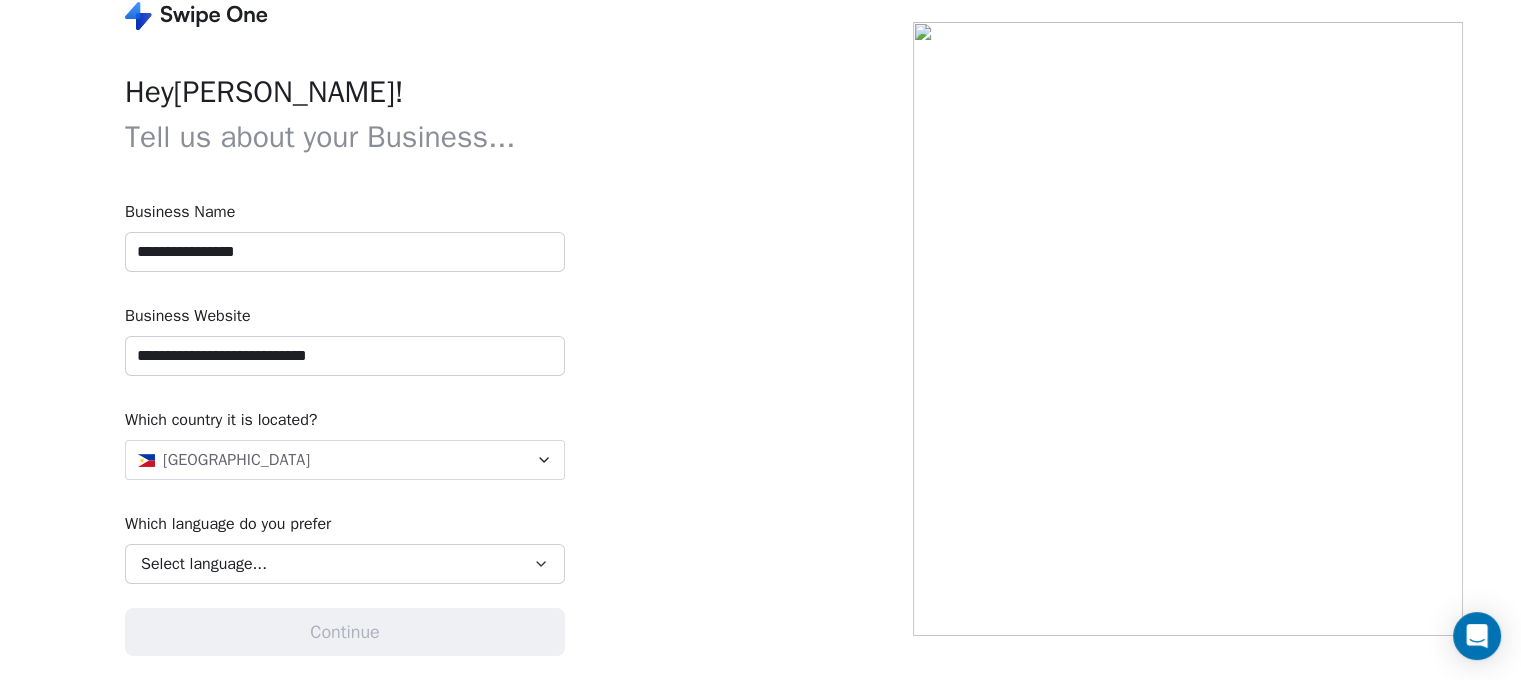 click on "Select language..." at bounding box center [204, 564] 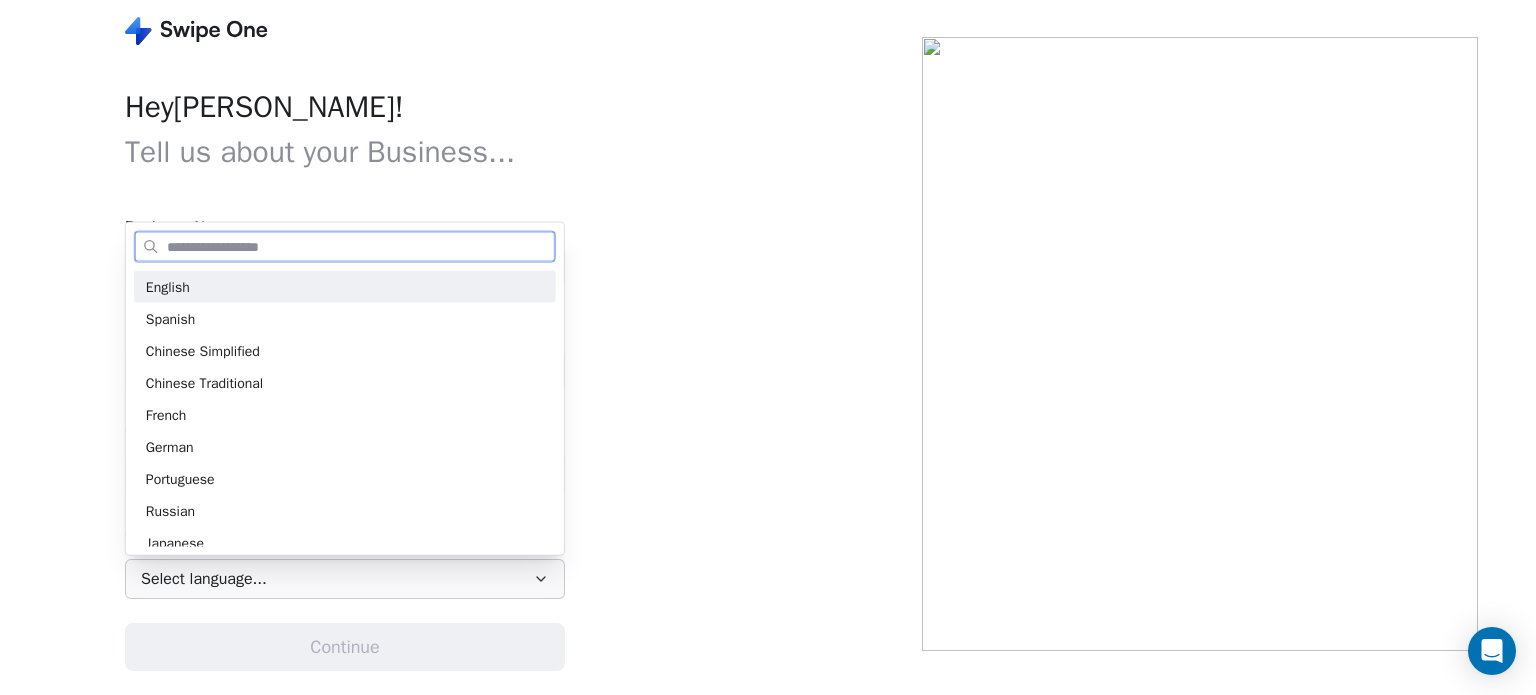 click on "English Spanish Chinese Simplified Chinese Traditional French German Portuguese Russian Japanese Korean Arabic Italian Dutch Turkish Vietnamese Hindi Bengali Swedish Polish Thai Afrikaans Amharic Czech Danish Finnish Greek Hebrew Hungarian Indonesian Malay Norwegian Persian Romanian Serbian Slovak Swahili Tagalog Ukrainian Urdu" at bounding box center (345, 409) 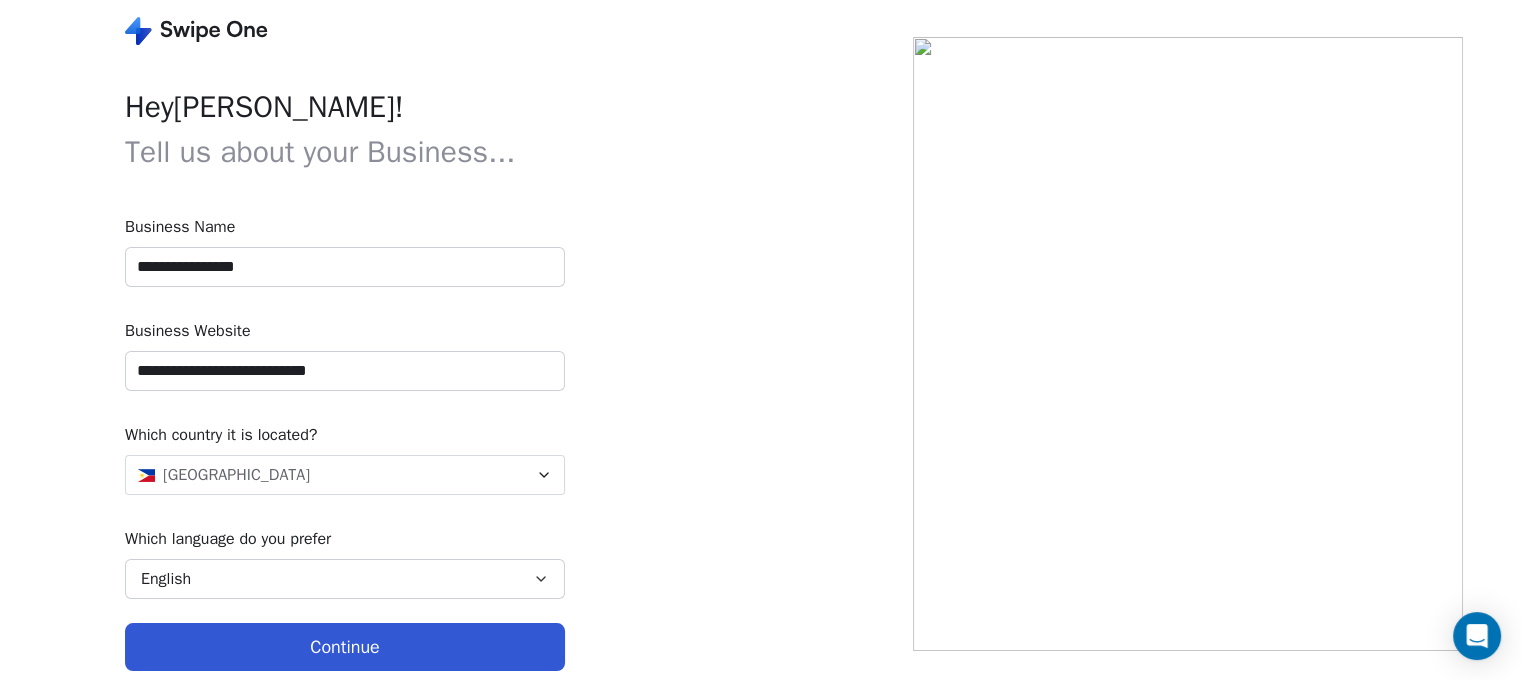 click on "Continue" at bounding box center [345, 647] 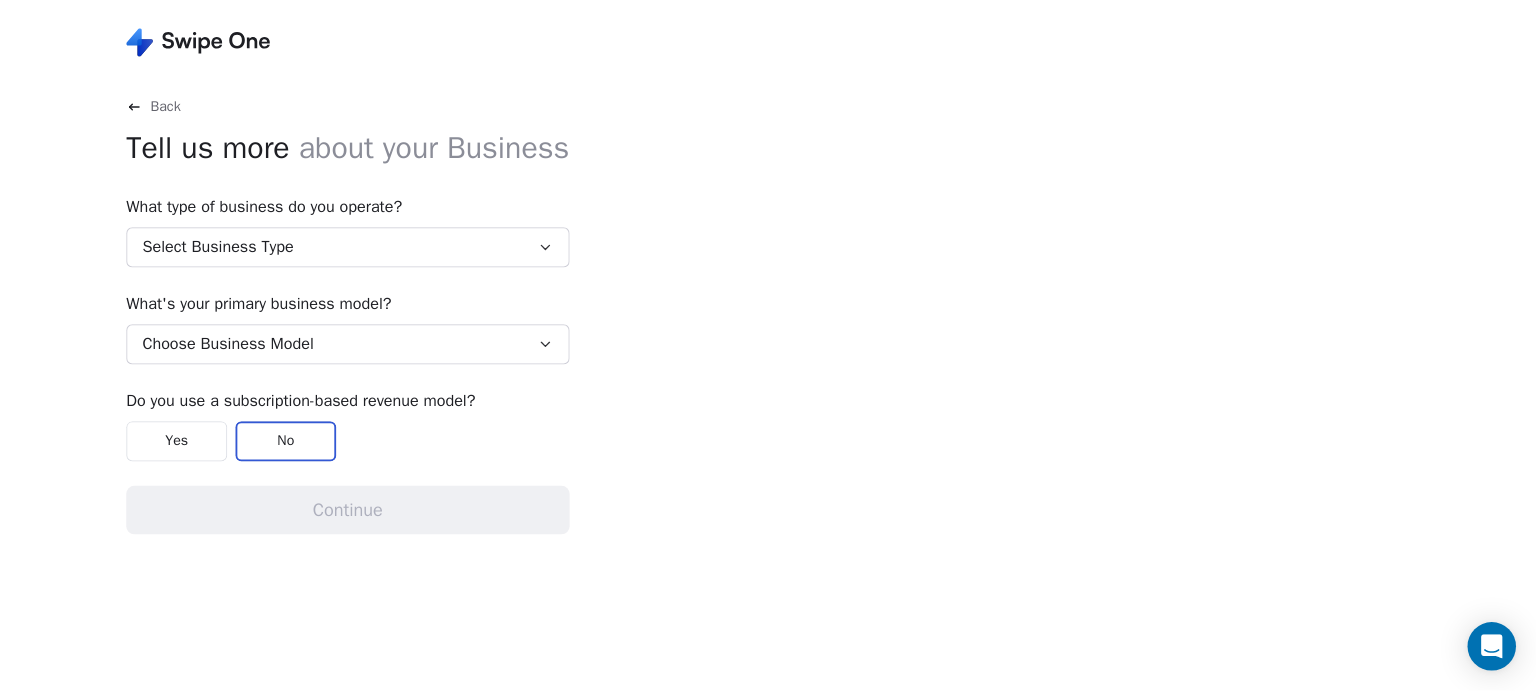 scroll, scrollTop: 0, scrollLeft: 0, axis: both 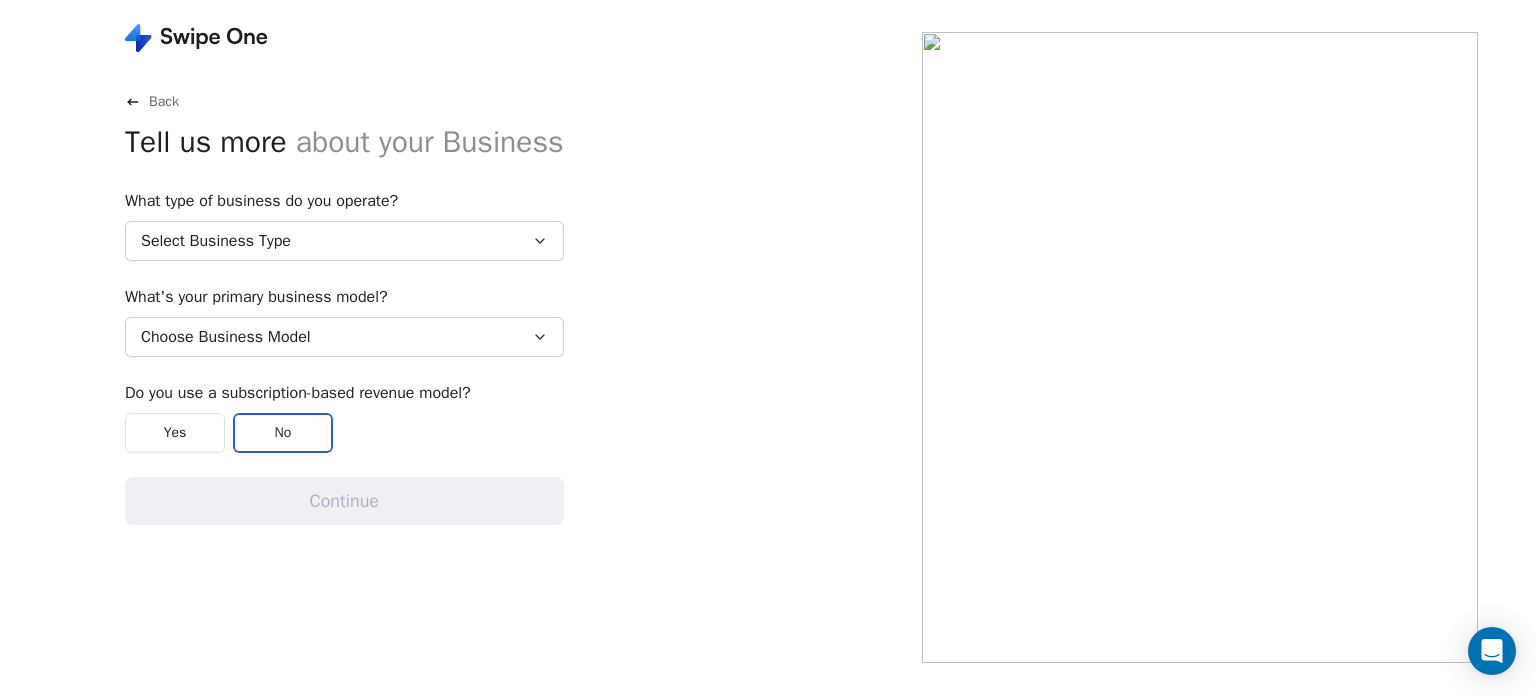 click on "Select Business Type" at bounding box center (216, 241) 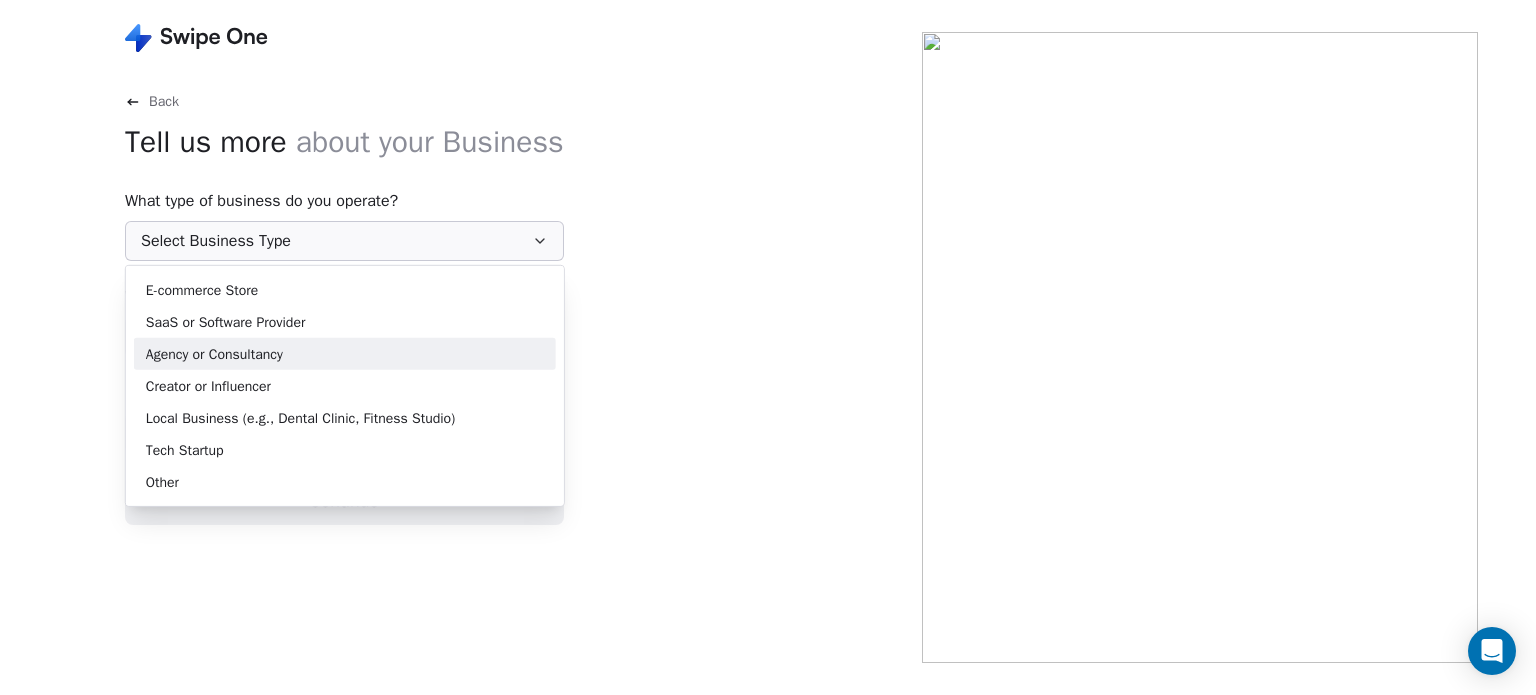 click on "Agency or Consultancy" at bounding box center [345, 354] 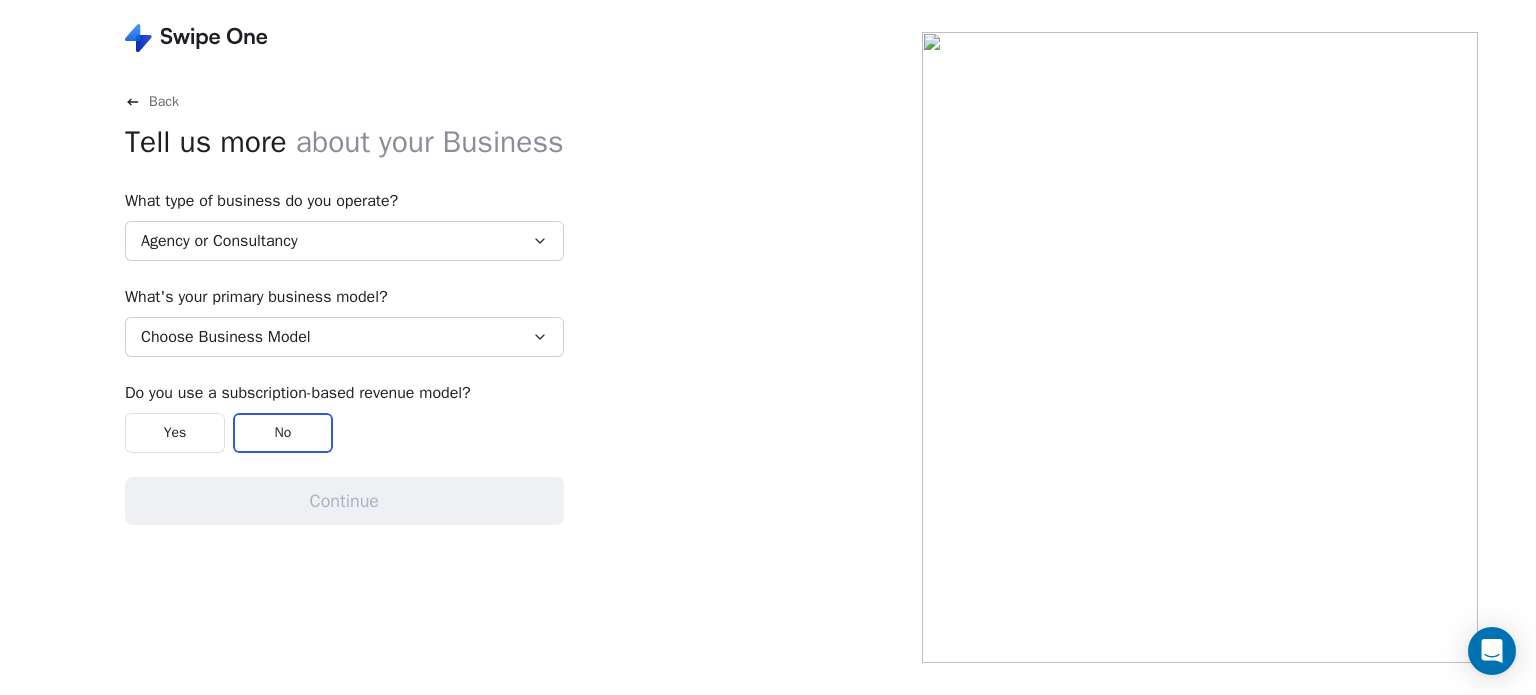 click on "Choose Business Model" at bounding box center [344, 337] 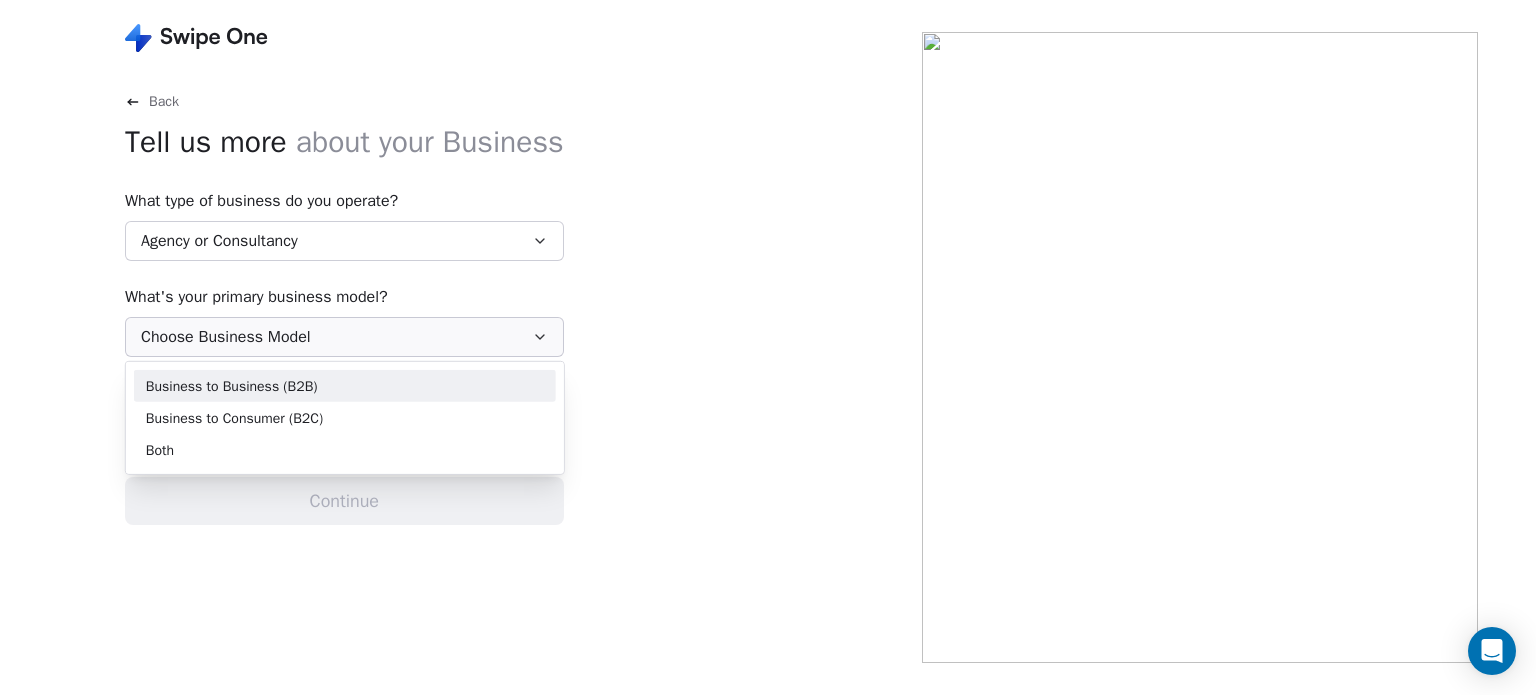 click on "Business to Business (B2B)" at bounding box center [345, 386] 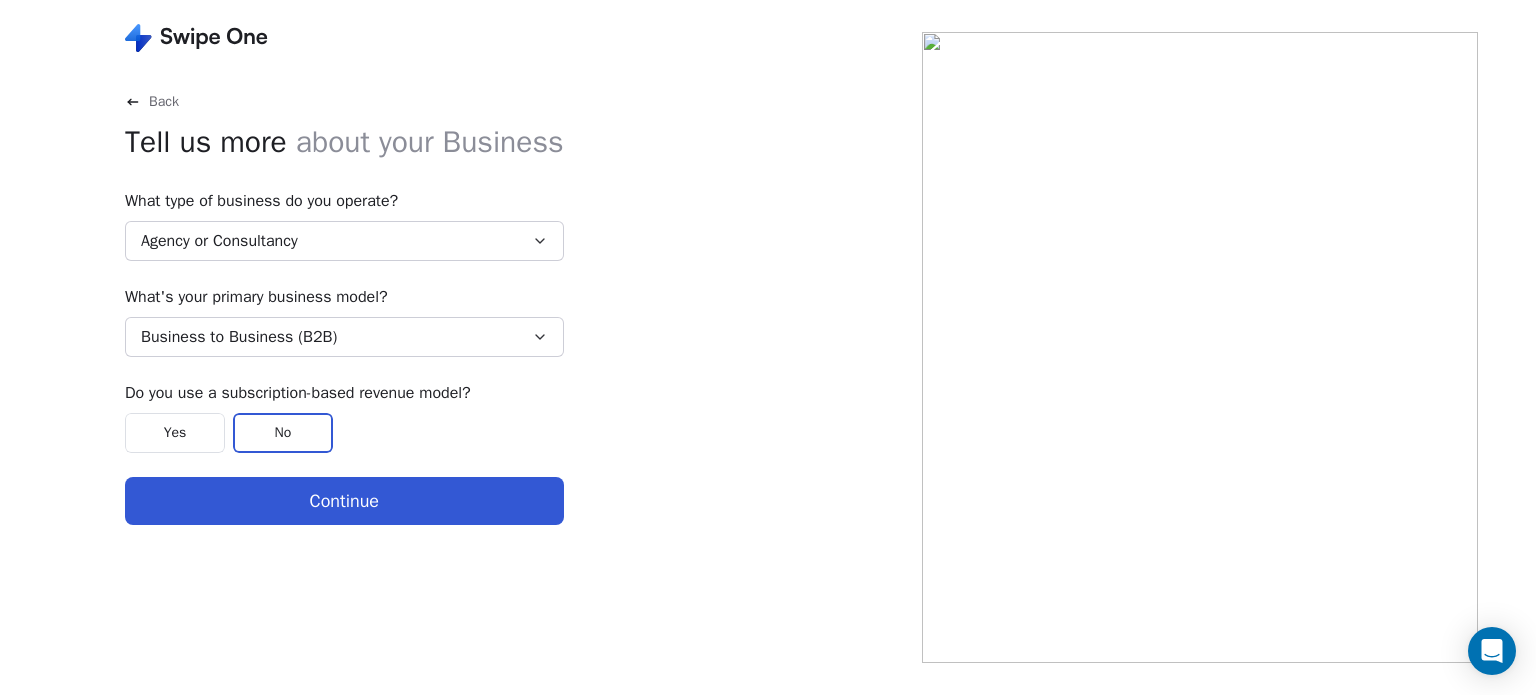 click on "Continue" at bounding box center [344, 501] 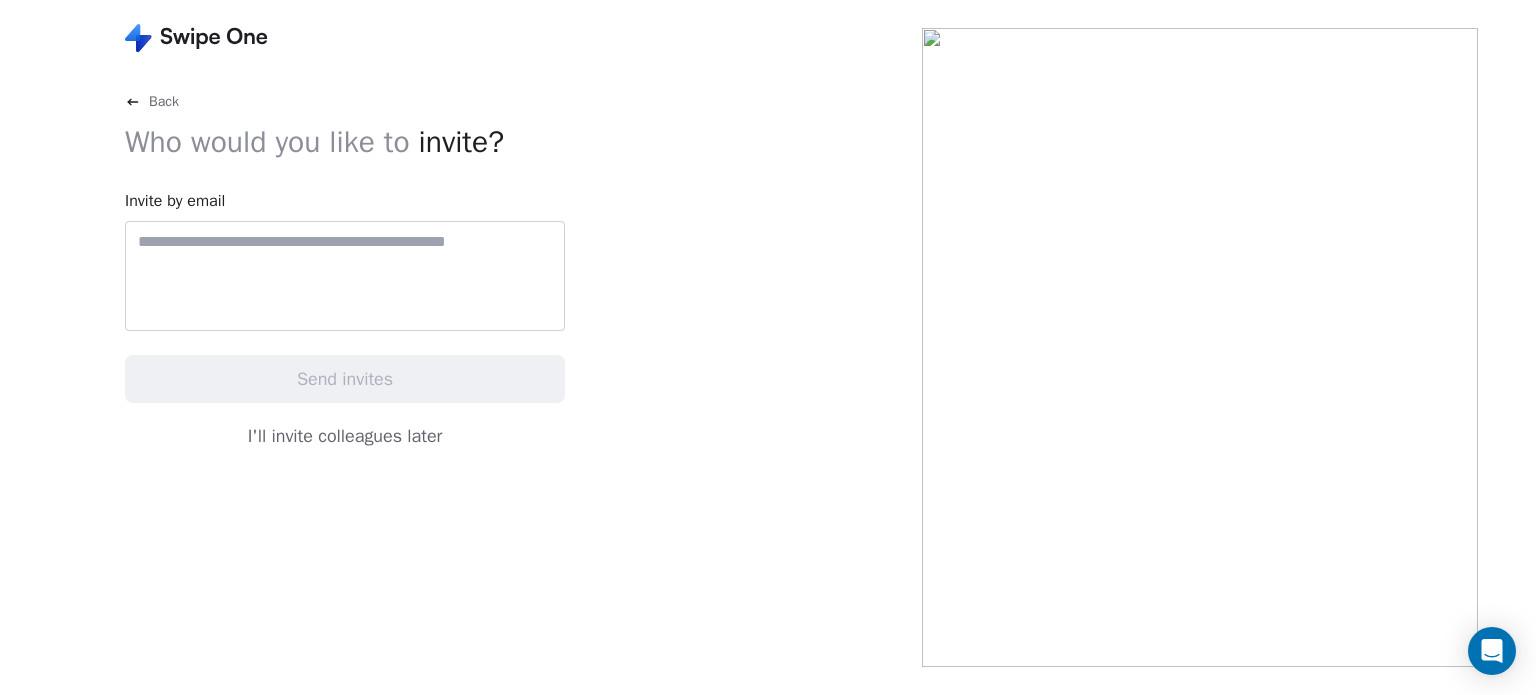 click at bounding box center [345, 276] 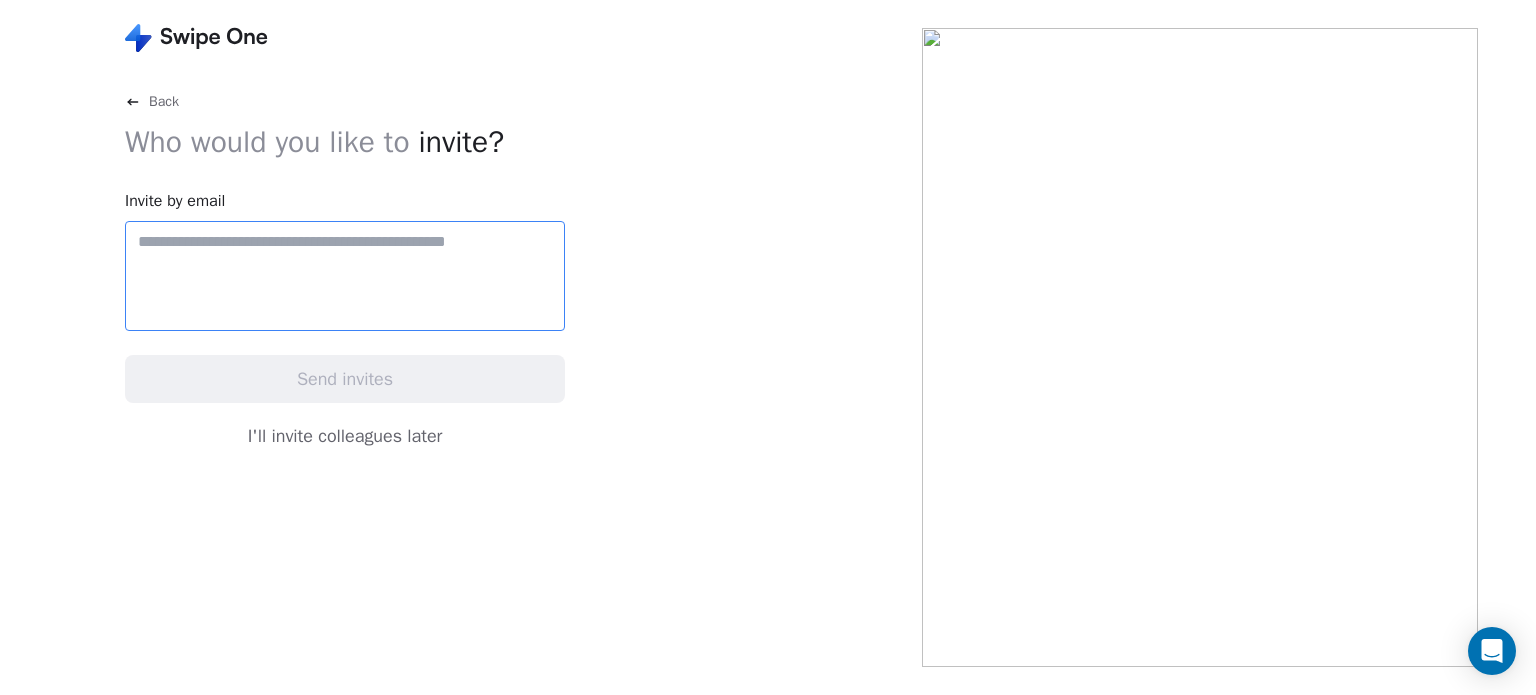 click on "I'll invite colleagues later" at bounding box center [345, 436] 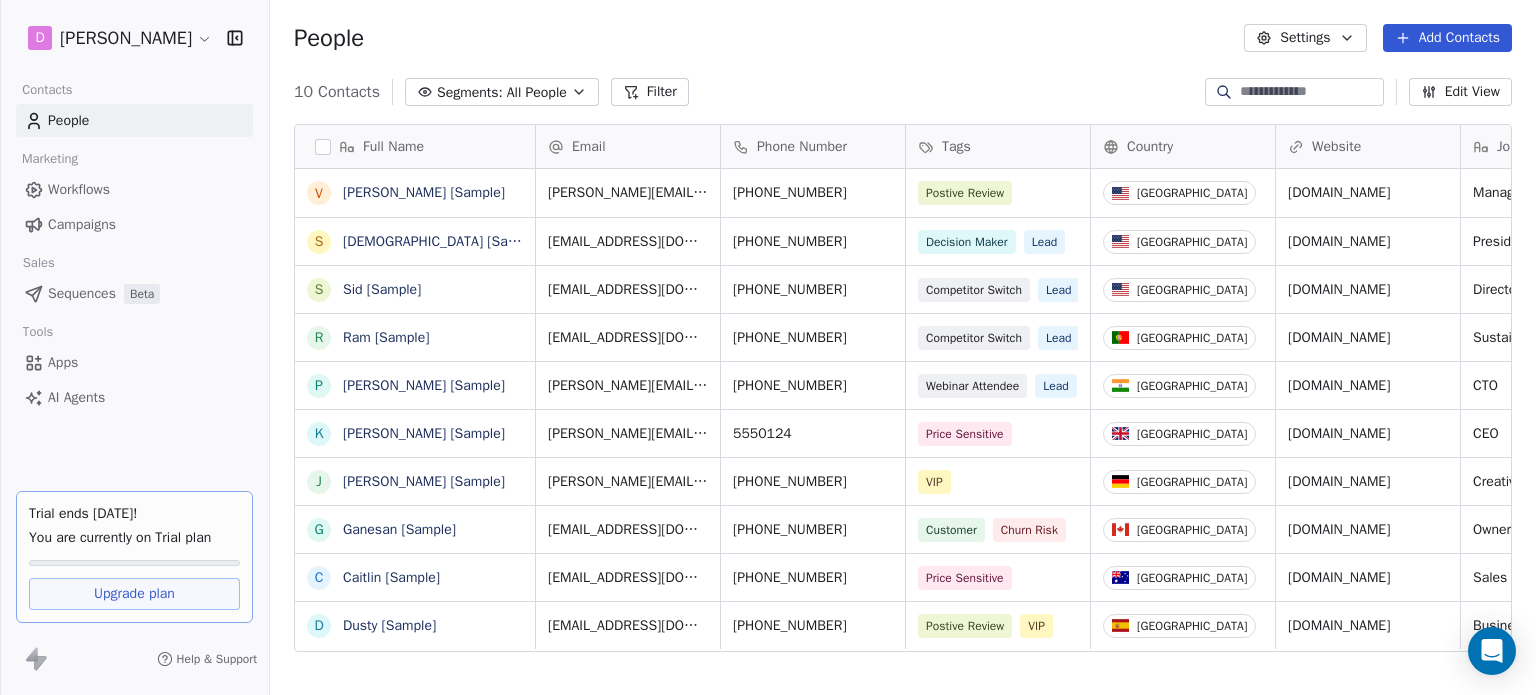 scroll, scrollTop: 596, scrollLeft: 1250, axis: both 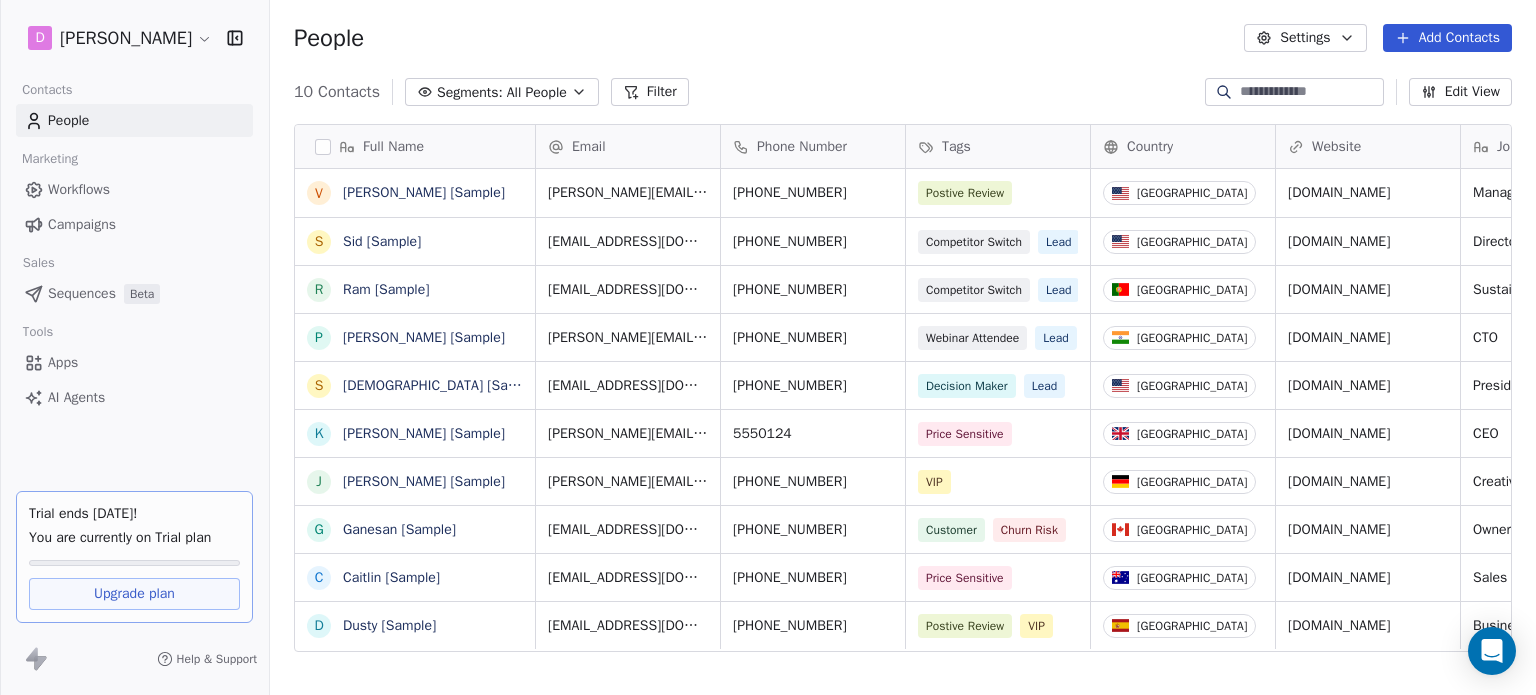 click on "Workflows" at bounding box center (79, 189) 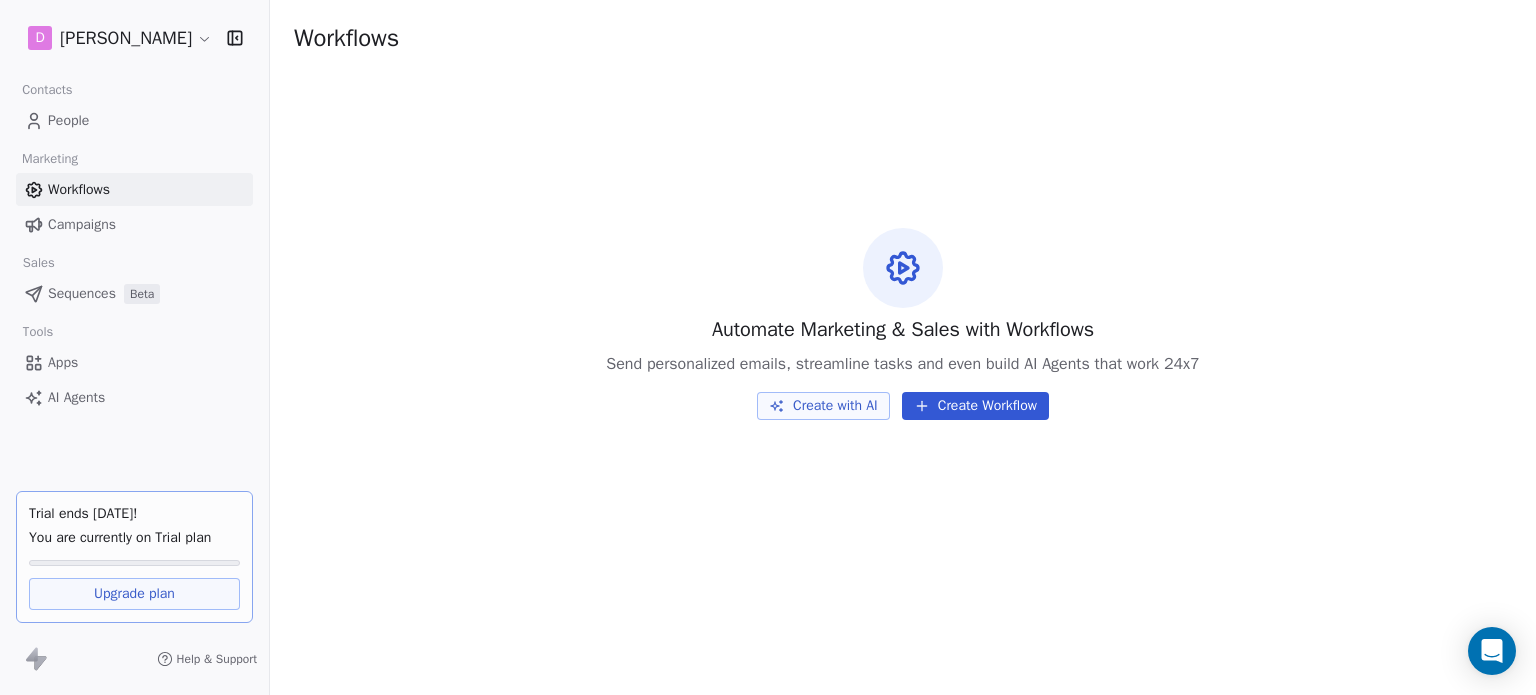 click on "Campaigns" at bounding box center [82, 224] 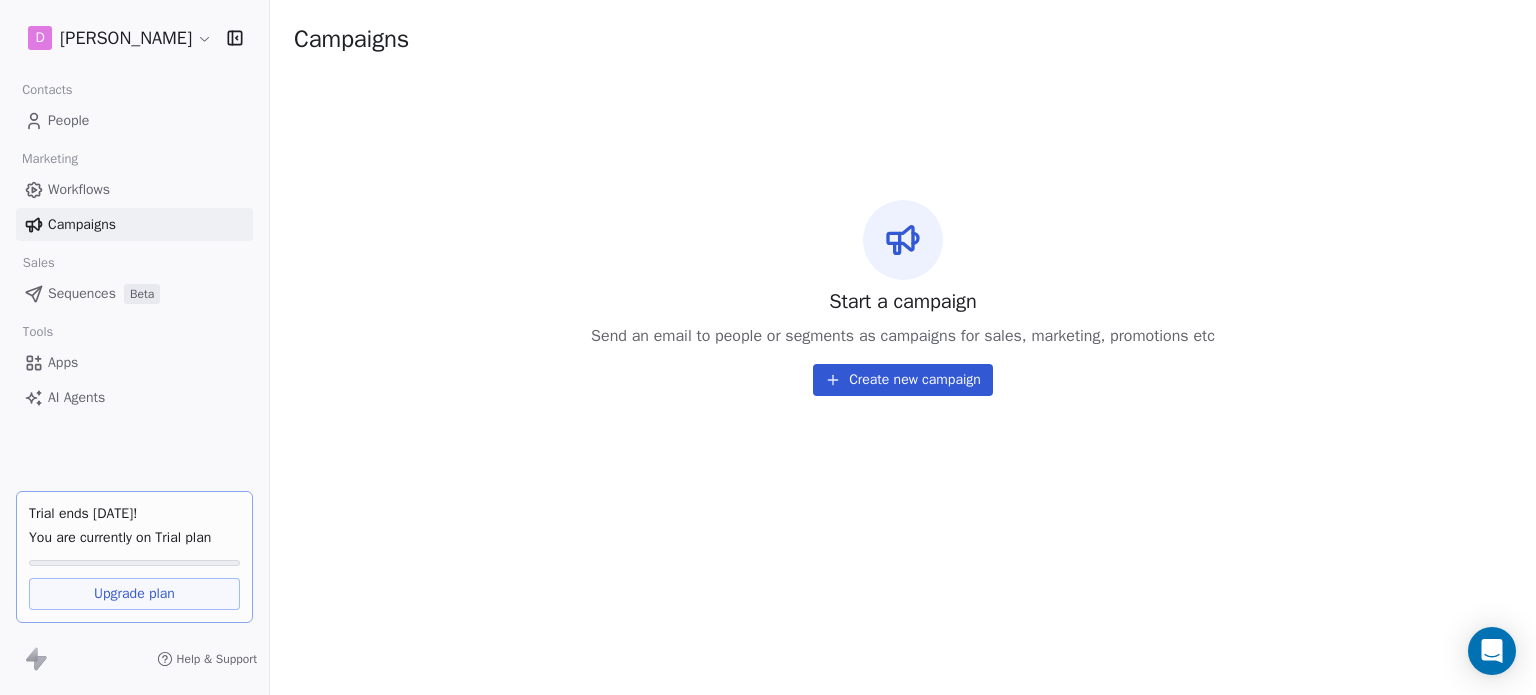 click on "Create new campaign" at bounding box center (903, 380) 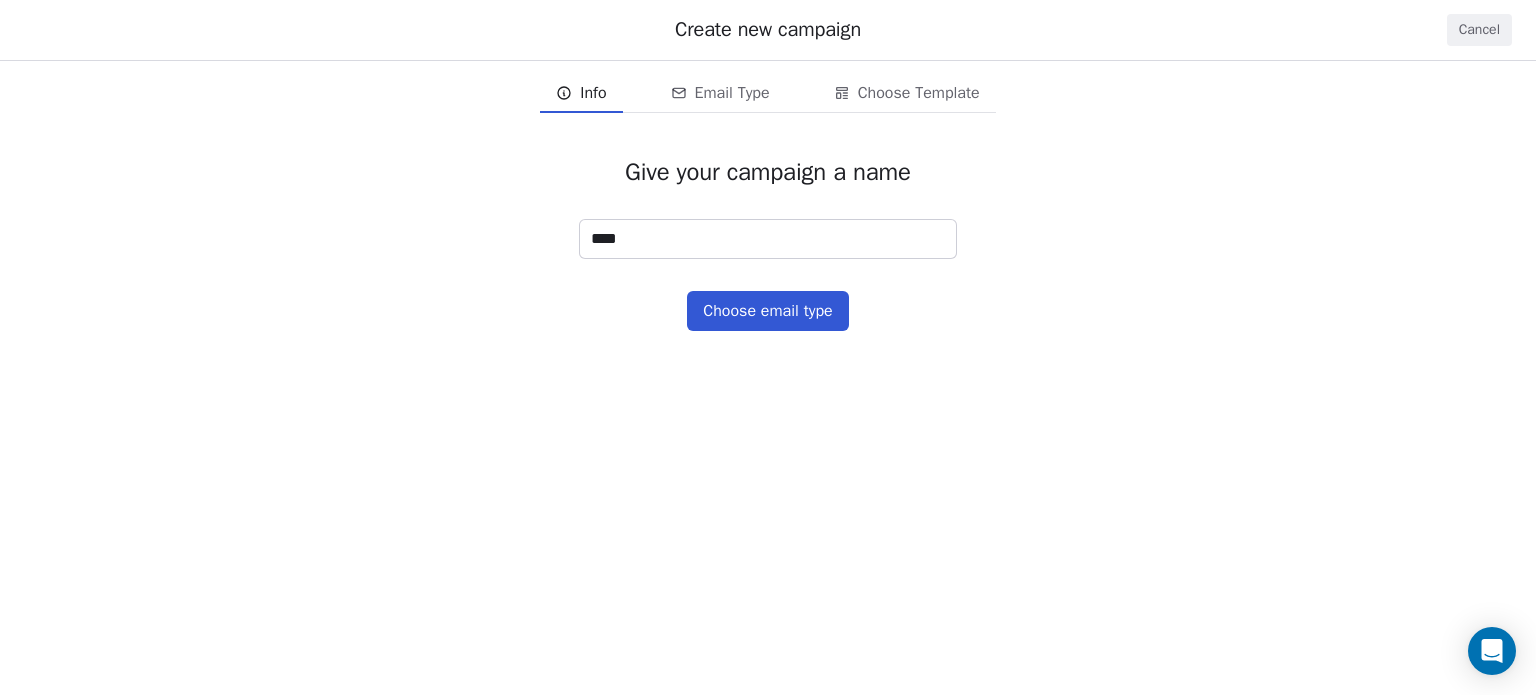 type on "****" 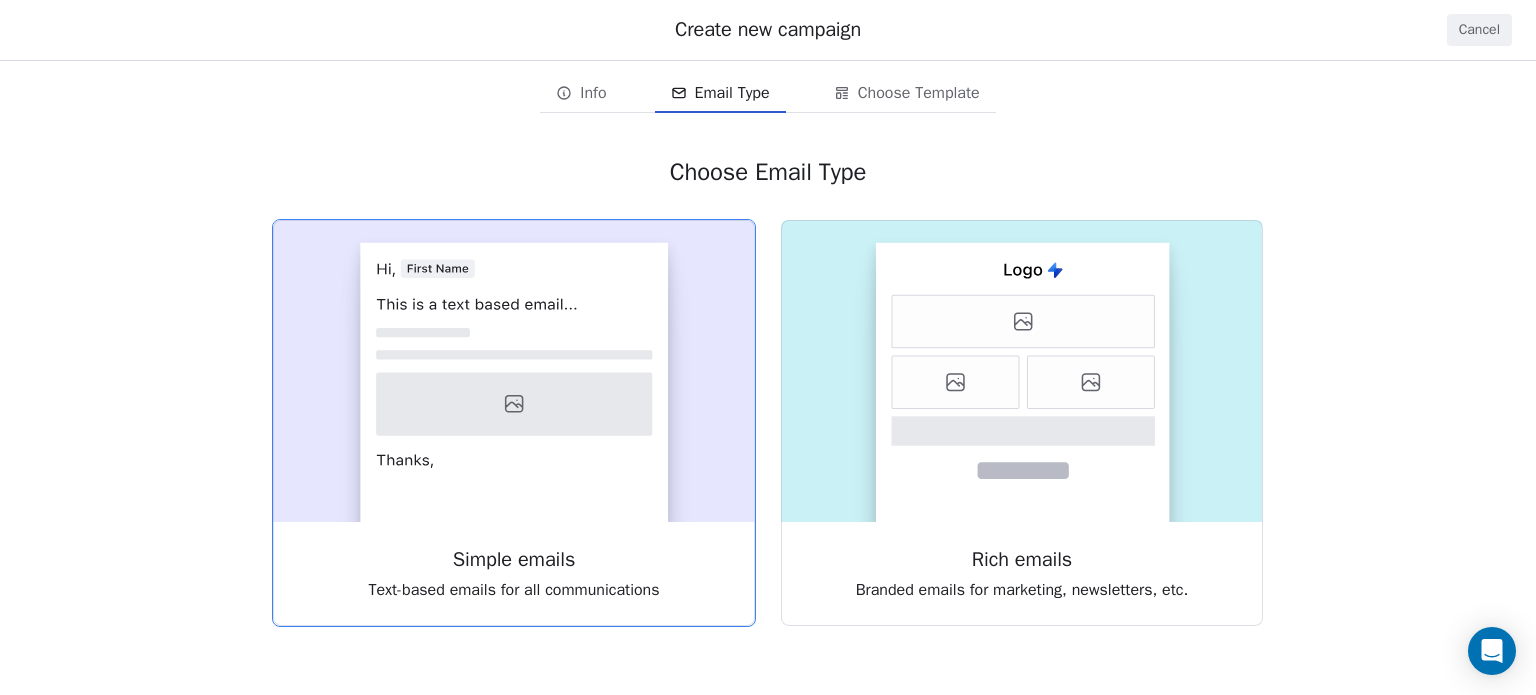click 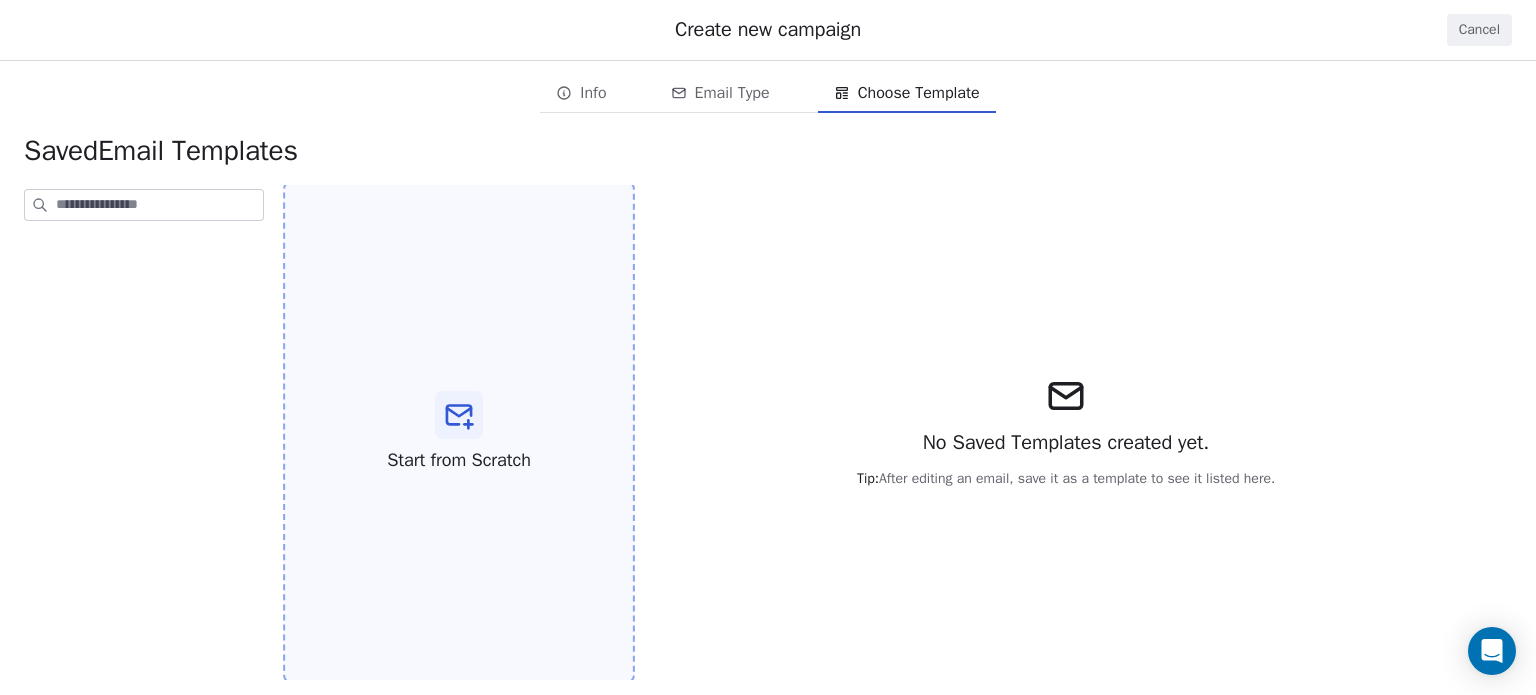 scroll, scrollTop: 10, scrollLeft: 0, axis: vertical 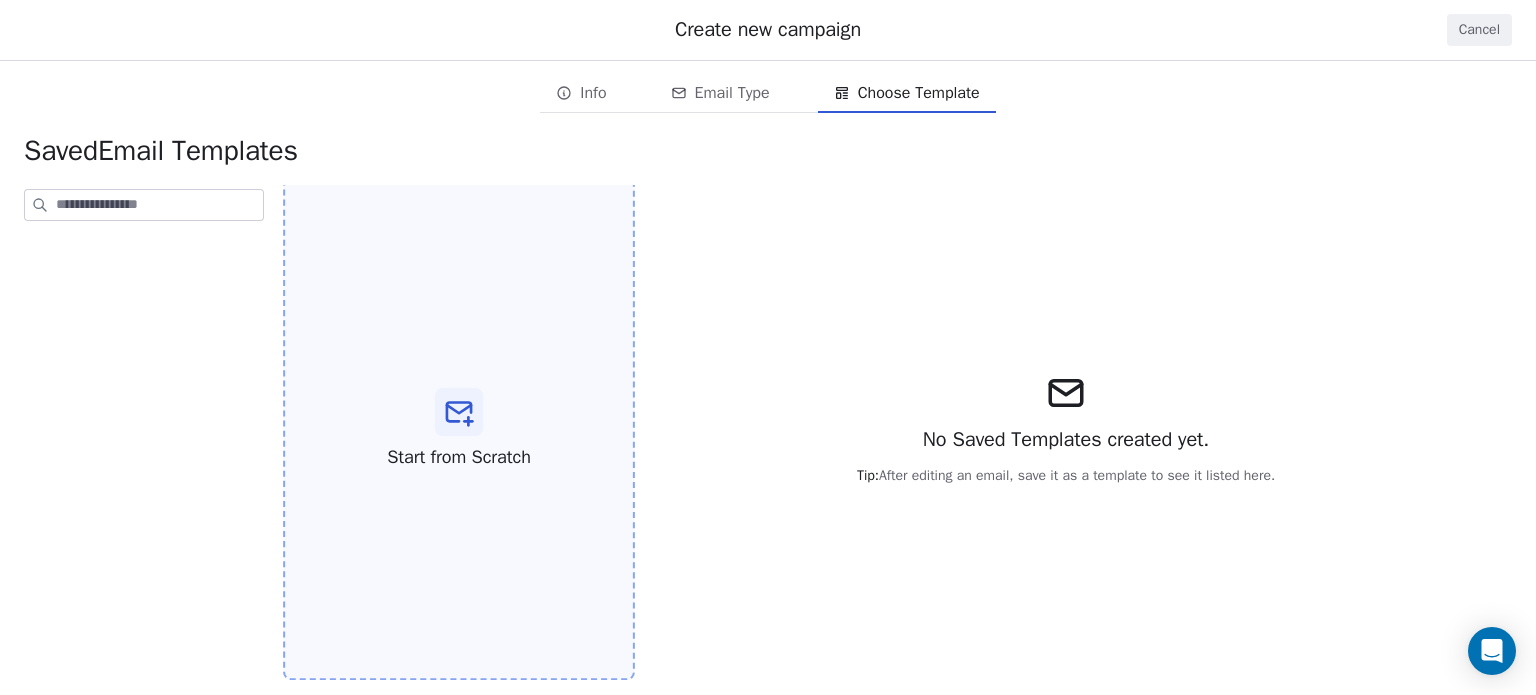 click 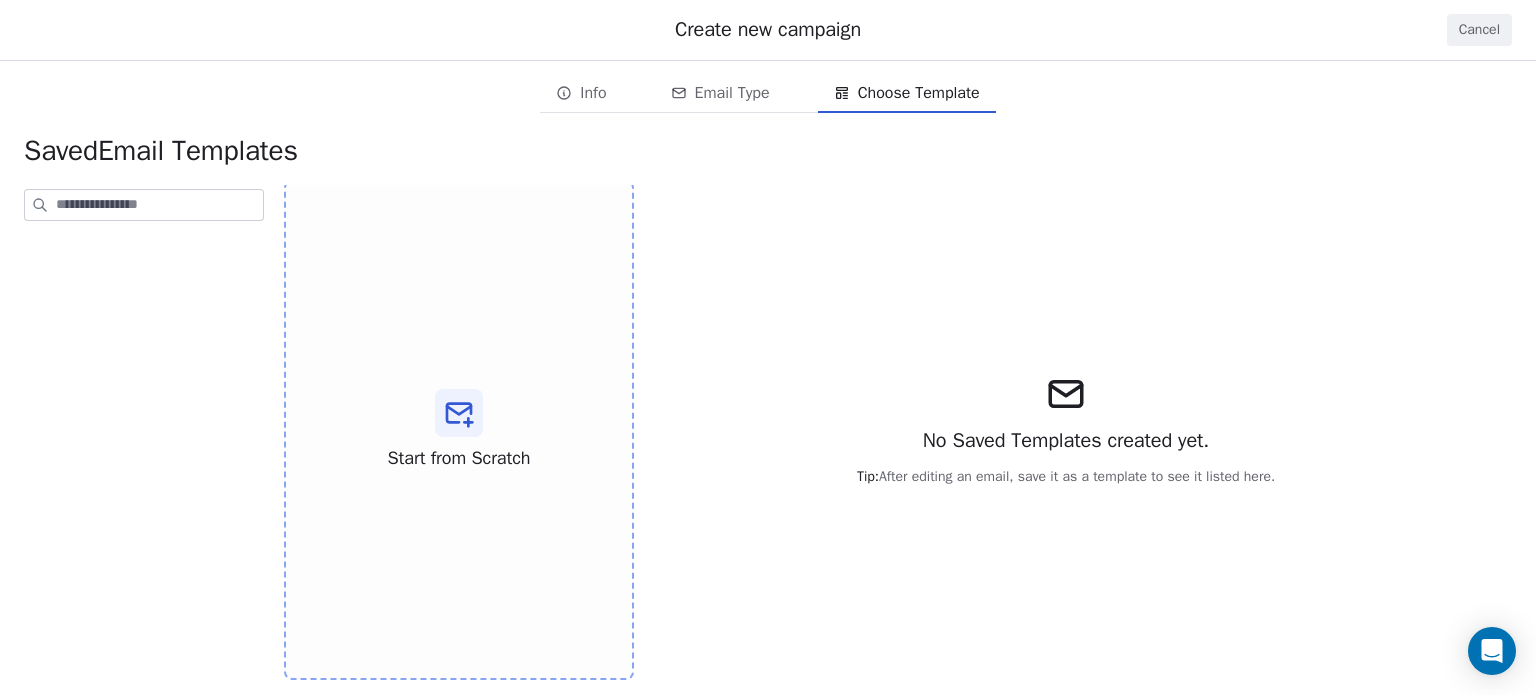 scroll, scrollTop: 8, scrollLeft: 0, axis: vertical 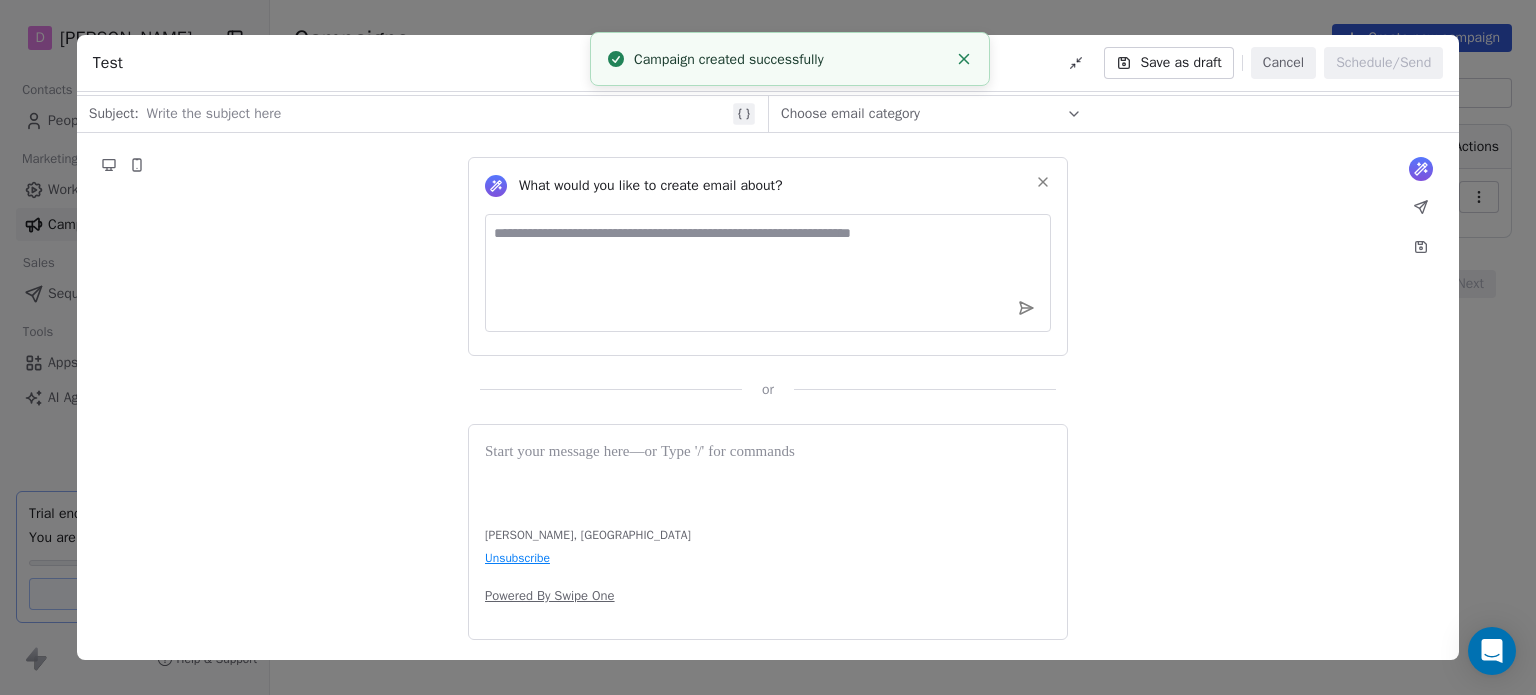 click on "Cancel" at bounding box center [1283, 63] 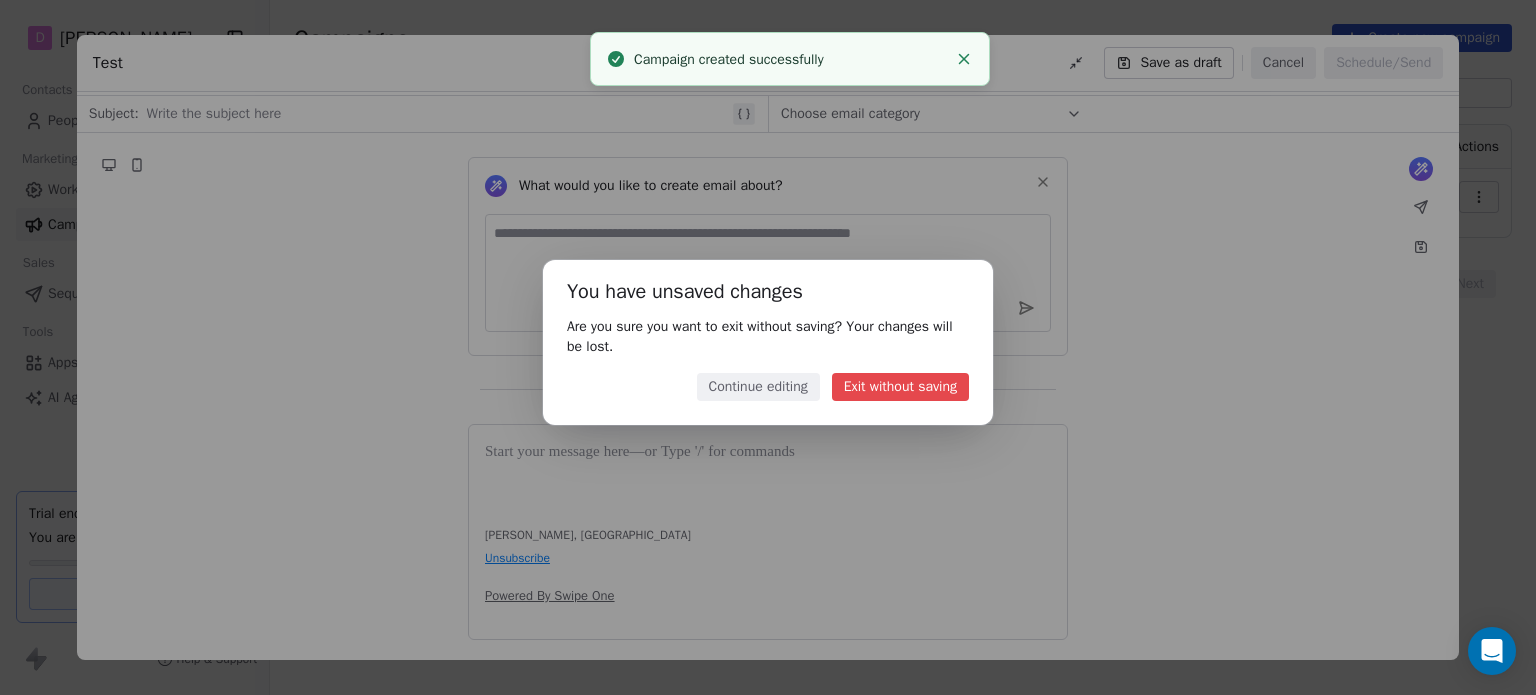 click on "Exit without saving" at bounding box center (900, 387) 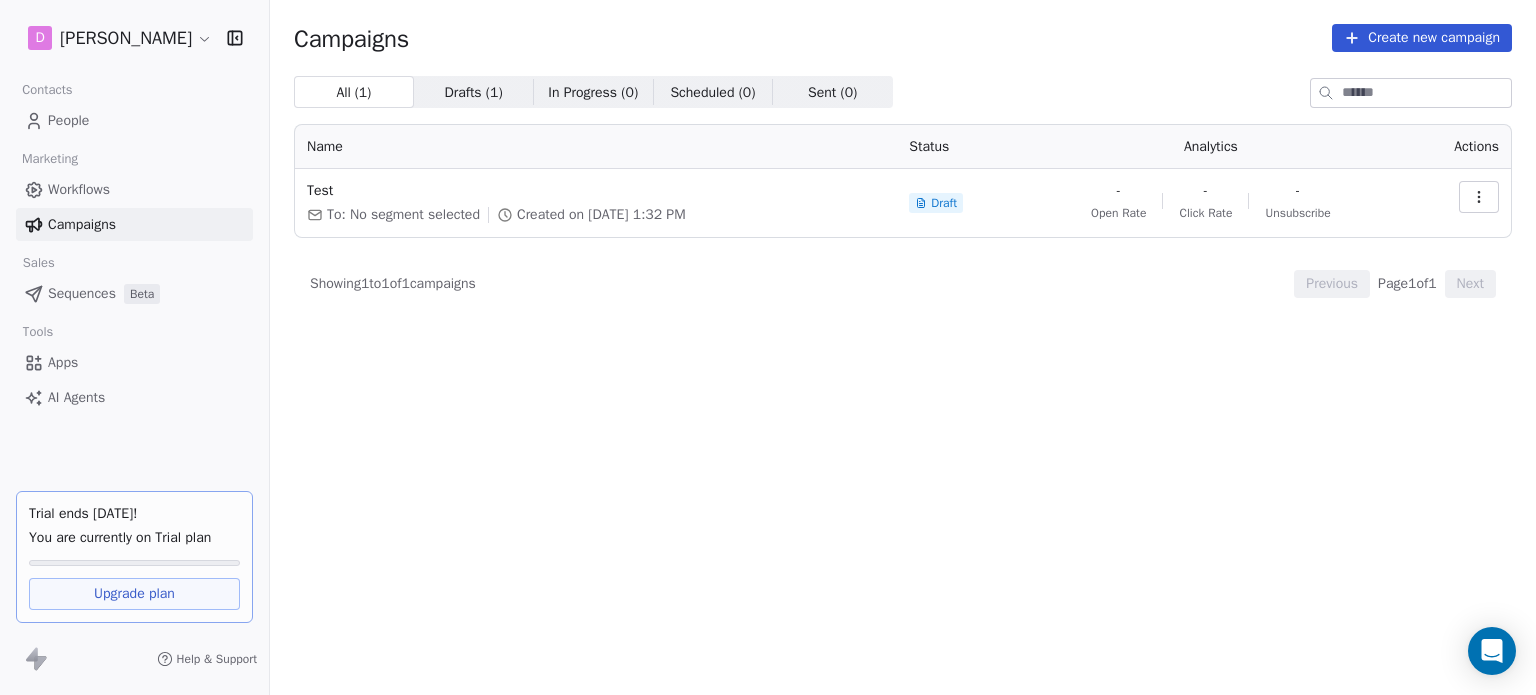 click on "Campaigns  Create new campaign All ( 1 ) All ( 1 ) Drafts ( 1 ) Drafts ( 1 ) In Progress ( 0 ) In Progress ( 0 ) Scheduled ( 0 ) Scheduled ( 0 ) Sent ( 0 ) Sent ( 0 ) Name Status Analytics Actions Test To: No segment selected Created on [DATE] 1:32 PM Draft - Open Rate - Click Rate - Unsubscribe Showing  1  to  1  of  1  campaigns Previous Page  1  of  1 Next" at bounding box center (903, 271) 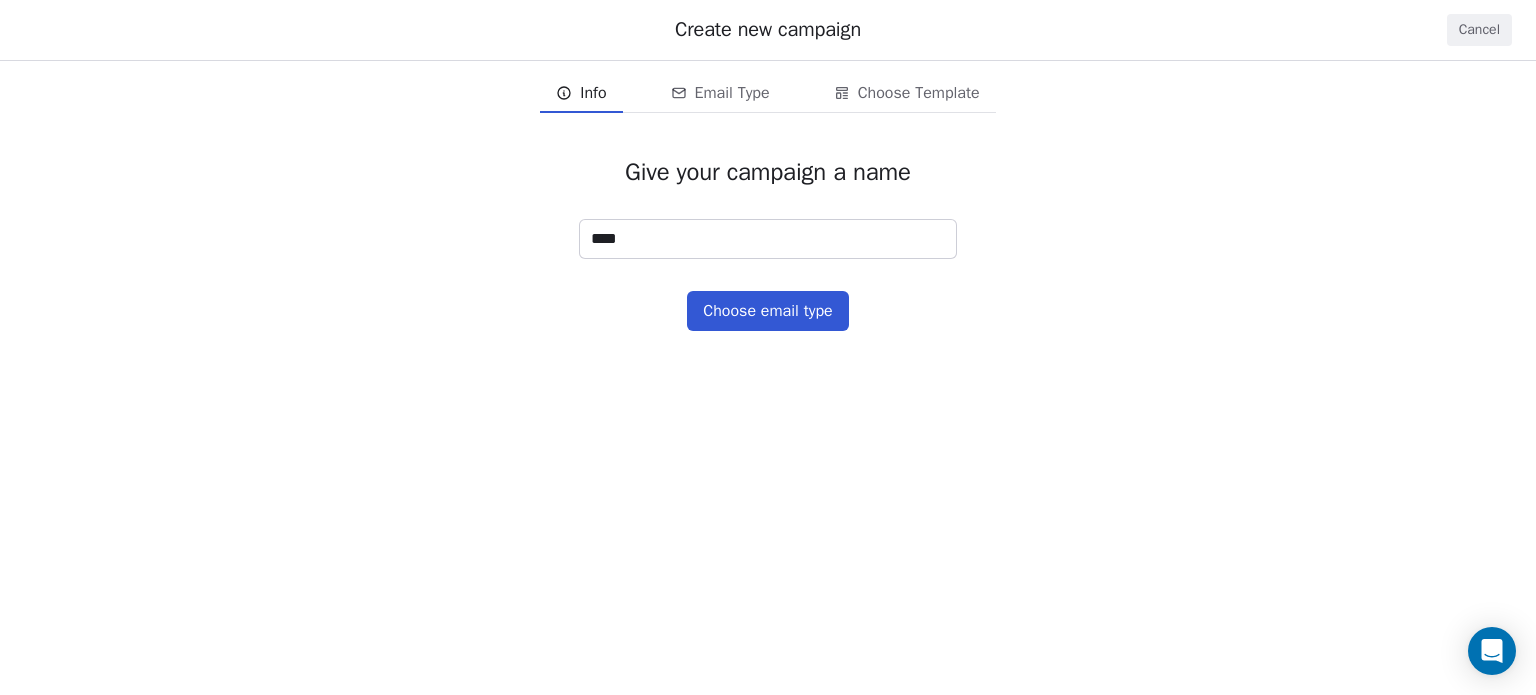type on "****" 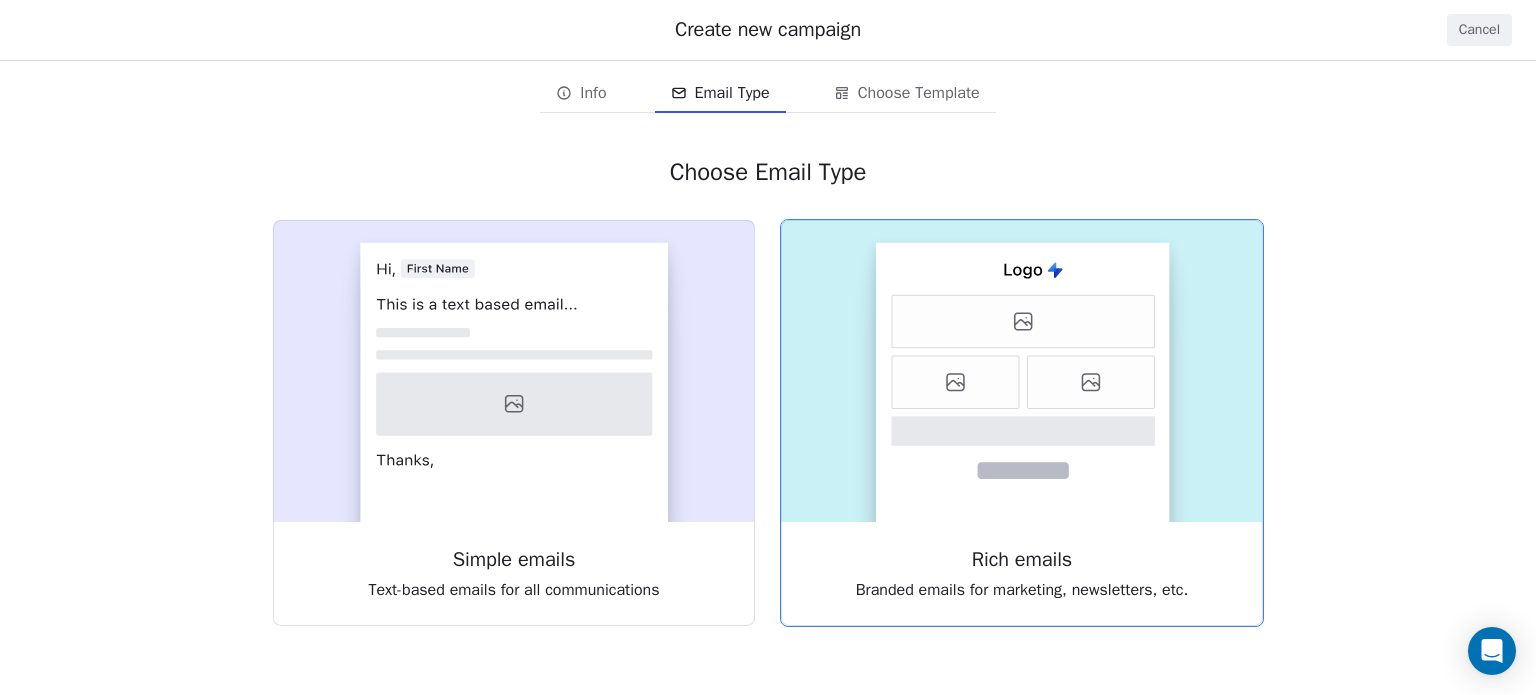 click 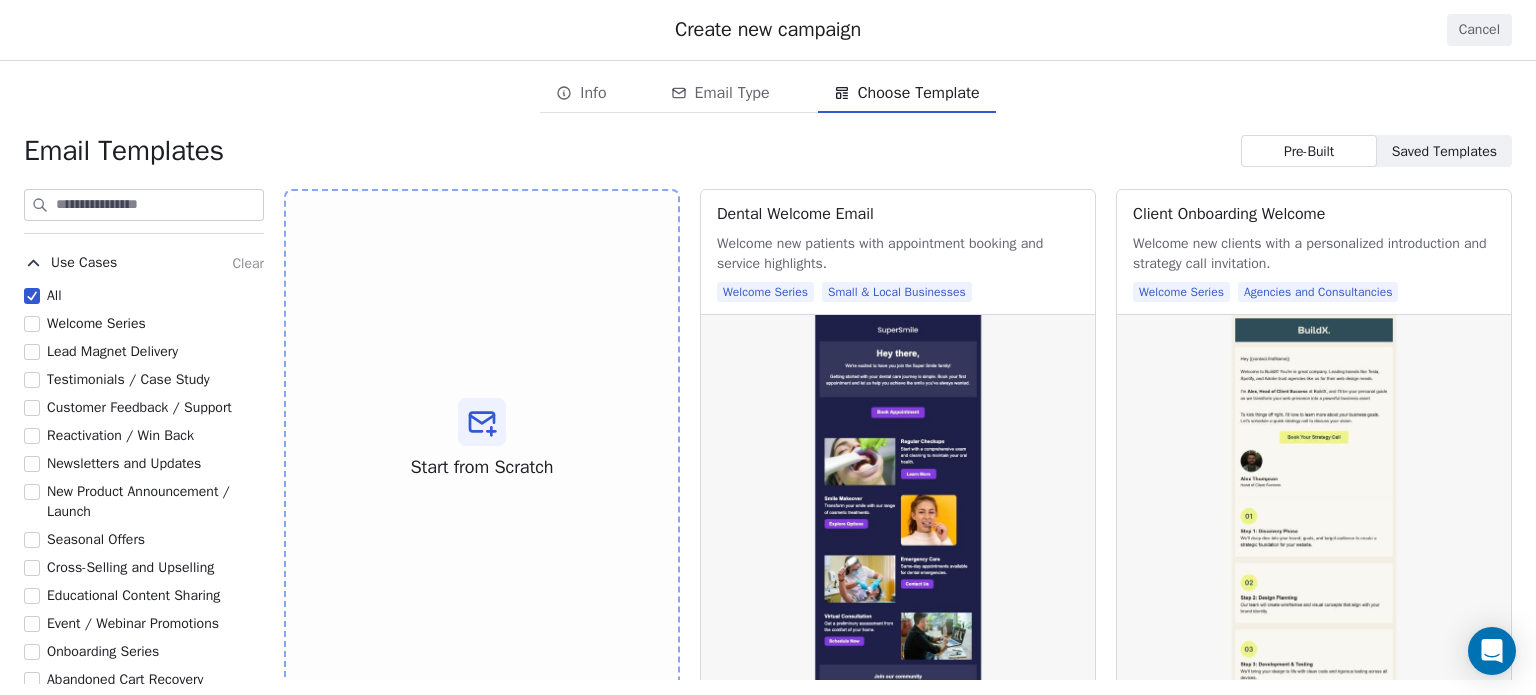 click on "Cancel" at bounding box center (1479, 30) 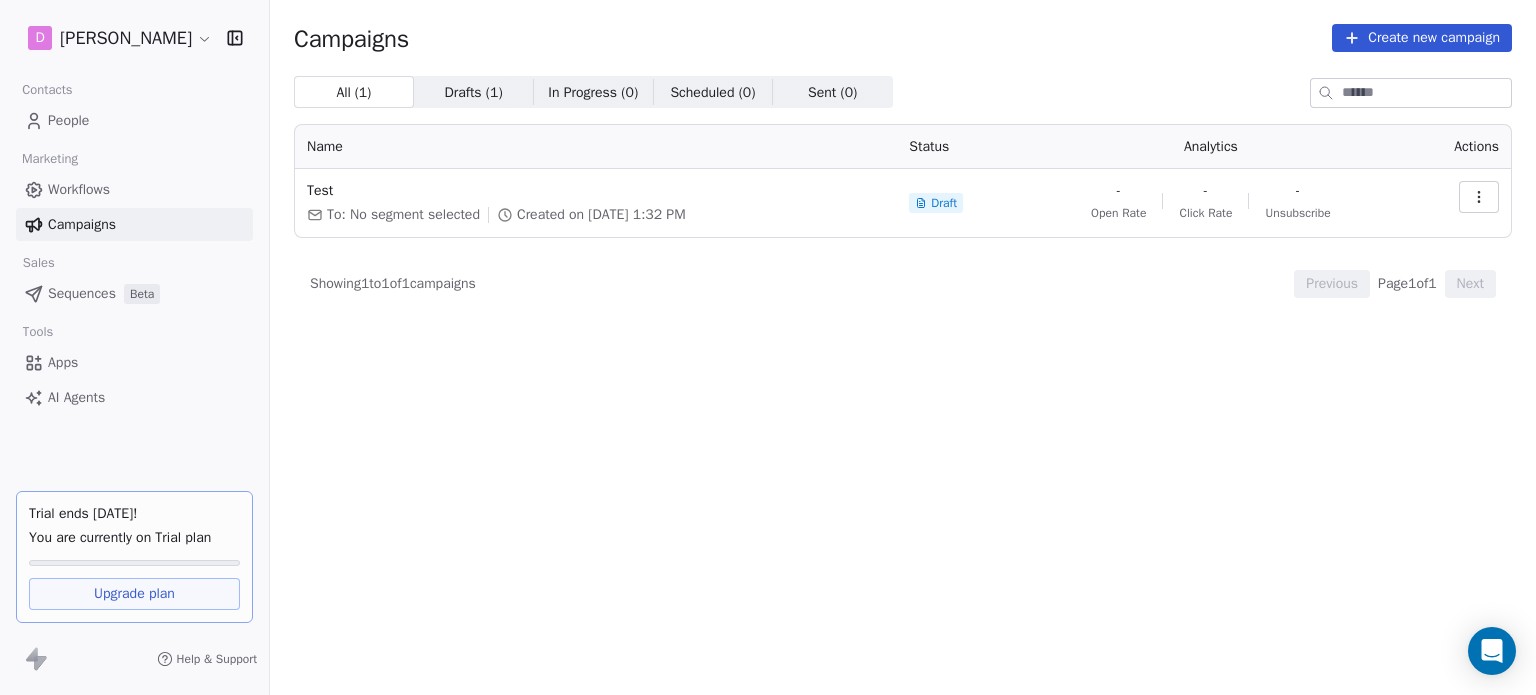 click on "Workflows" at bounding box center (79, 189) 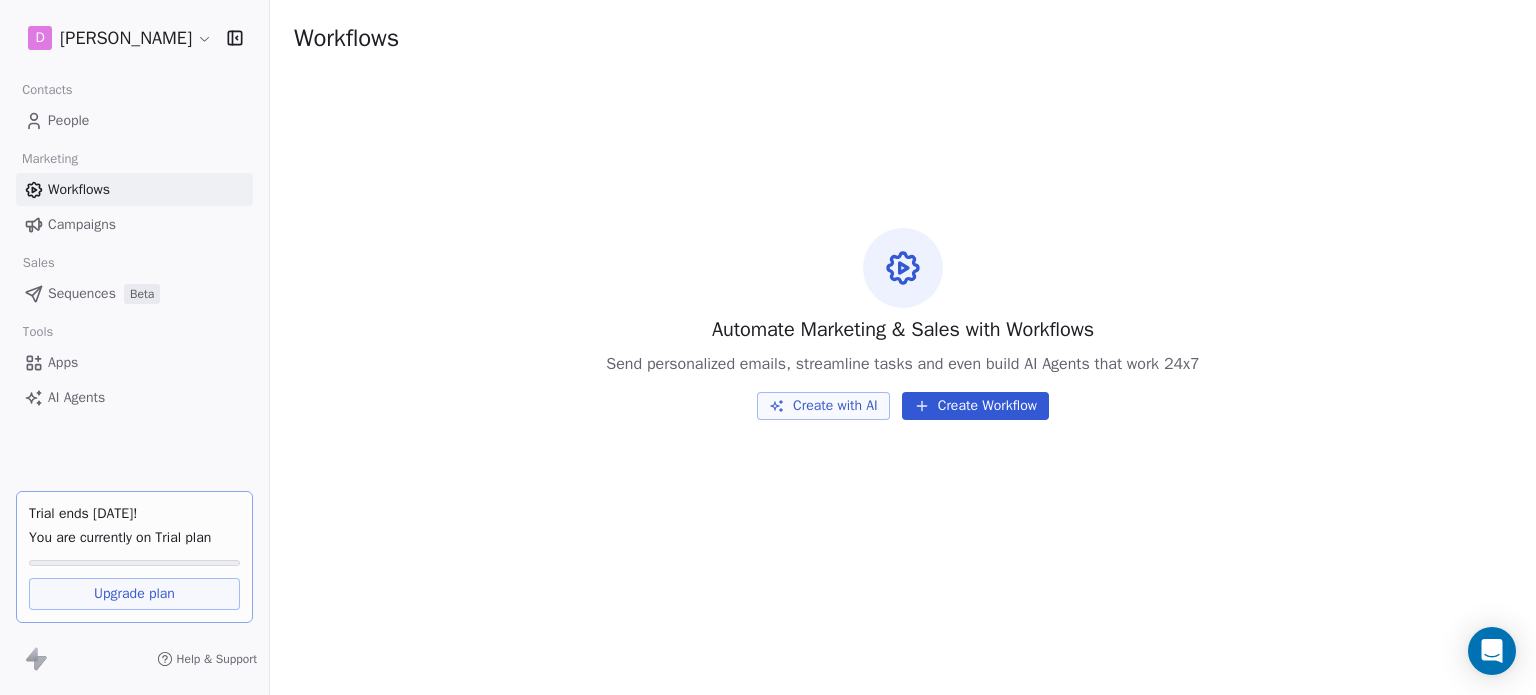 click on "Create Workflow" at bounding box center [975, 406] 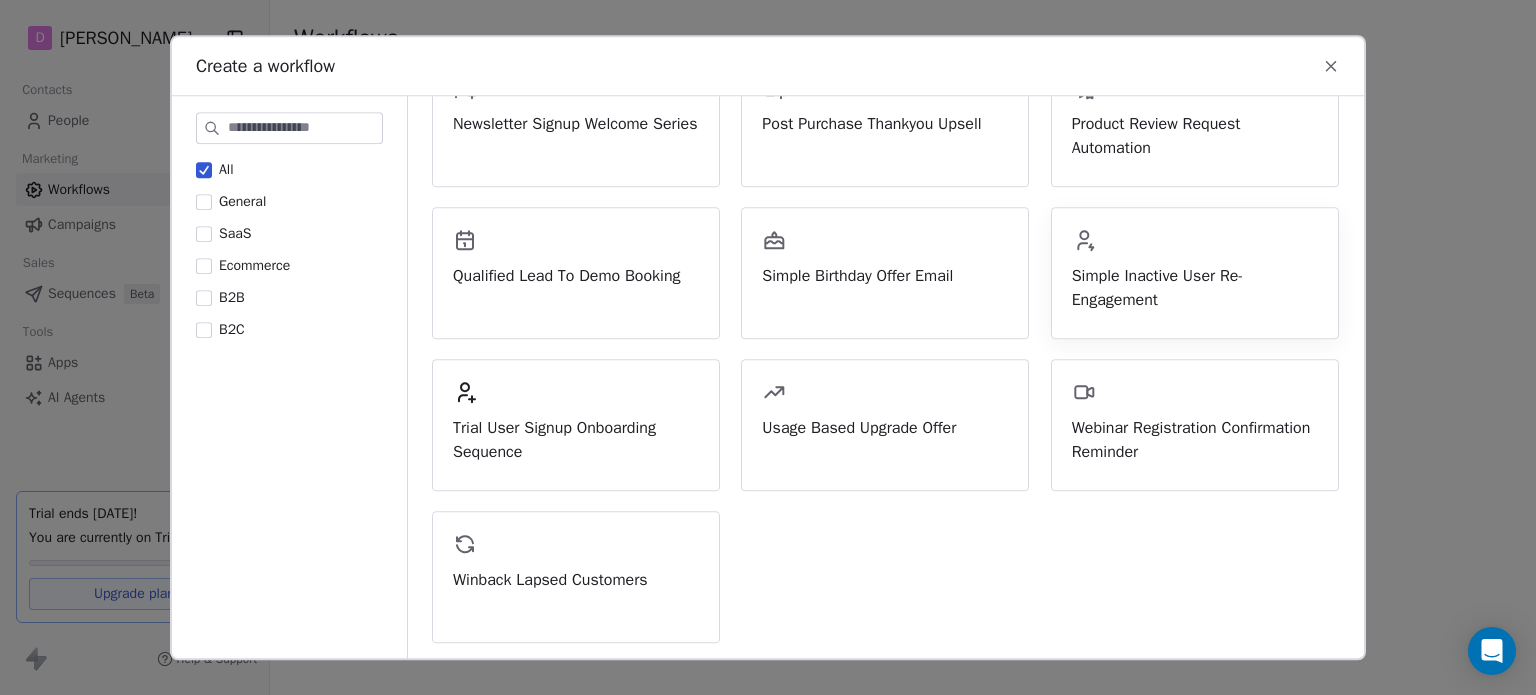 scroll, scrollTop: 244, scrollLeft: 0, axis: vertical 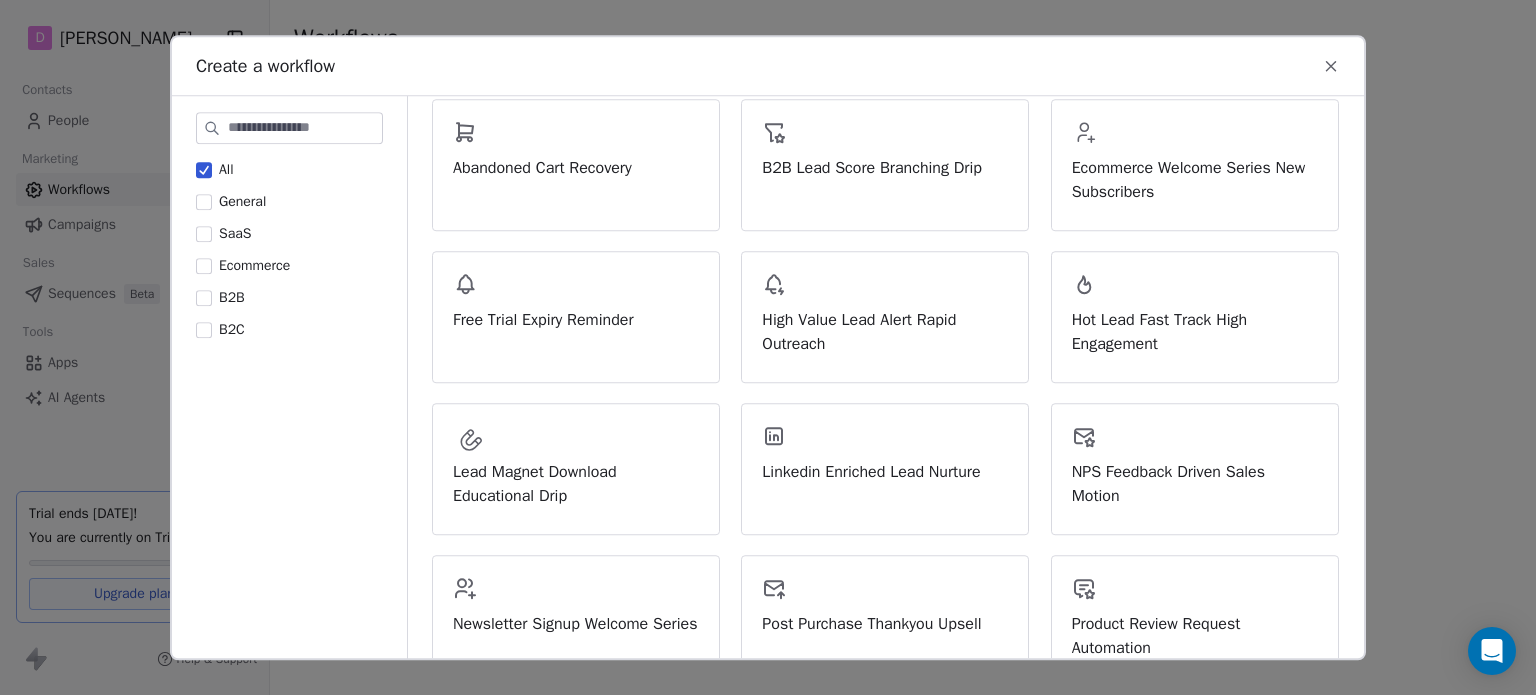 click 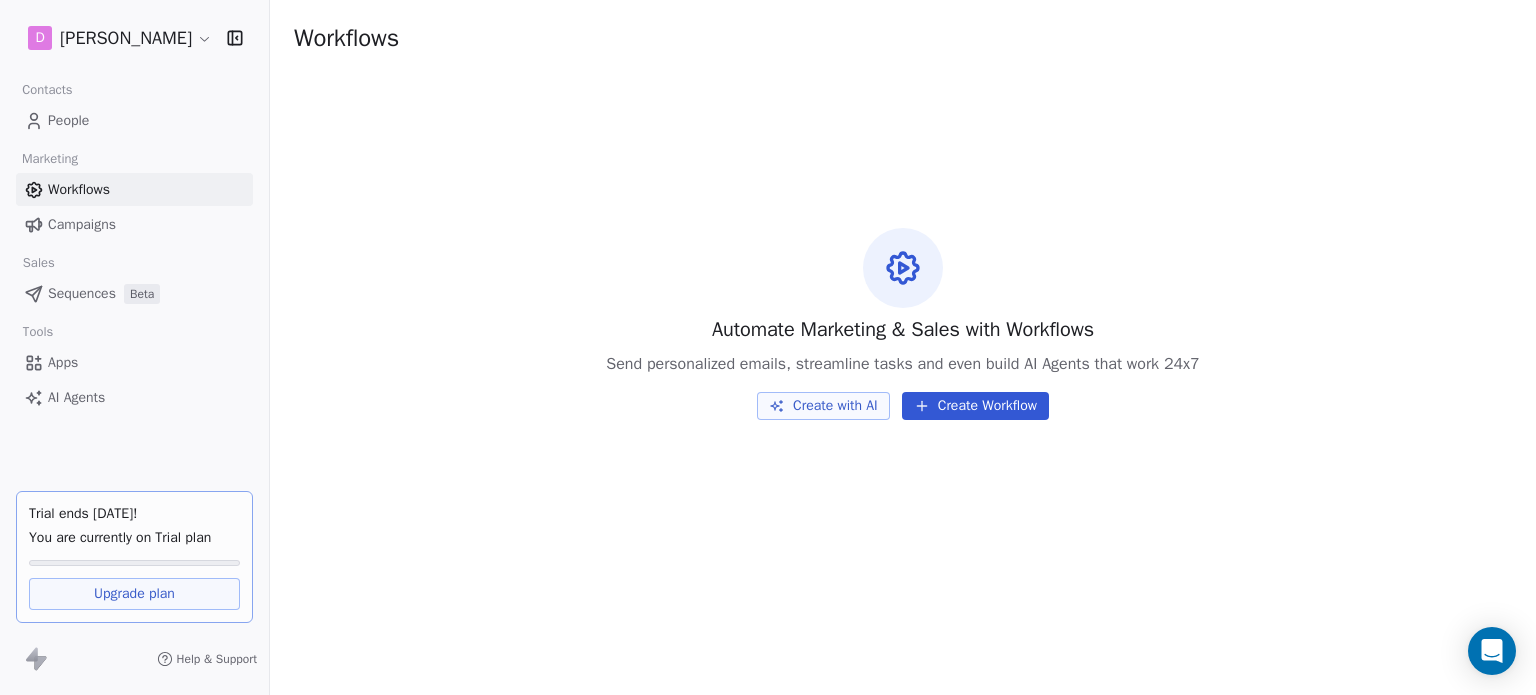 click on "People" at bounding box center [134, 120] 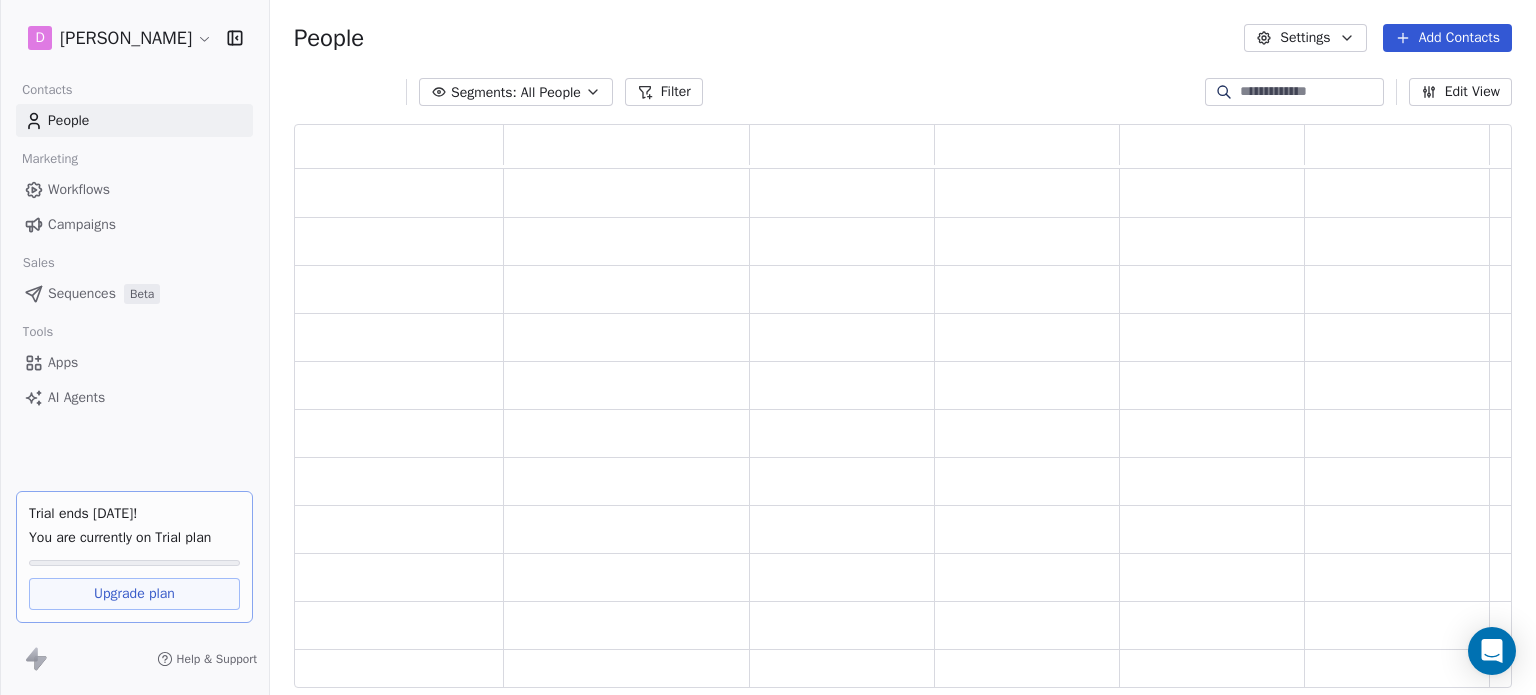 scroll, scrollTop: 16, scrollLeft: 16, axis: both 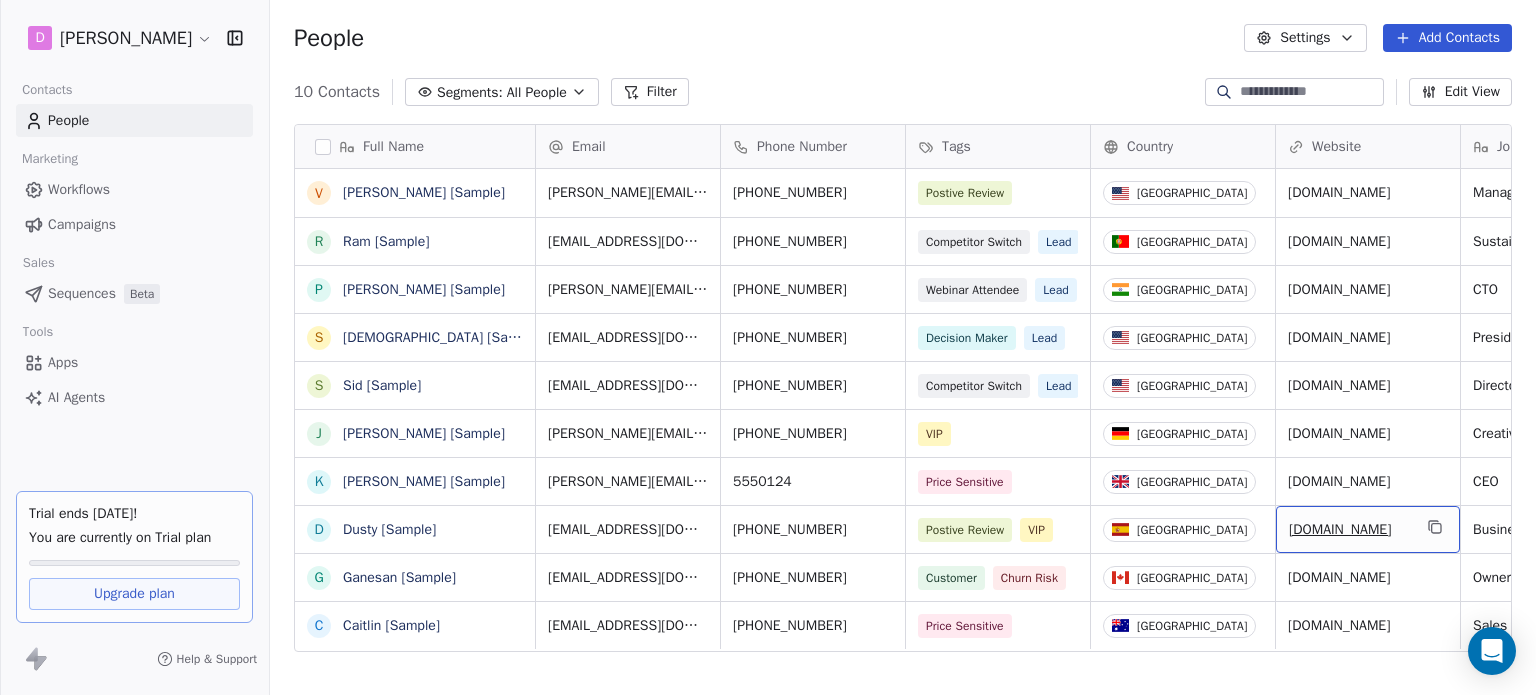 drag, startPoint x: 1478, startPoint y: 534, endPoint x: 1369, endPoint y: 348, distance: 215.58525 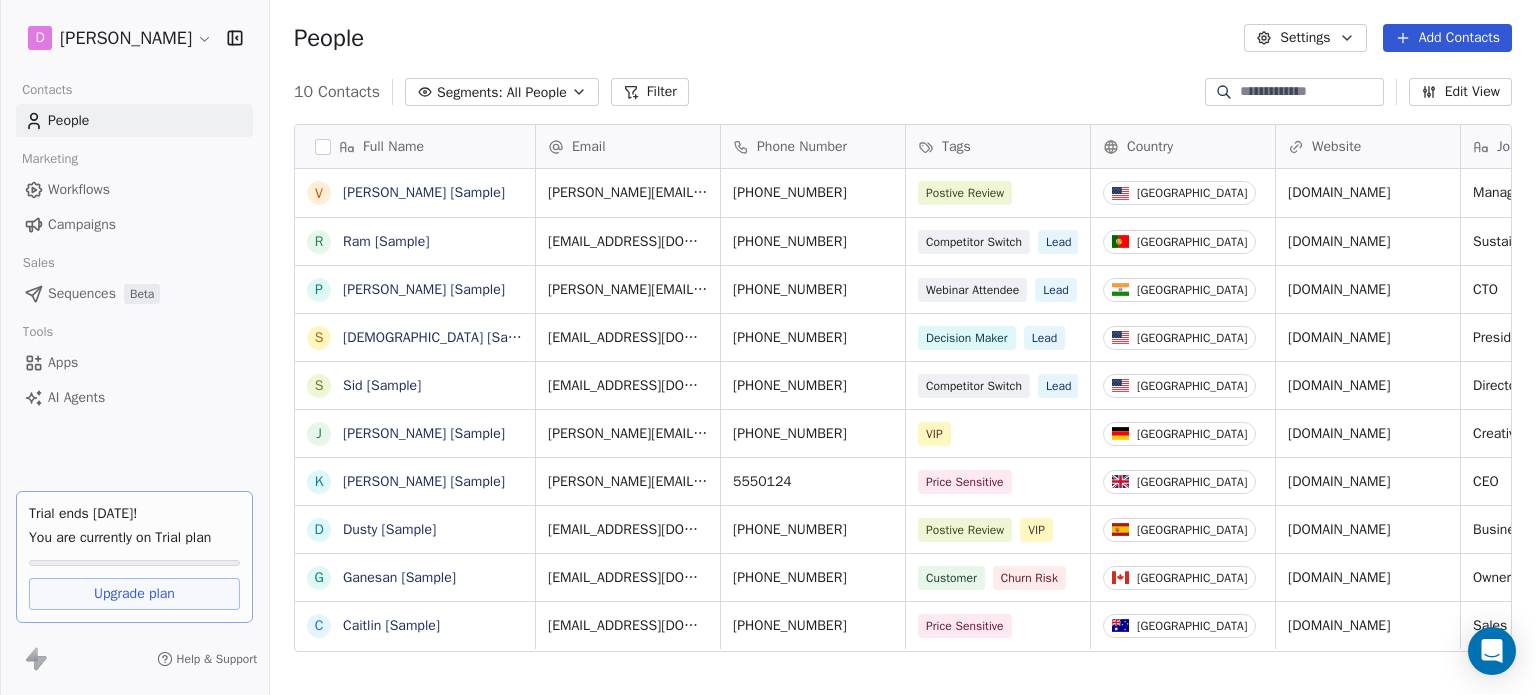 click on "Settings" at bounding box center (1305, 38) 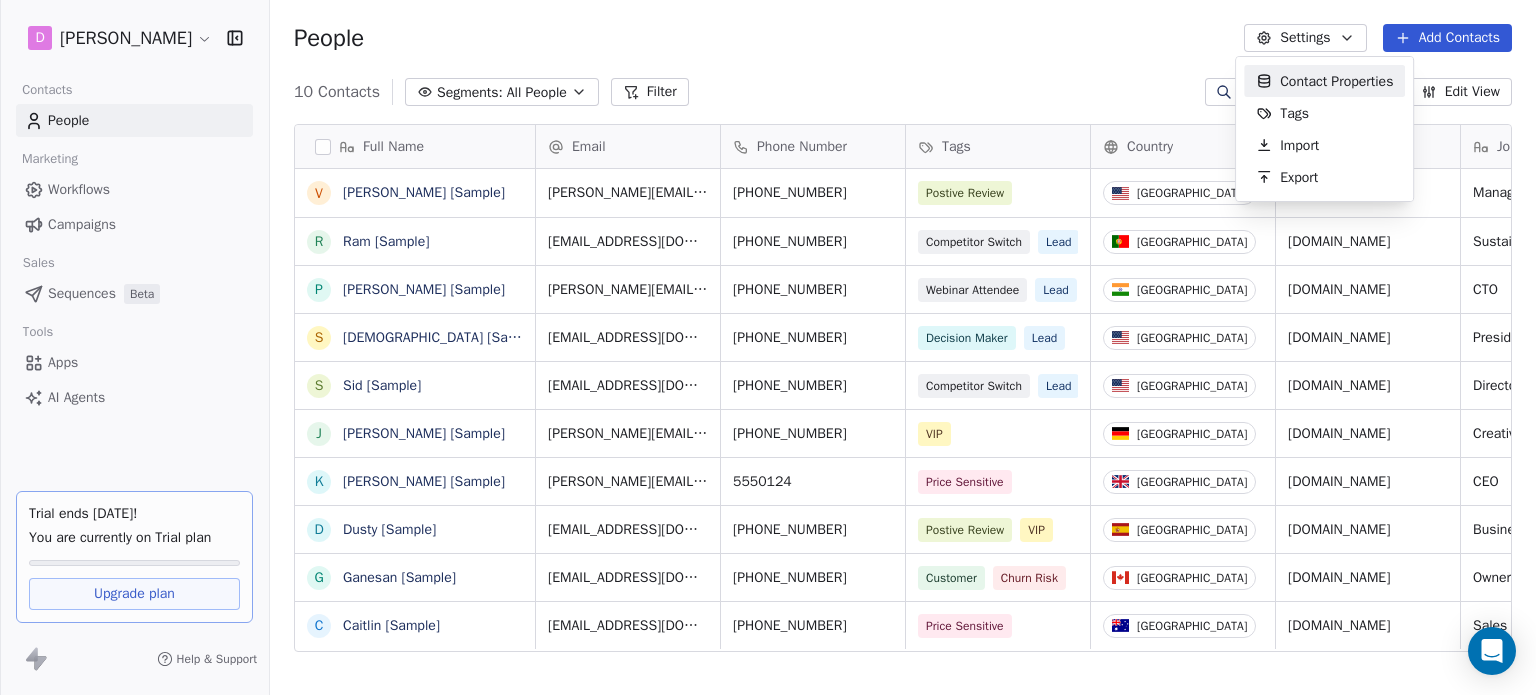 click on "D [PERSON_NAME] Contacts People Marketing Workflows Campaigns Sales Sequences Beta Tools Apps AI Agents Trial ends [DATE]! You are currently on Trial plan Upgrade plan Help & Support People Settings  Add Contacts 10 Contacts Segments: All People Filter  Edit View Tag Add to Sequence Export Full Name V [PERSON_NAME] [Sample] R Ram [Sample] P [PERSON_NAME] [Sample] S [PERSON_NAME] [Sample] S [PERSON_NAME] [Sample] [PERSON_NAME] [Sample] K [PERSON_NAME] [Sample] D Dusty [Sample] G Ganesan [Sample] C Caitlin [Sample] Email Phone Number Tags Country Website Job Title Status Contact Source NPS Score [PERSON_NAME][EMAIL_ADDRESS][DOMAIN_NAME] [PHONE_NUMBER] Postive Review United States [DOMAIN_NAME] Managing Director closed_won Referral 9 [EMAIL_ADDRESS][DOMAIN_NAME] [PHONE_NUMBER] Competitor Switch Lead [GEOGRAPHIC_DATA] [DOMAIN_NAME] Sustainability Head closed_won Facebook Ad 10 [PERSON_NAME][EMAIL_ADDRESS][DOMAIN_NAME] [PHONE_NUMBER] Webinar Attendee Lead India [DOMAIN_NAME] CTO proposal_sent Trade Show [EMAIL_ADDRESS][DOMAIN_NAME] [PHONE_NUMBER] Decision Maker Lead United States [DOMAIN_NAME] President 9 VIP" at bounding box center [768, 347] 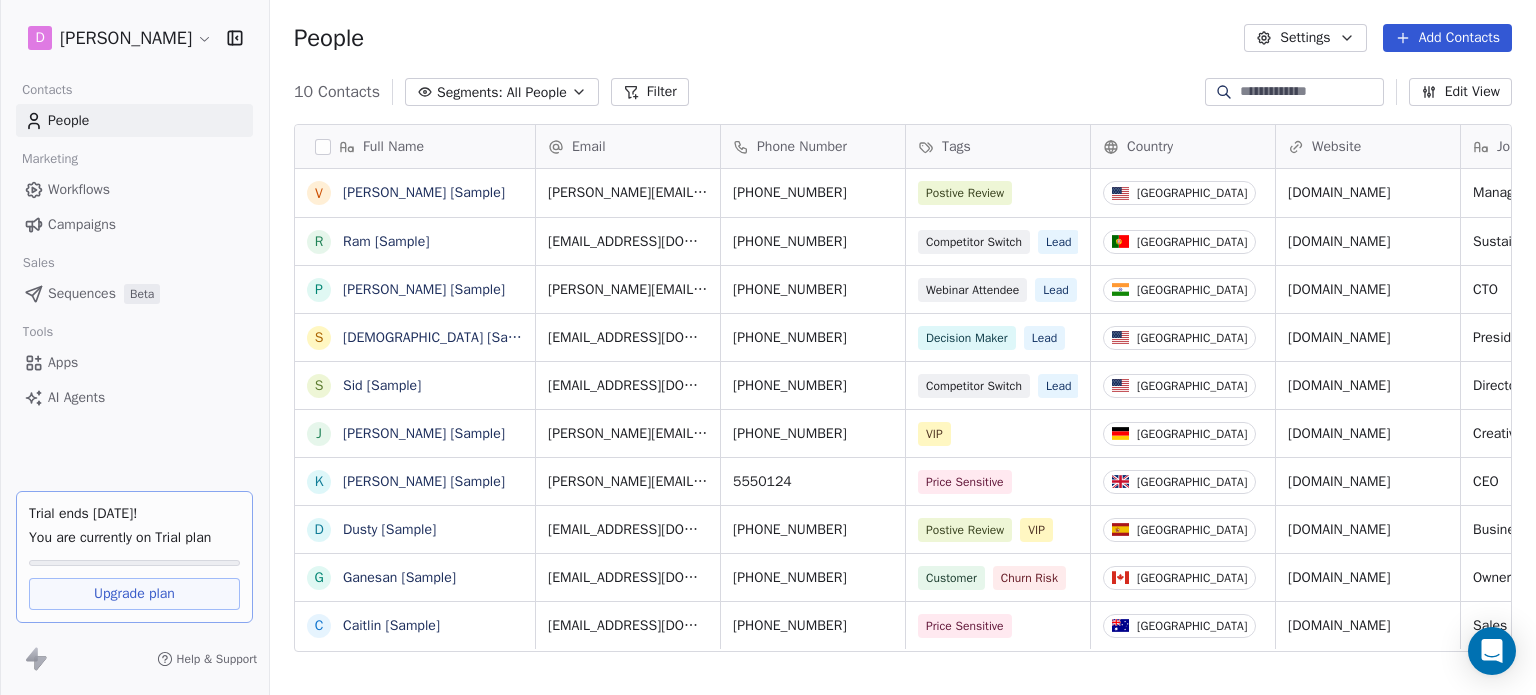 click on "Add Contacts" at bounding box center [1447, 38] 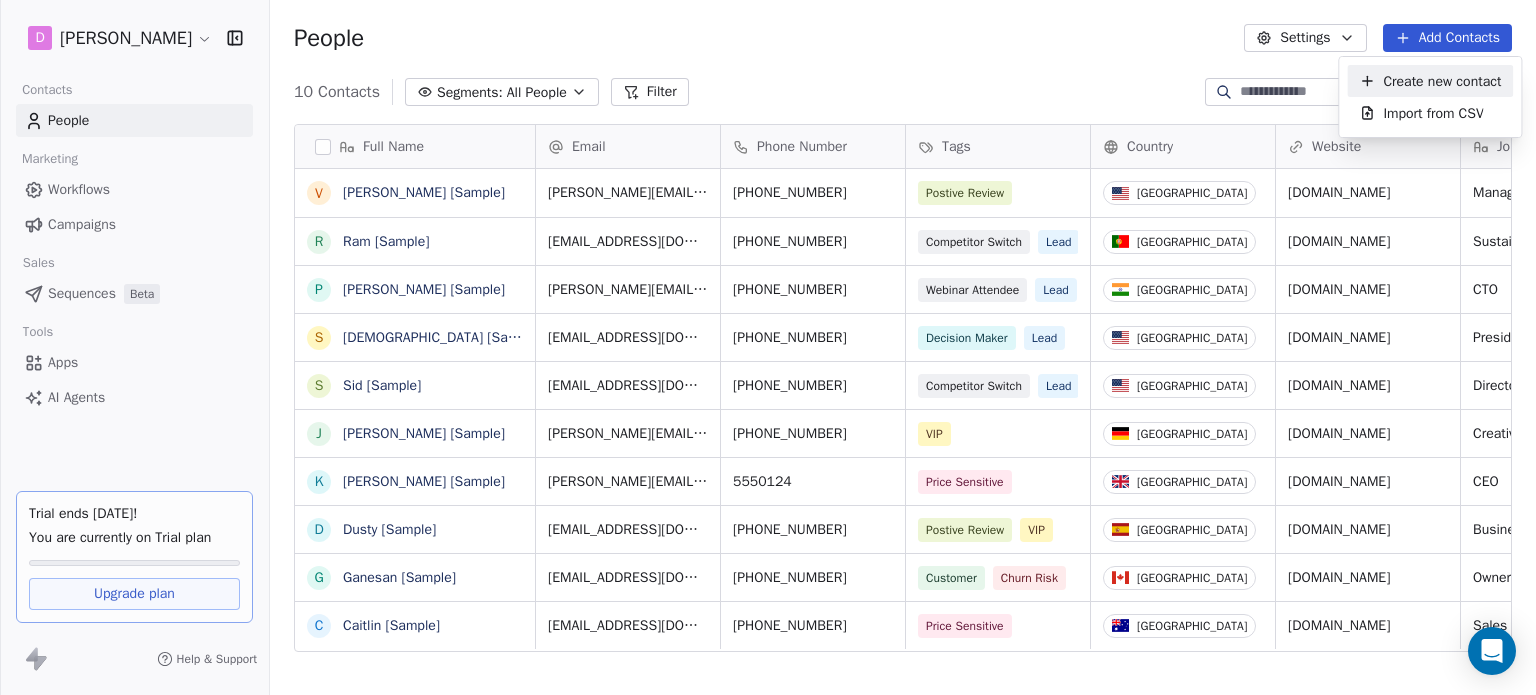 click on "D [PERSON_NAME] Contacts People Marketing Workflows Campaigns Sales Sequences Beta Tools Apps AI Agents Trial ends [DATE]! You are currently on Trial plan Upgrade plan Help & Support People Settings  Add Contacts 10 Contacts Segments: All People Filter  Edit View Tag Add to Sequence Export Full Name V [PERSON_NAME] [Sample] R Ram [Sample] P [PERSON_NAME] [Sample] S [PERSON_NAME] [Sample] S [PERSON_NAME] [Sample] [PERSON_NAME] [Sample] K [PERSON_NAME] [Sample] D Dusty [Sample] G Ganesan [Sample] C Caitlin [Sample] Email Phone Number Tags Country Website Job Title Status Contact Source NPS Score [PERSON_NAME][EMAIL_ADDRESS][DOMAIN_NAME] [PHONE_NUMBER] Postive Review United States [DOMAIN_NAME] Managing Director closed_won Referral 9 [EMAIL_ADDRESS][DOMAIN_NAME] [PHONE_NUMBER] Competitor Switch Lead [GEOGRAPHIC_DATA] [DOMAIN_NAME] Sustainability Head closed_won Facebook Ad 10 [PERSON_NAME][EMAIL_ADDRESS][DOMAIN_NAME] [PHONE_NUMBER] Webinar Attendee Lead India [DOMAIN_NAME] CTO proposal_sent Trade Show [EMAIL_ADDRESS][DOMAIN_NAME] [PHONE_NUMBER] Decision Maker Lead United States [DOMAIN_NAME] President 9 VIP" at bounding box center (768, 347) 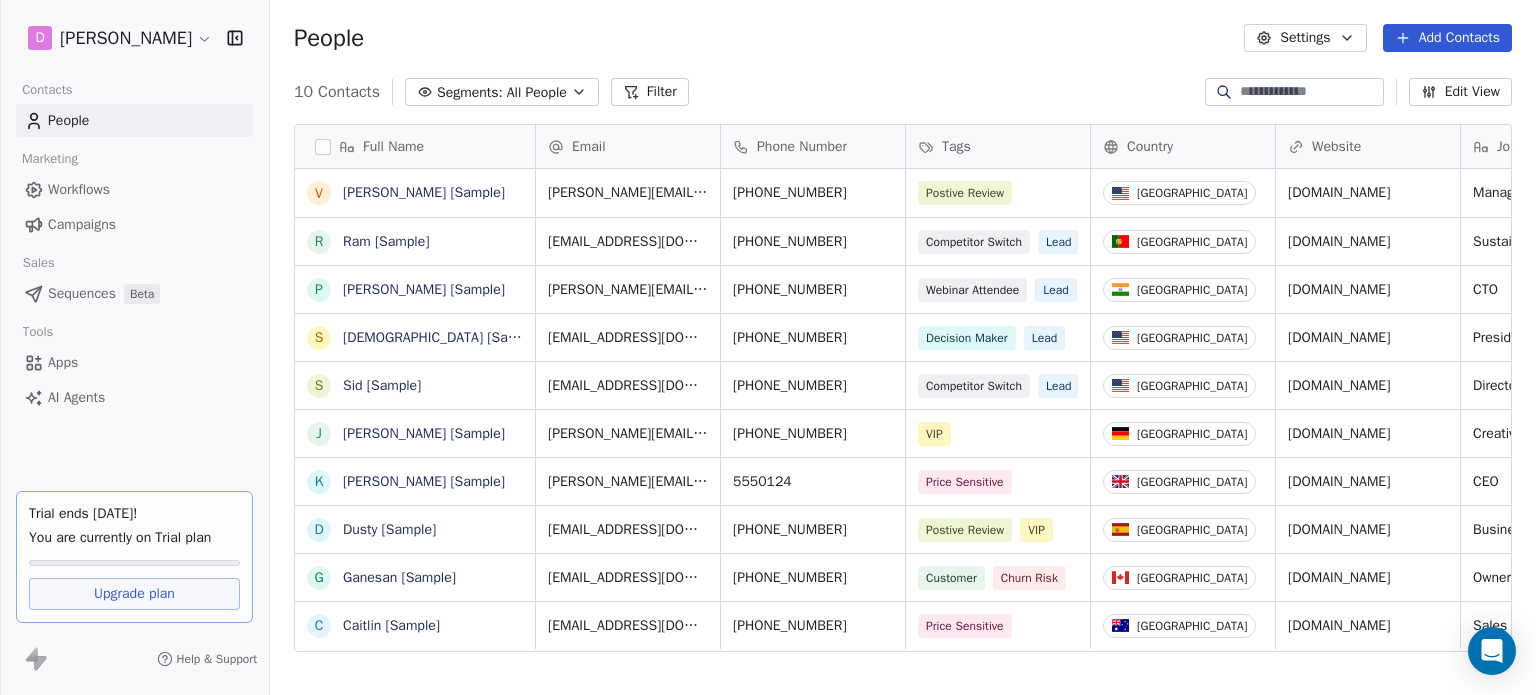 click on "Sequences" at bounding box center (82, 293) 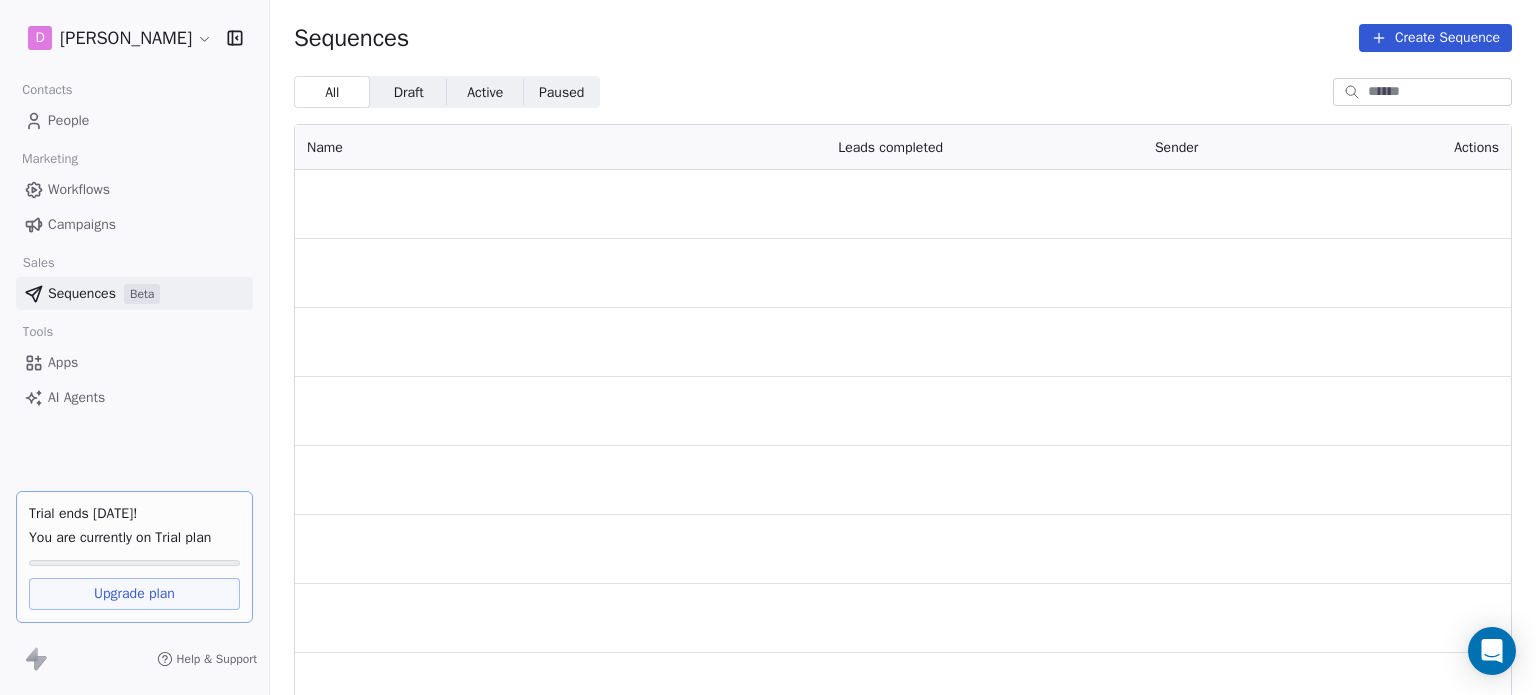 click on "Sequences" at bounding box center [82, 293] 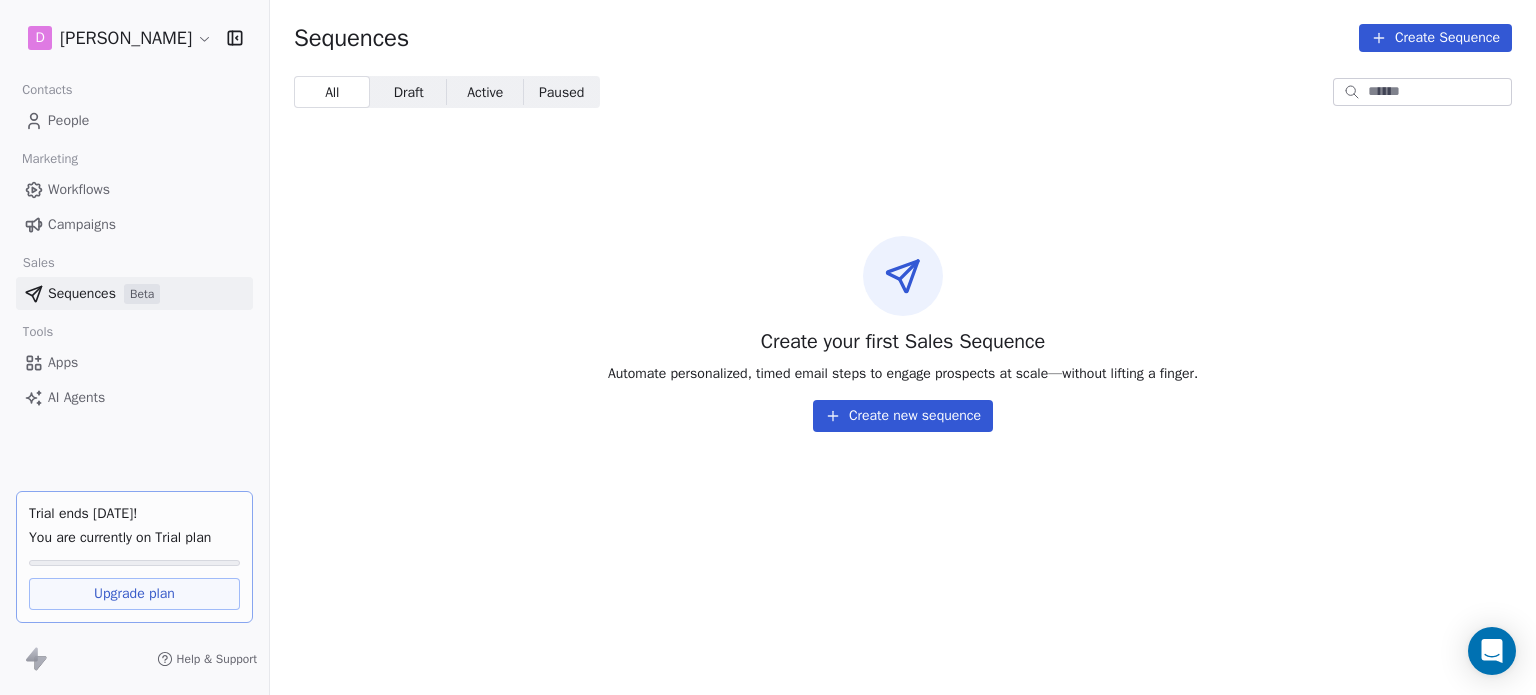 click on "Apps" at bounding box center [63, 362] 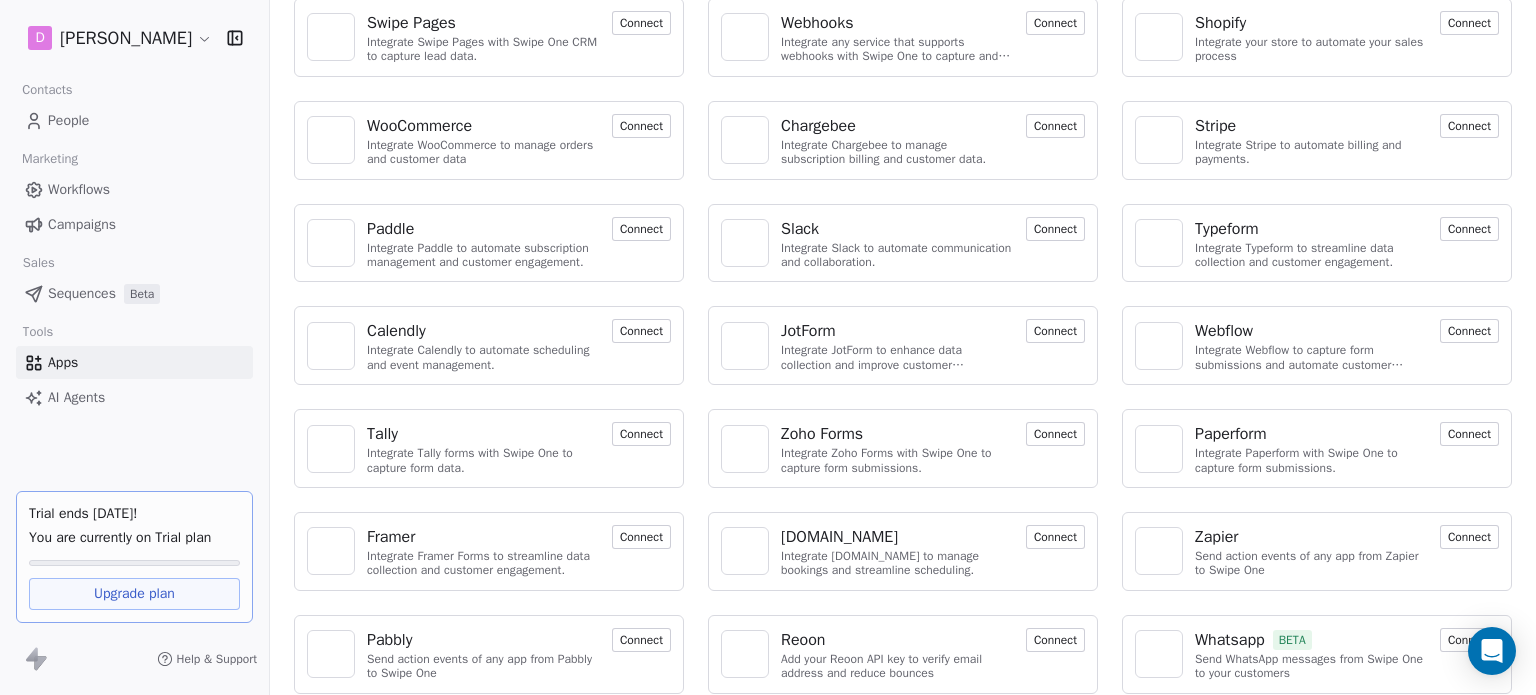 scroll, scrollTop: 137, scrollLeft: 0, axis: vertical 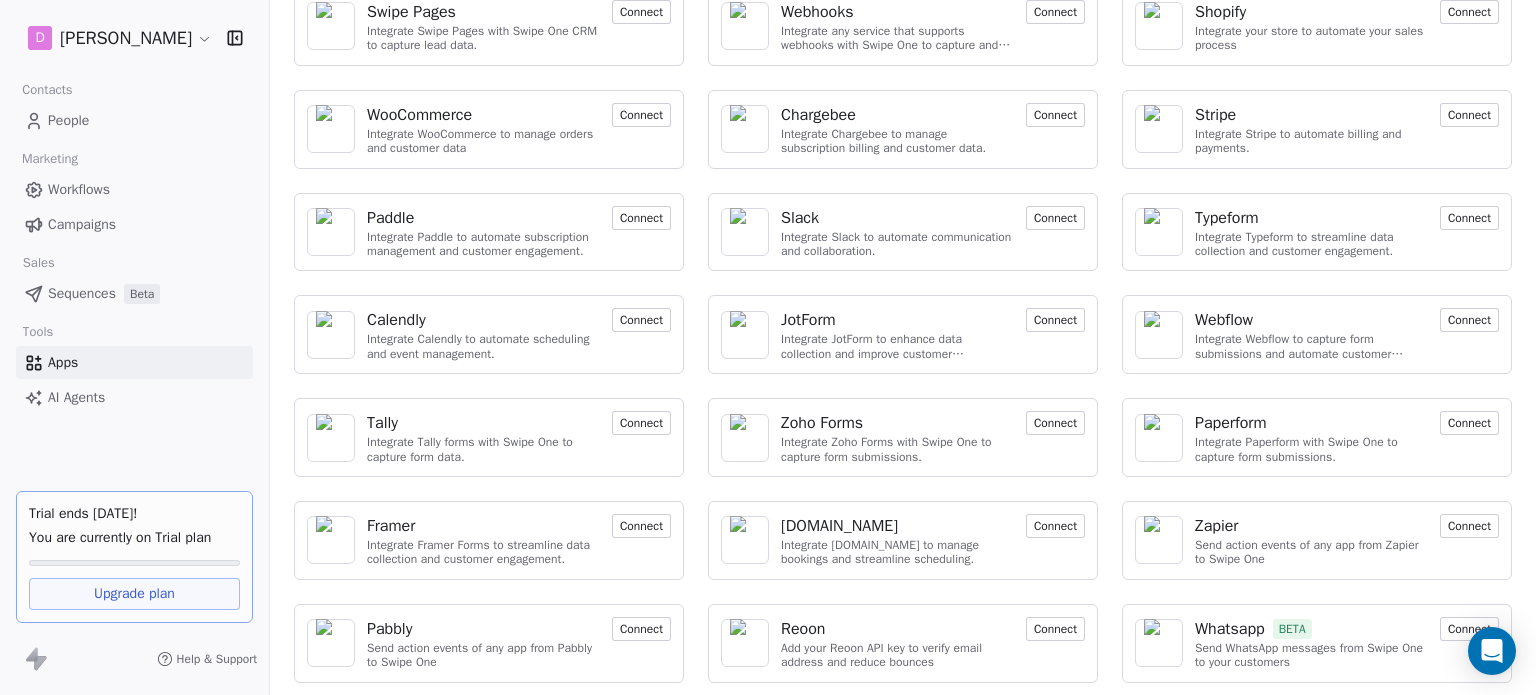 click on "AI Agents" at bounding box center [76, 397] 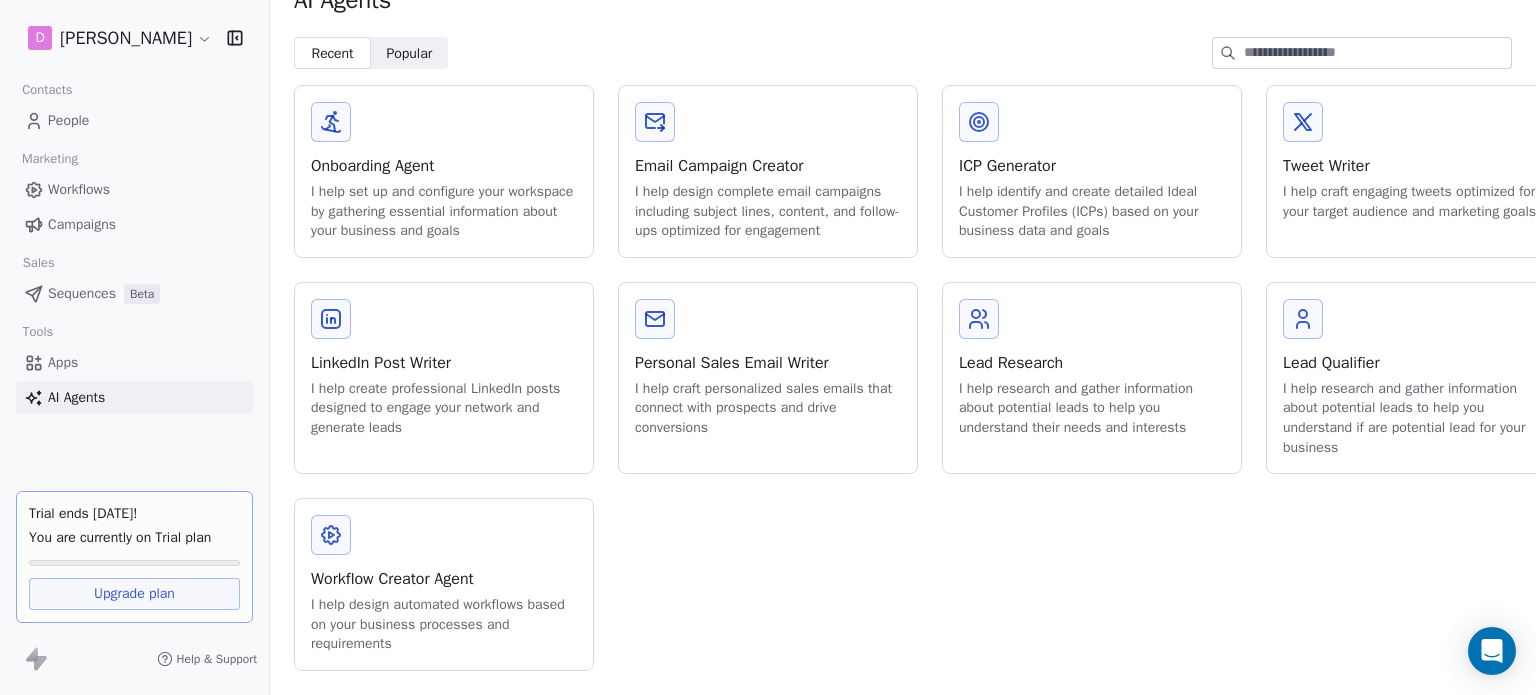 scroll, scrollTop: 70, scrollLeft: 0, axis: vertical 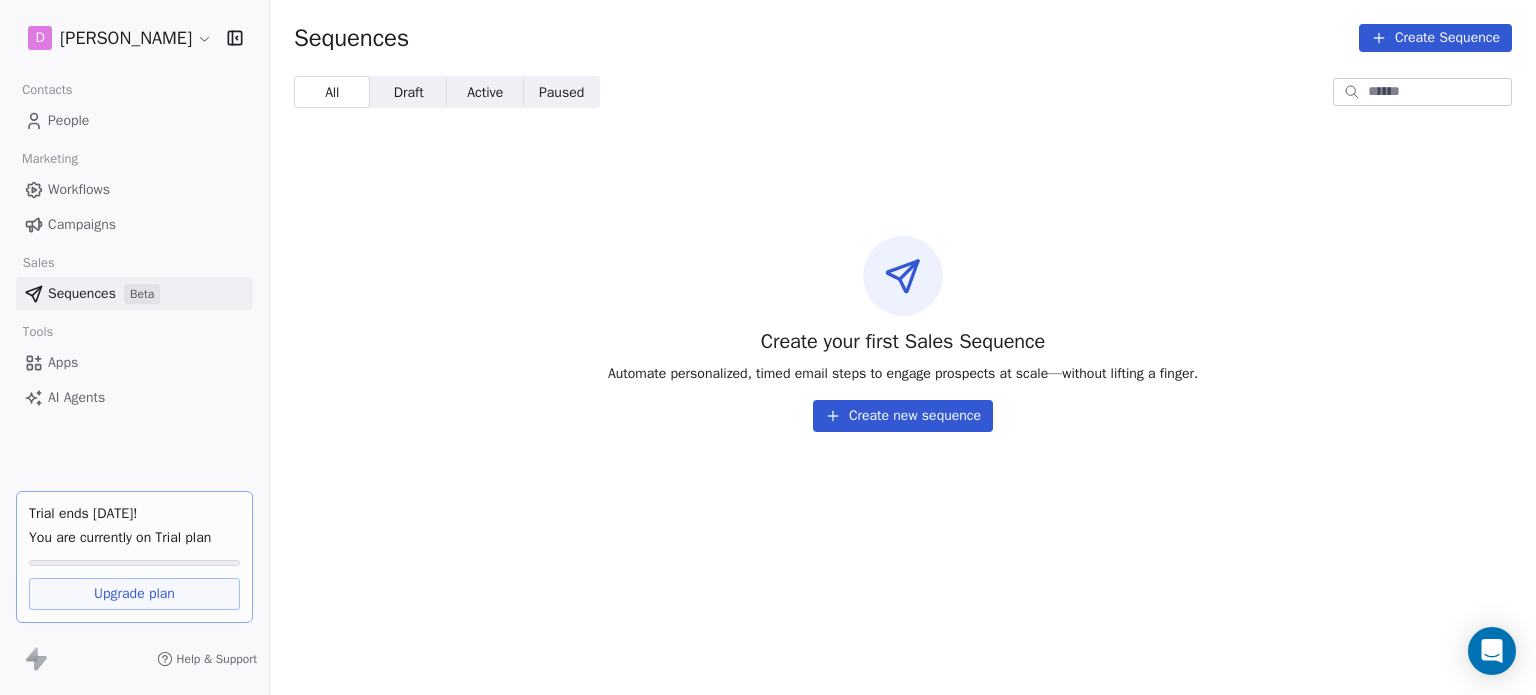click on "Draft" at bounding box center [409, 92] 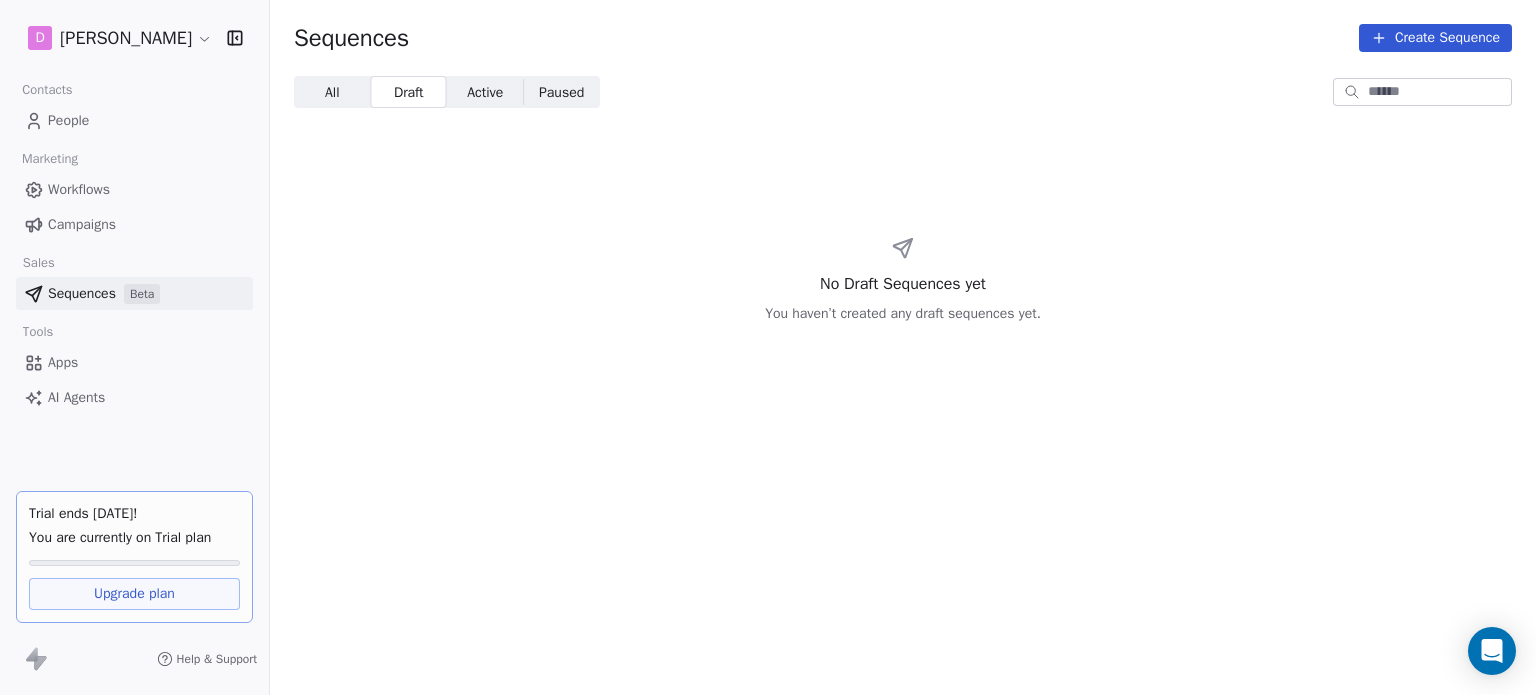 click on "Active" at bounding box center (485, 92) 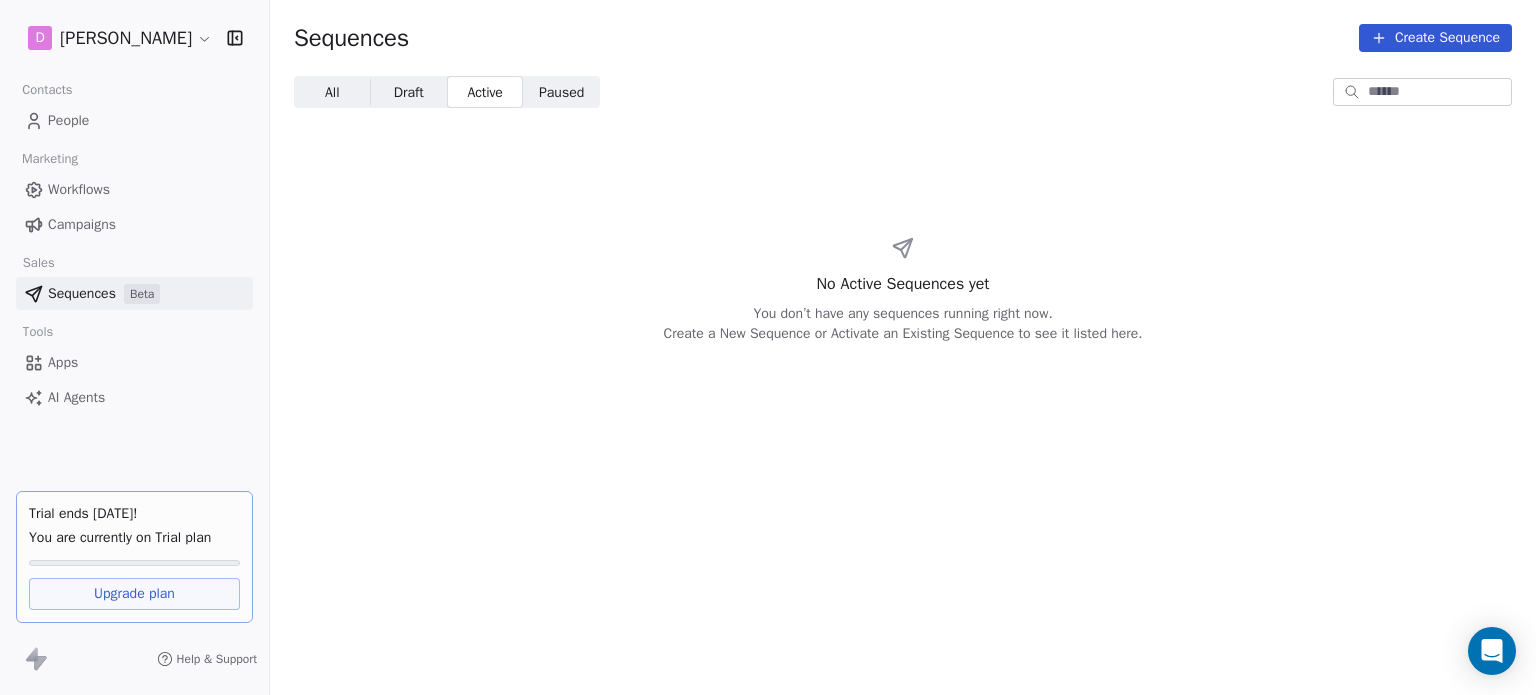click on "All" at bounding box center (332, 92) 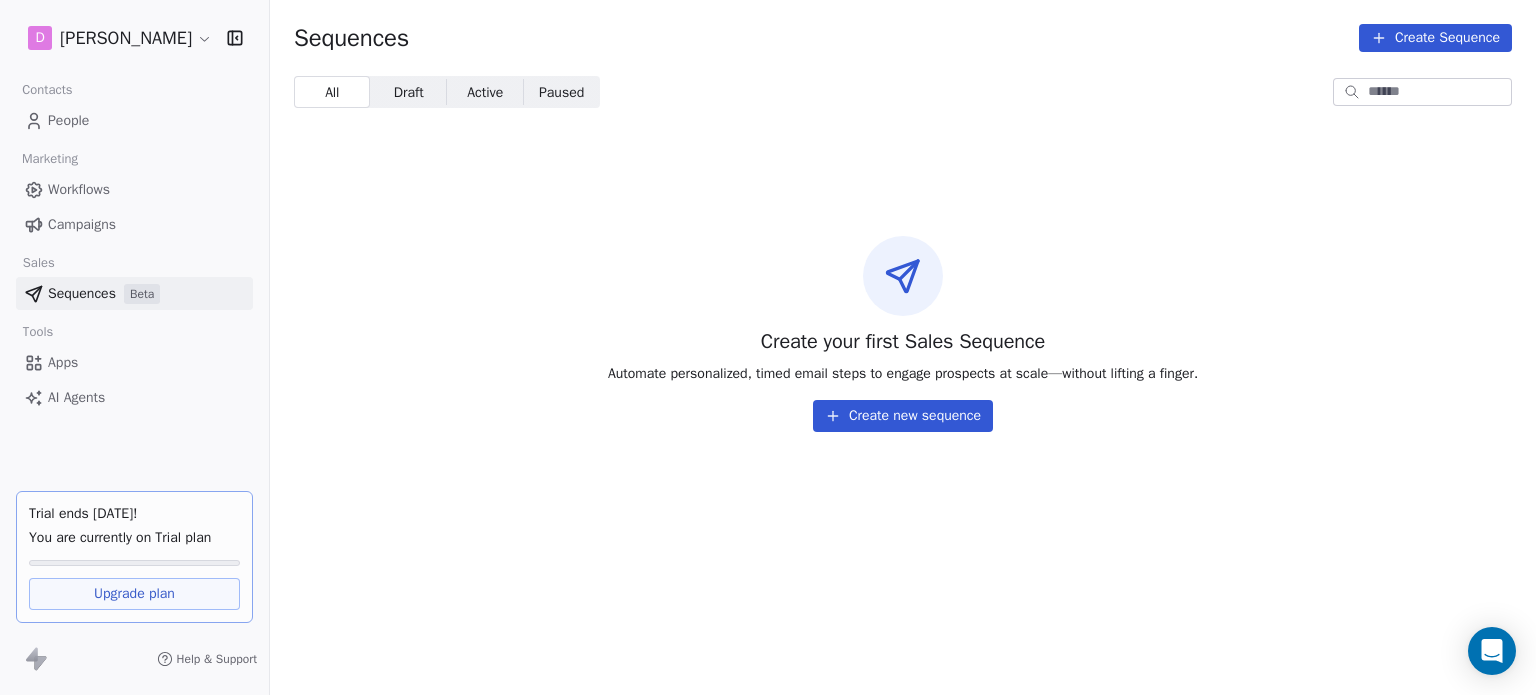 click on "Create new sequence" at bounding box center (903, 416) 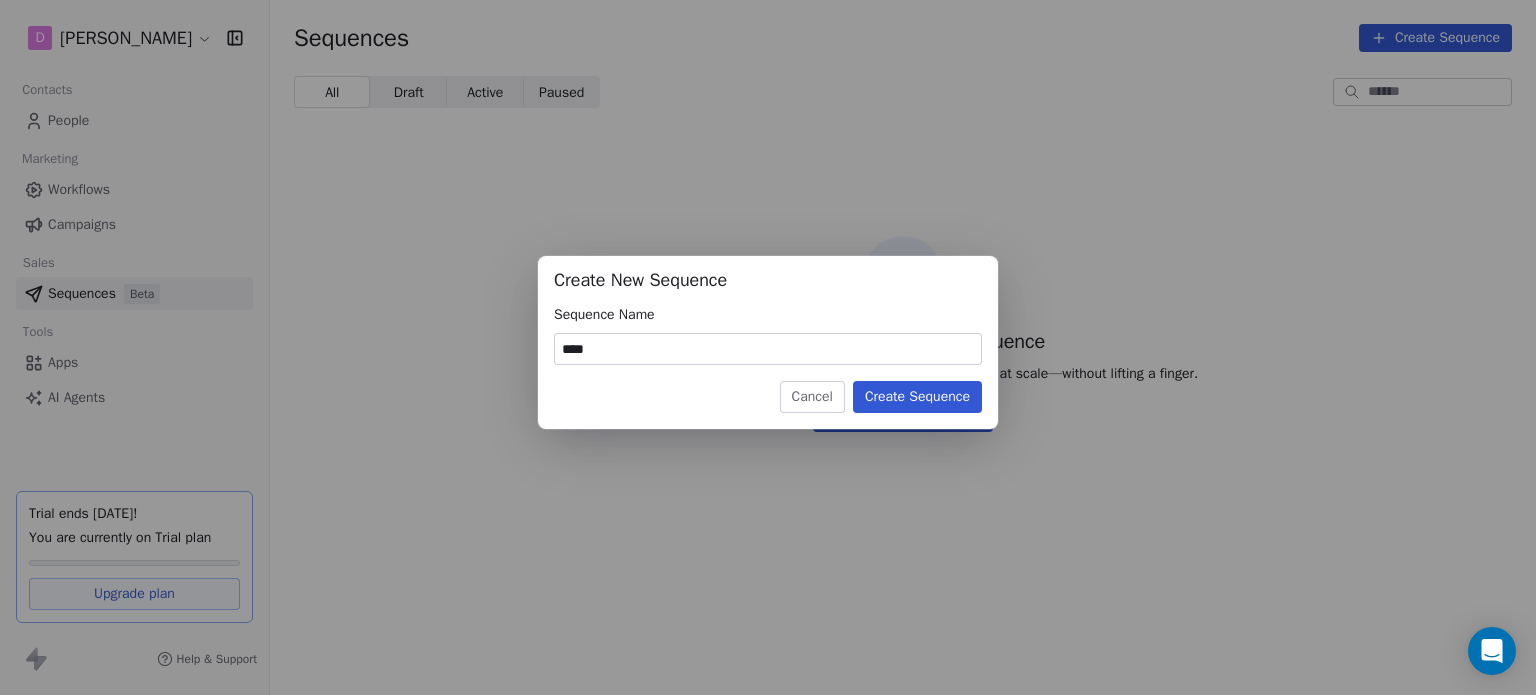 type on "****" 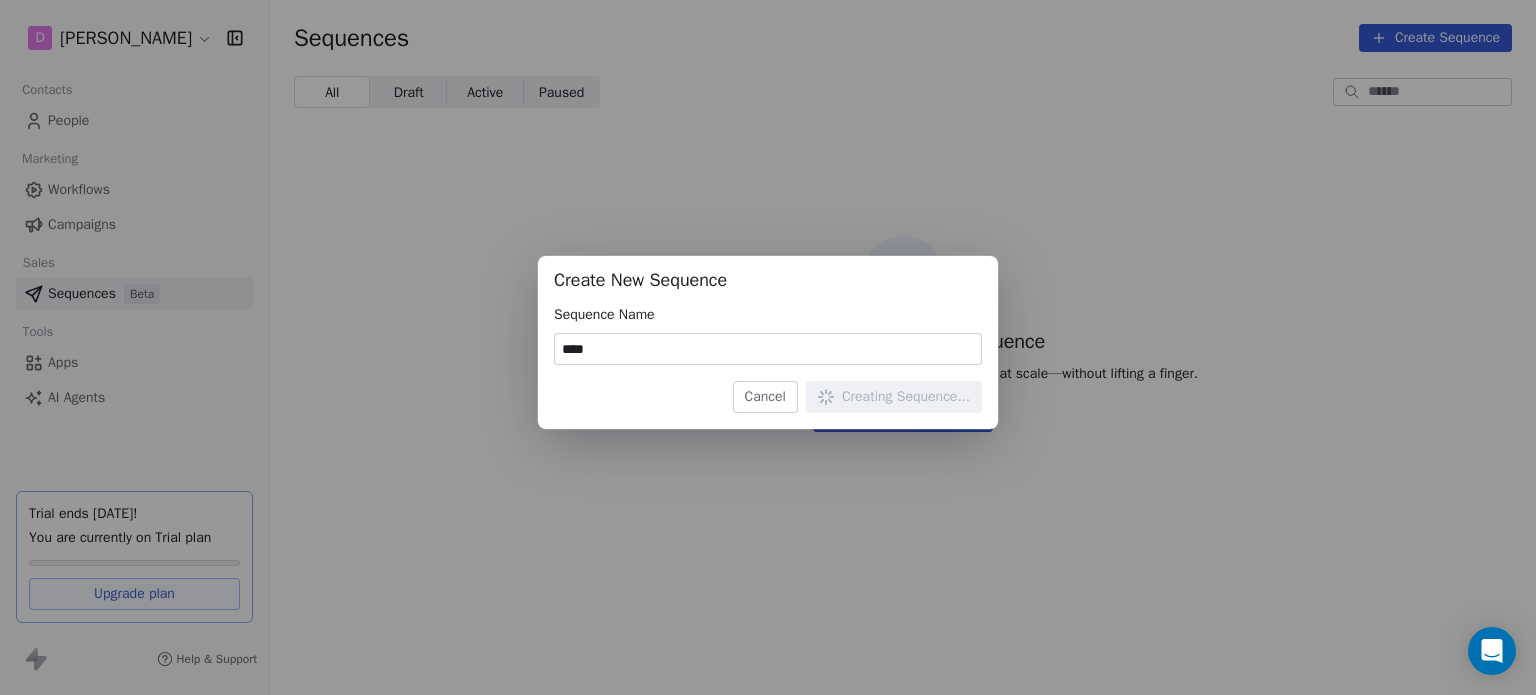 type 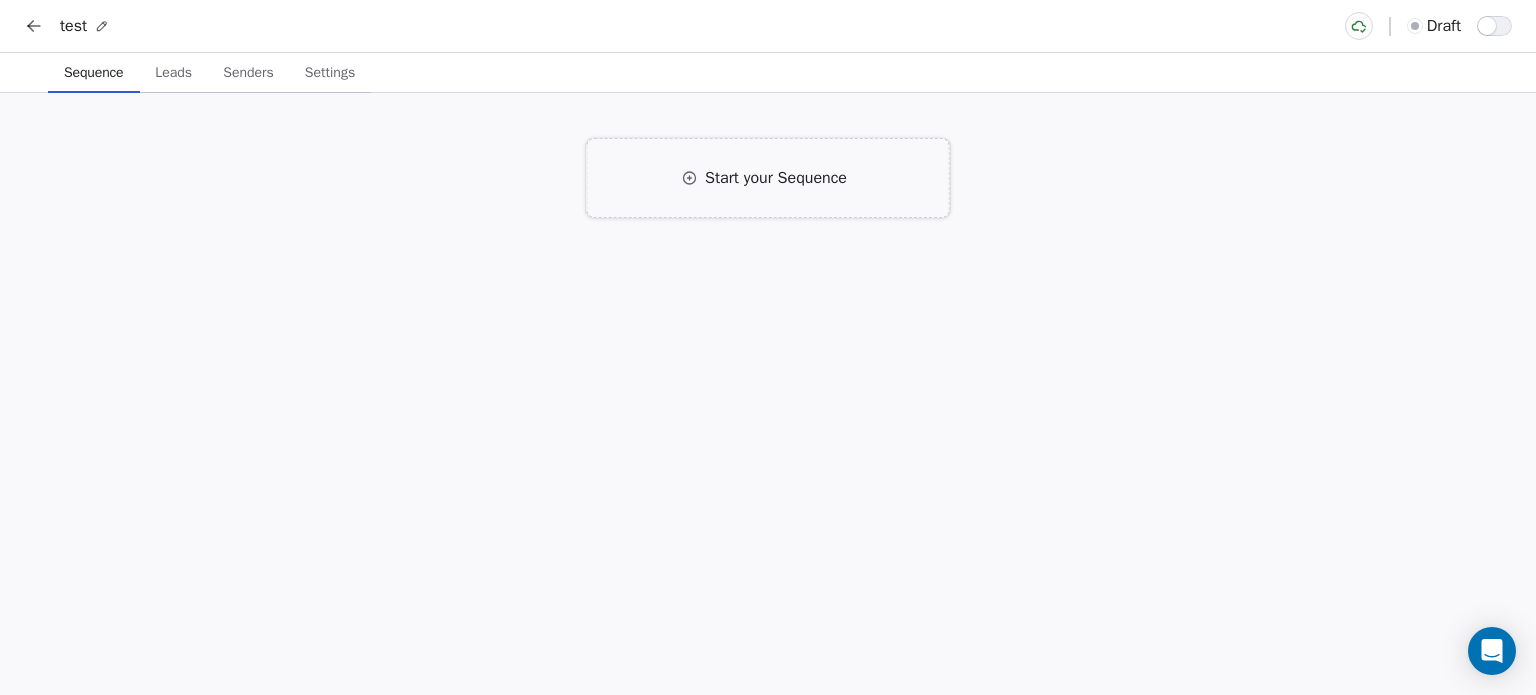click on "Start your Sequence" at bounding box center [768, 178] 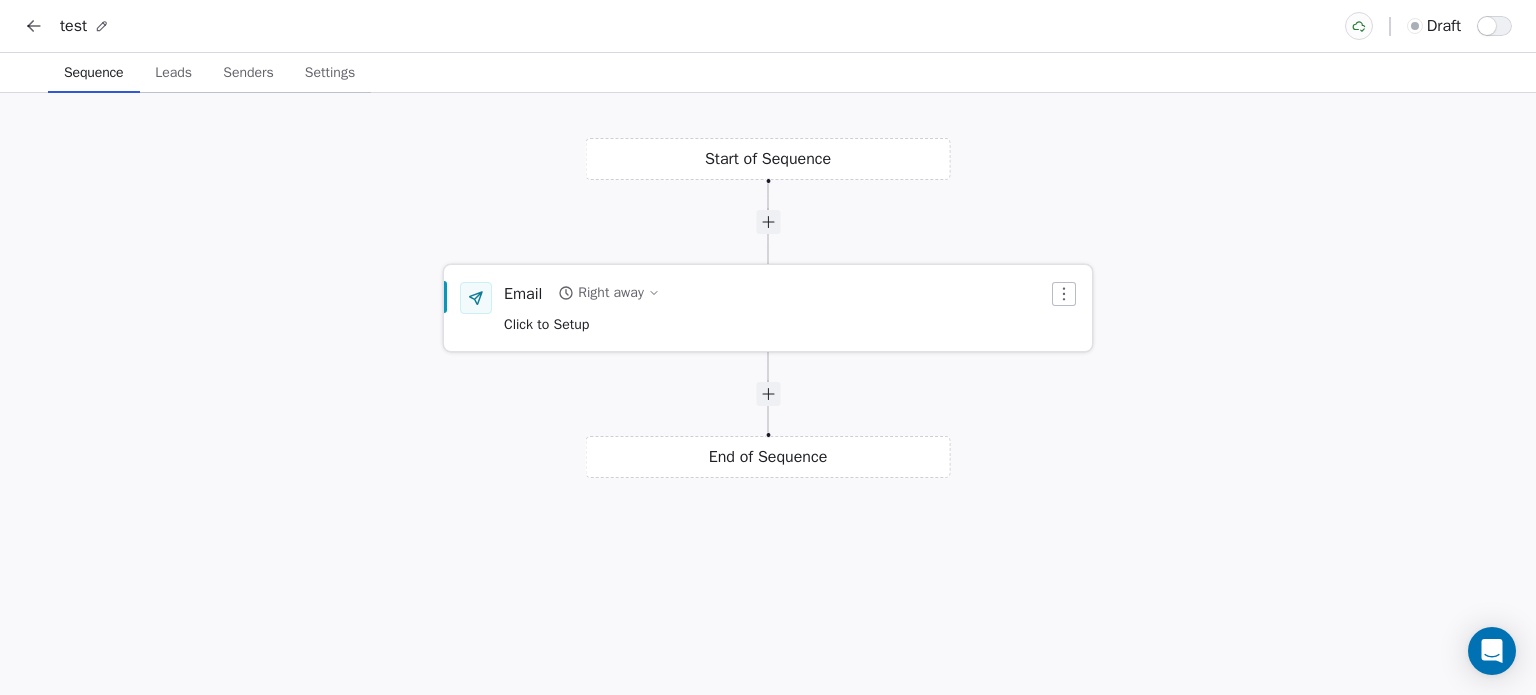 click on "Right away" at bounding box center (608, 293) 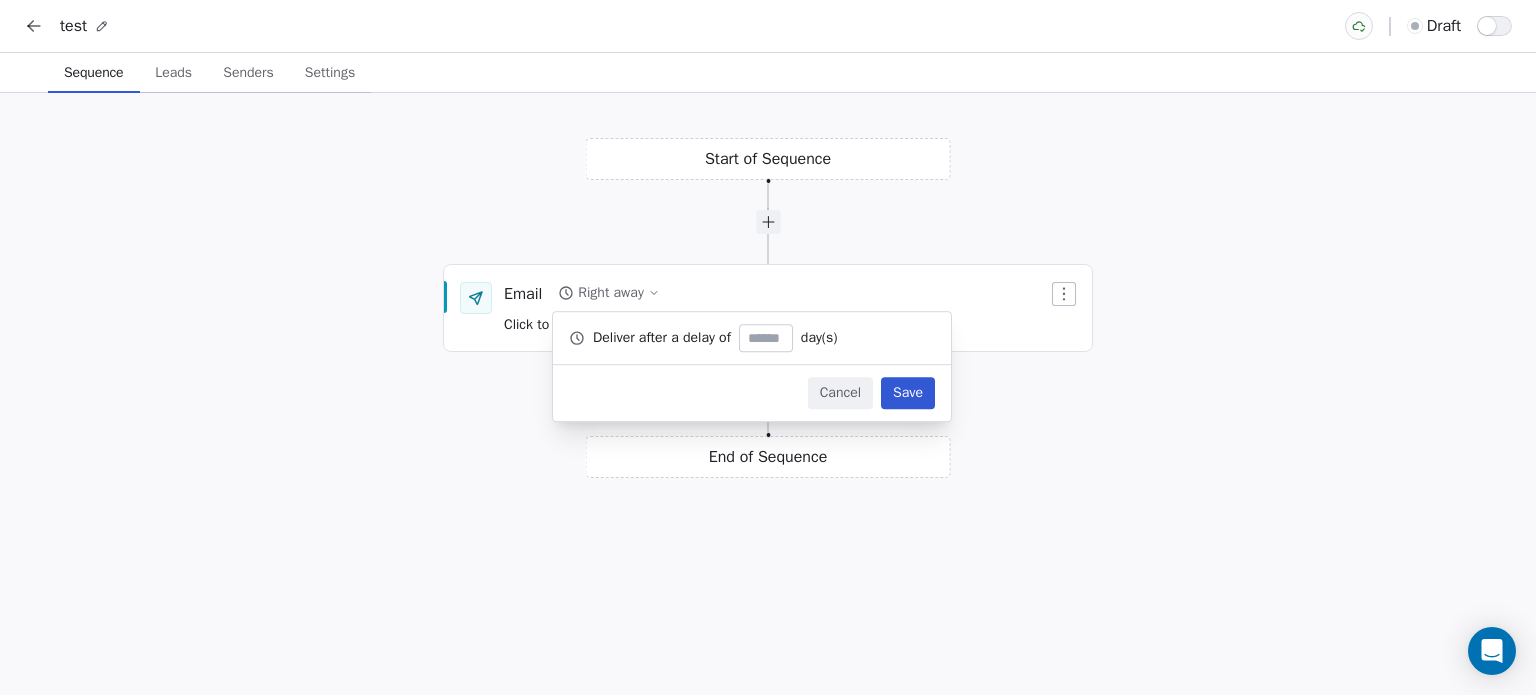 click at bounding box center (34, 26) 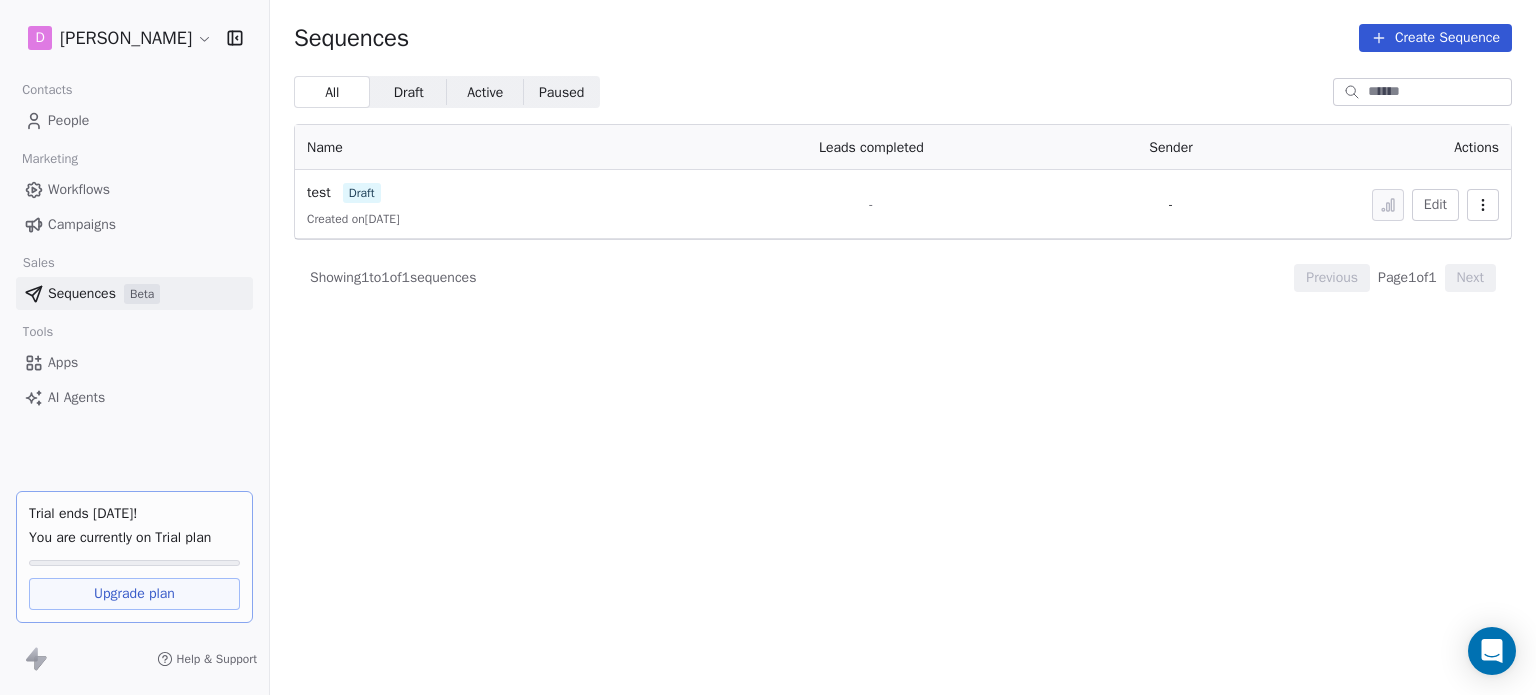 click on "Campaigns" at bounding box center (82, 224) 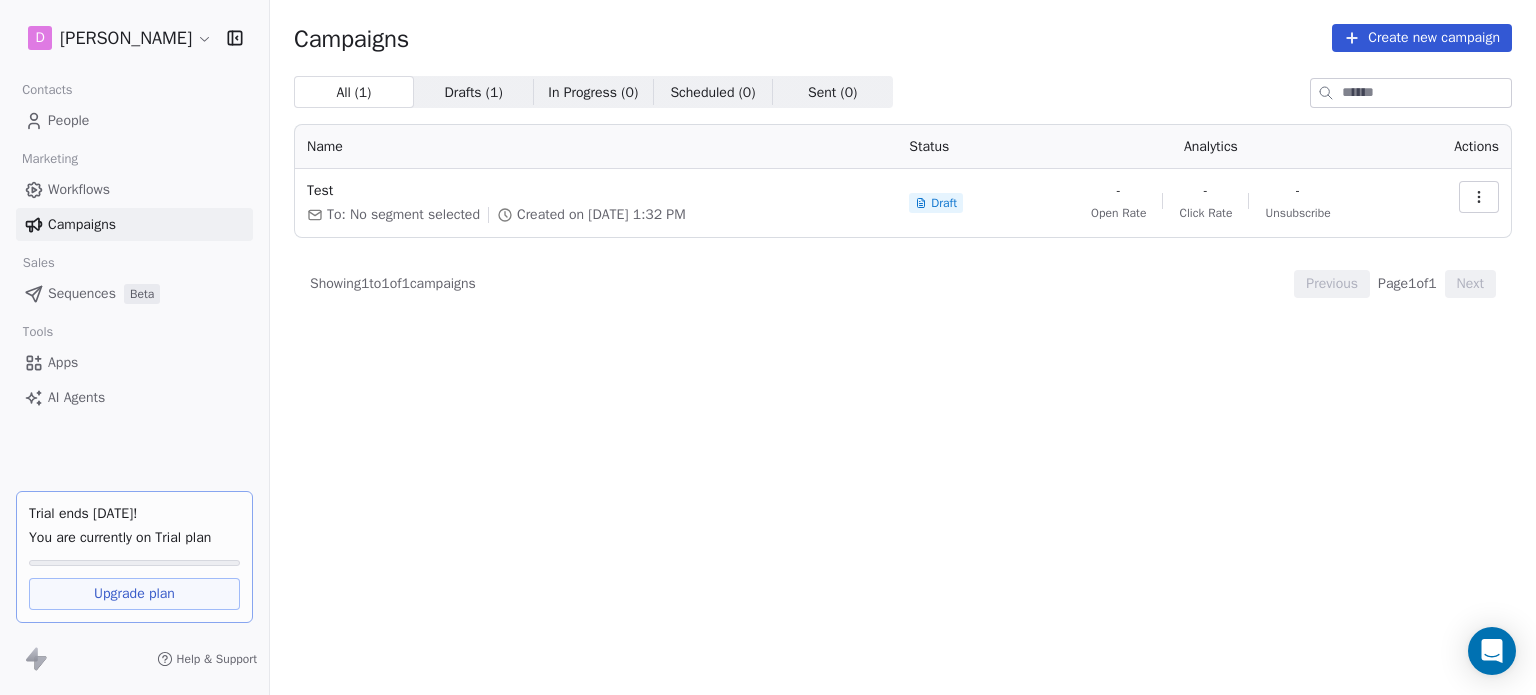 click on "Workflows" at bounding box center (79, 189) 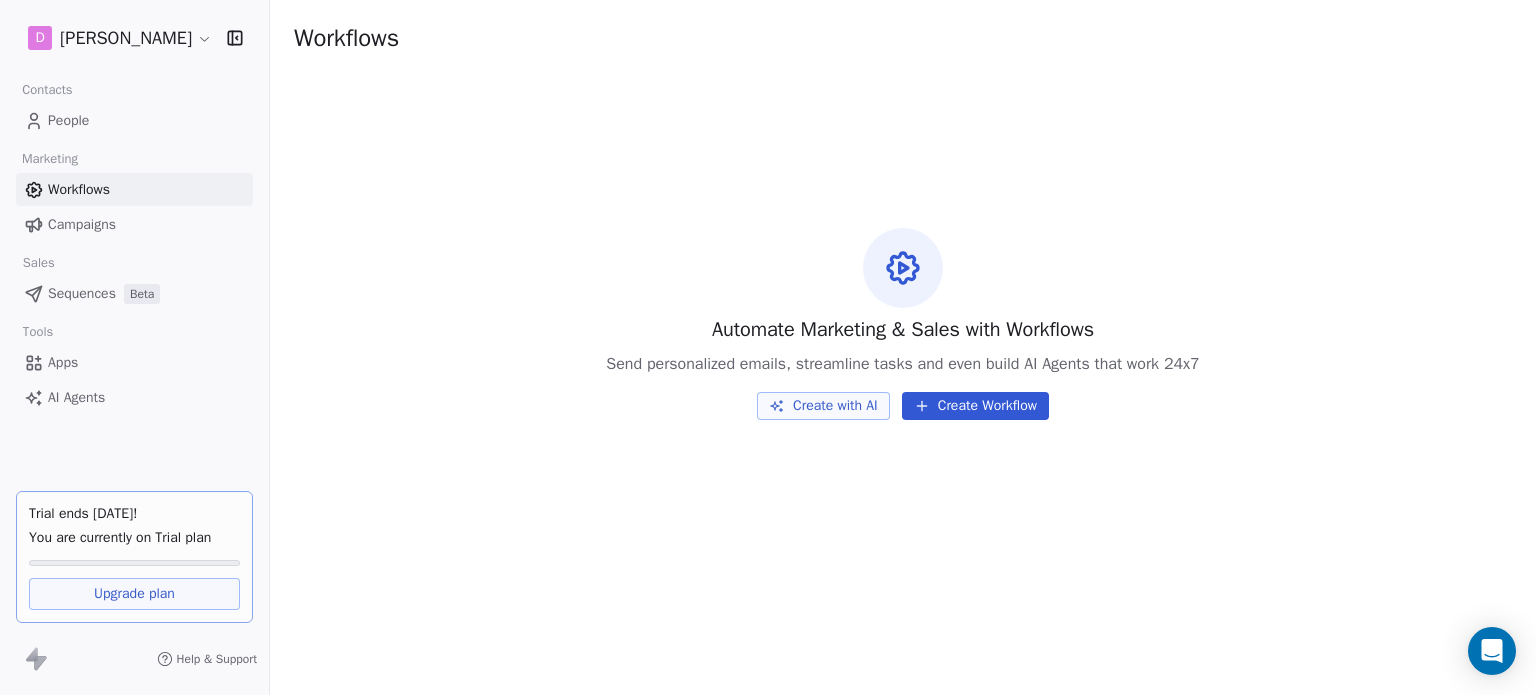 click on "Create Workflow" at bounding box center (975, 406) 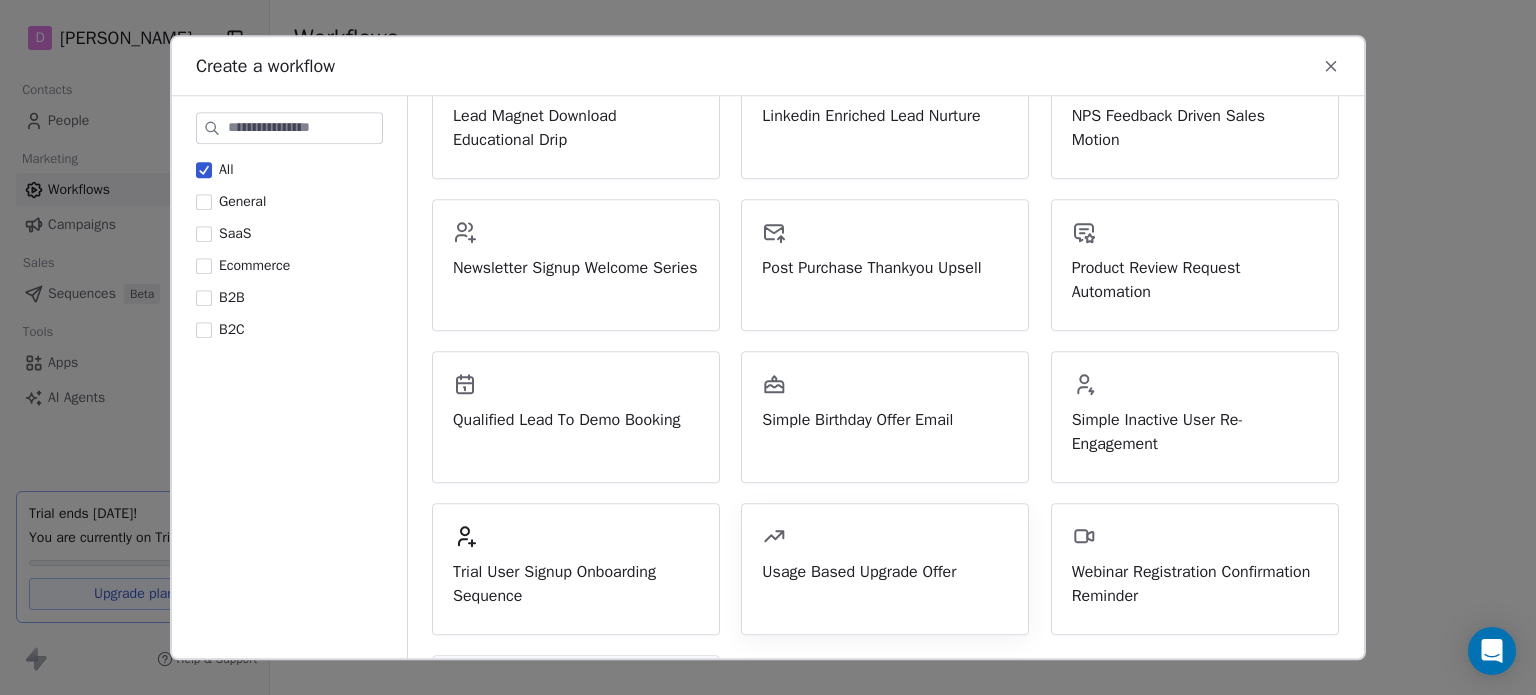 scroll, scrollTop: 744, scrollLeft: 0, axis: vertical 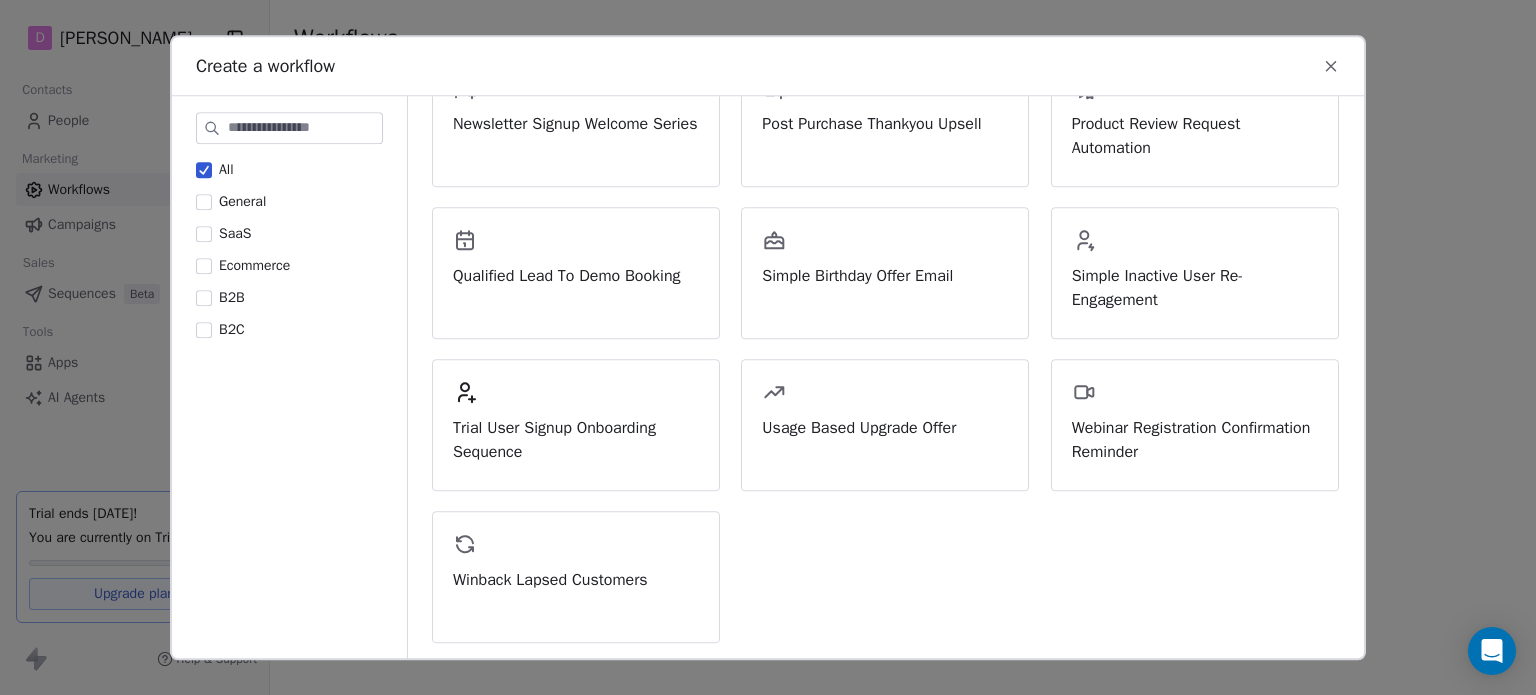 click 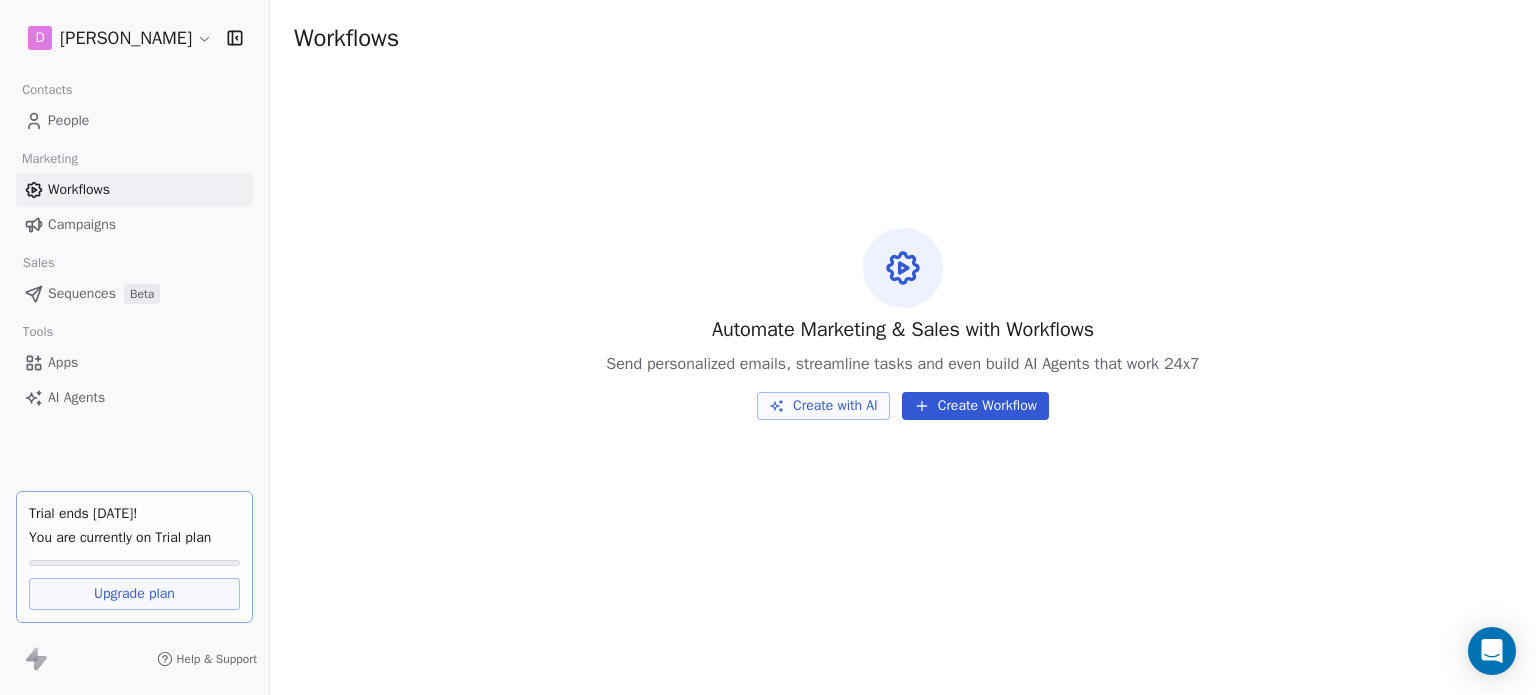 click on "People" at bounding box center [134, 120] 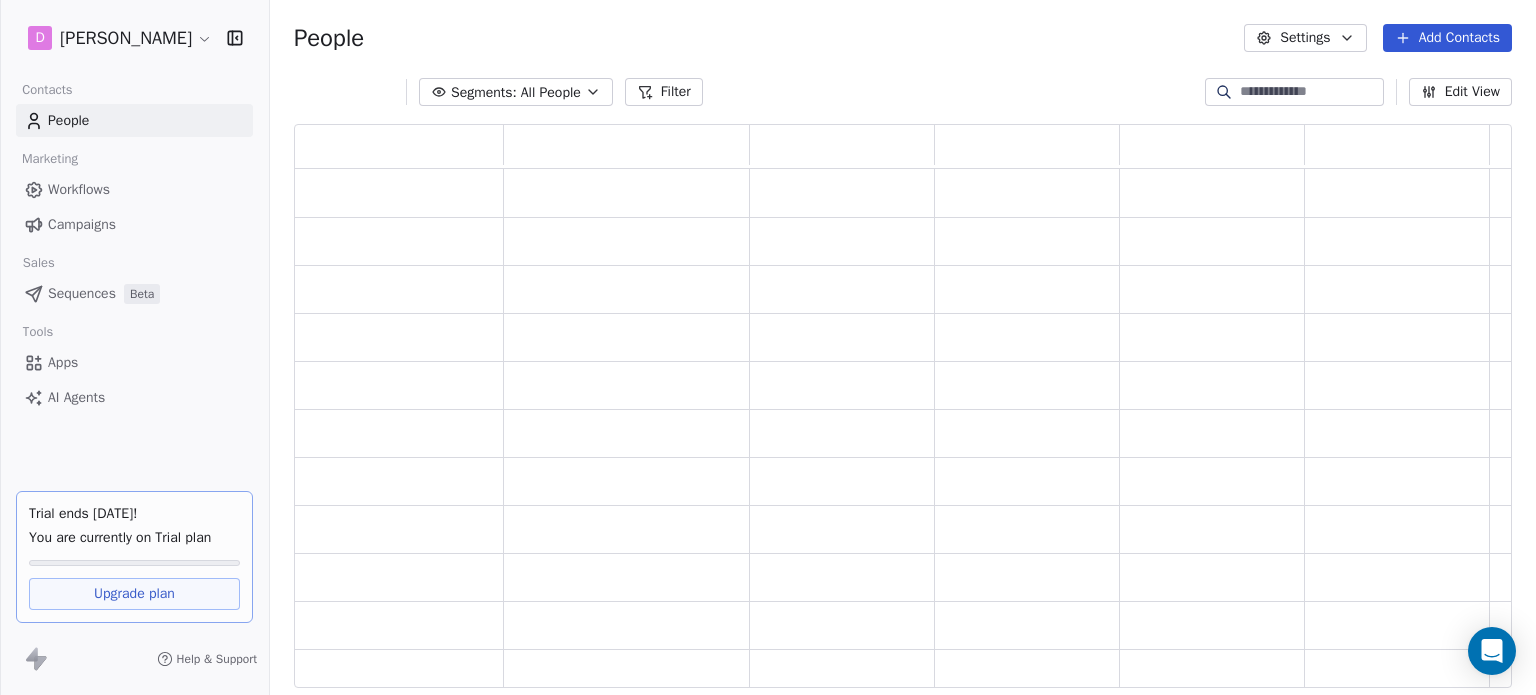 scroll, scrollTop: 16, scrollLeft: 16, axis: both 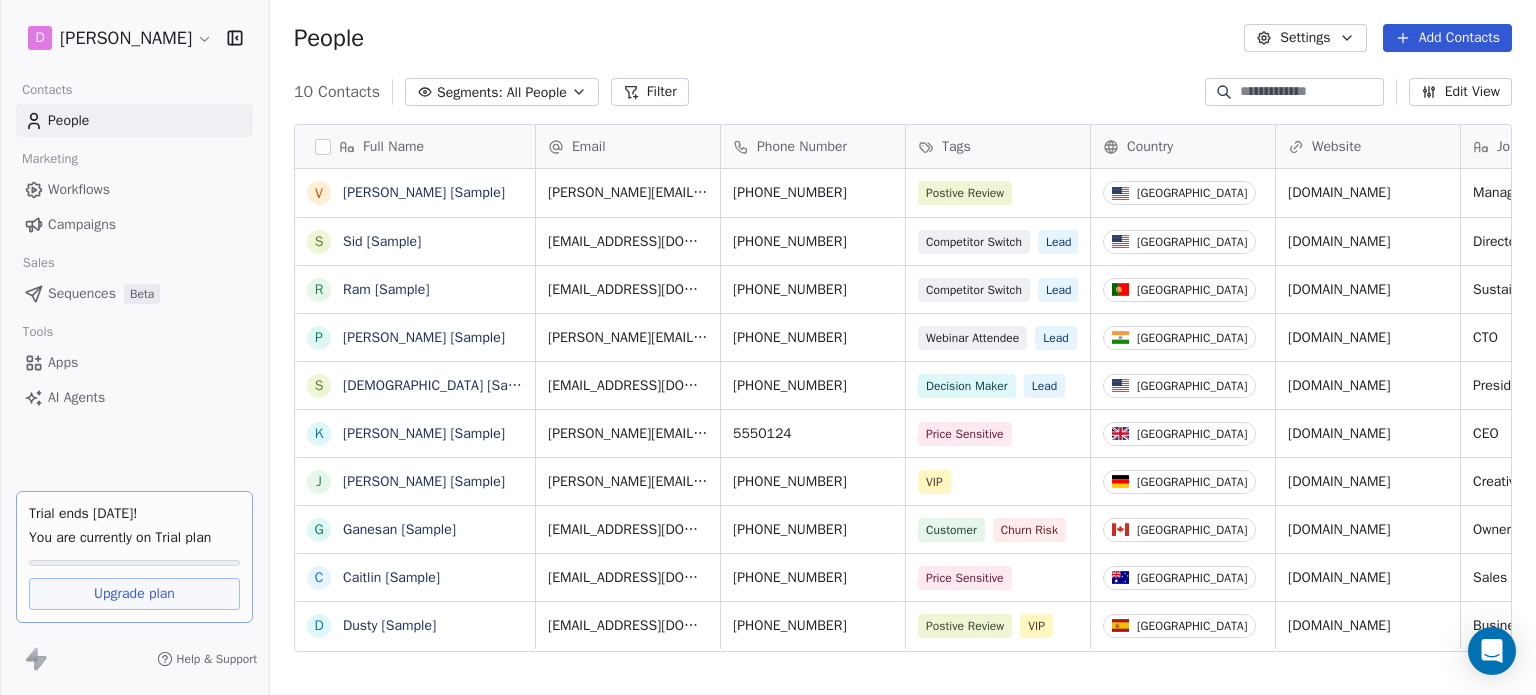 click on "Apps" at bounding box center [134, 362] 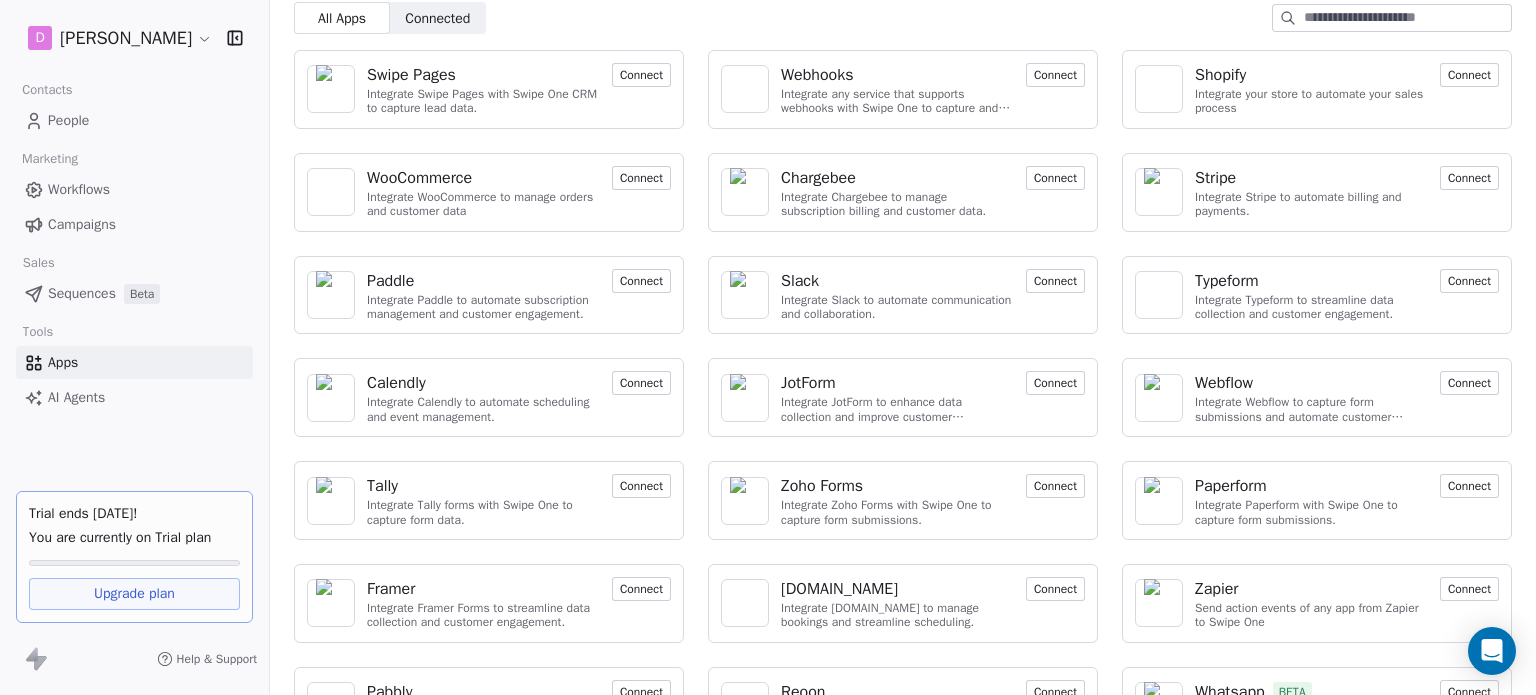 scroll, scrollTop: 0, scrollLeft: 0, axis: both 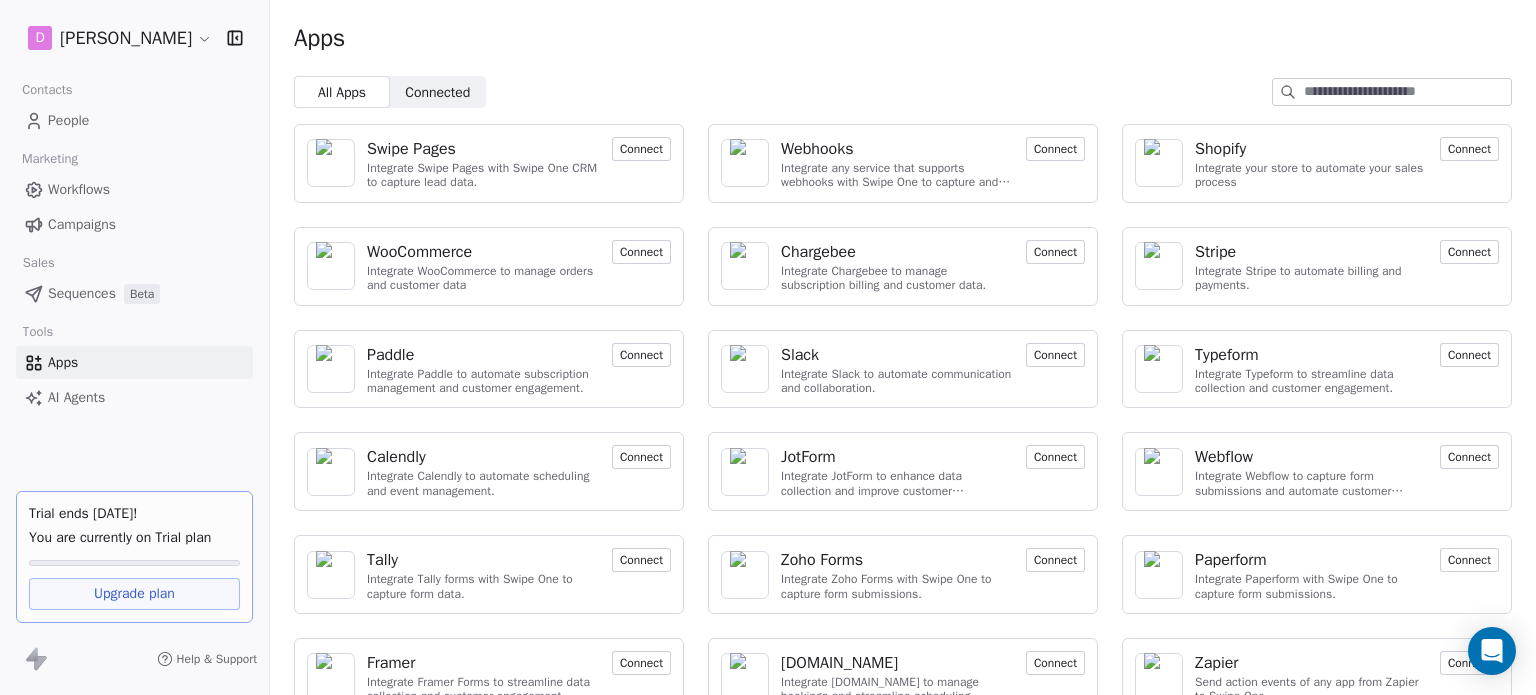 click on "Connect" at bounding box center [641, 149] 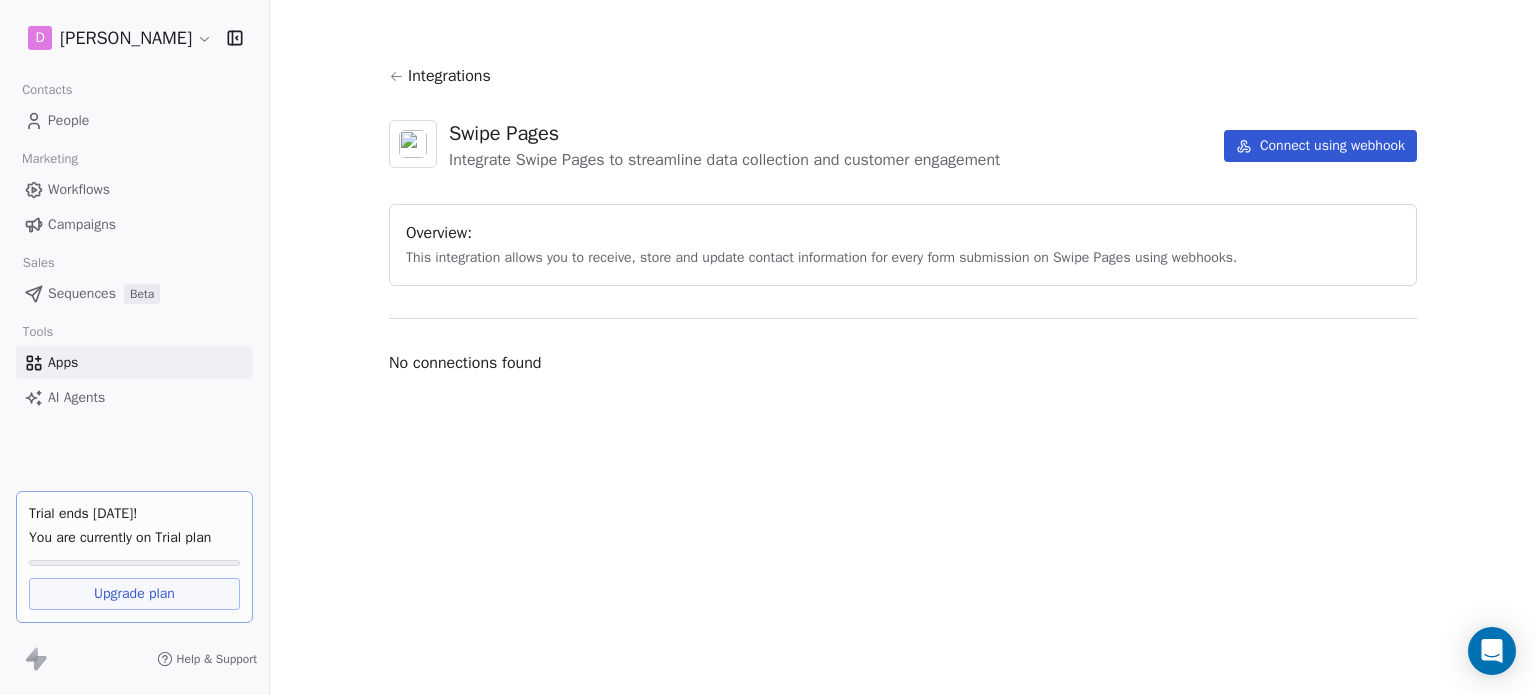 click on "Swipe Pages Integrate Swipe Pages to streamline data collection and customer engagement Connect using webhook" at bounding box center (903, 146) 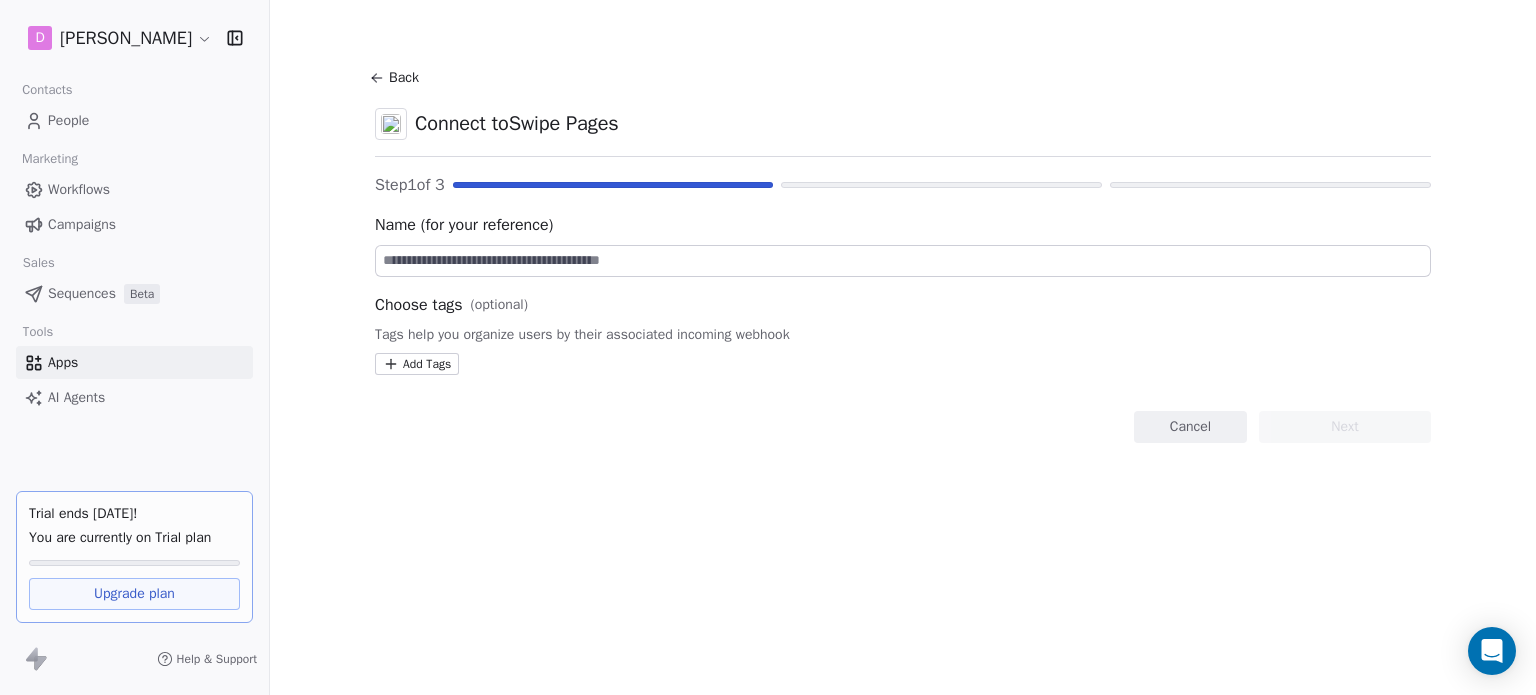 click at bounding box center (903, 261) 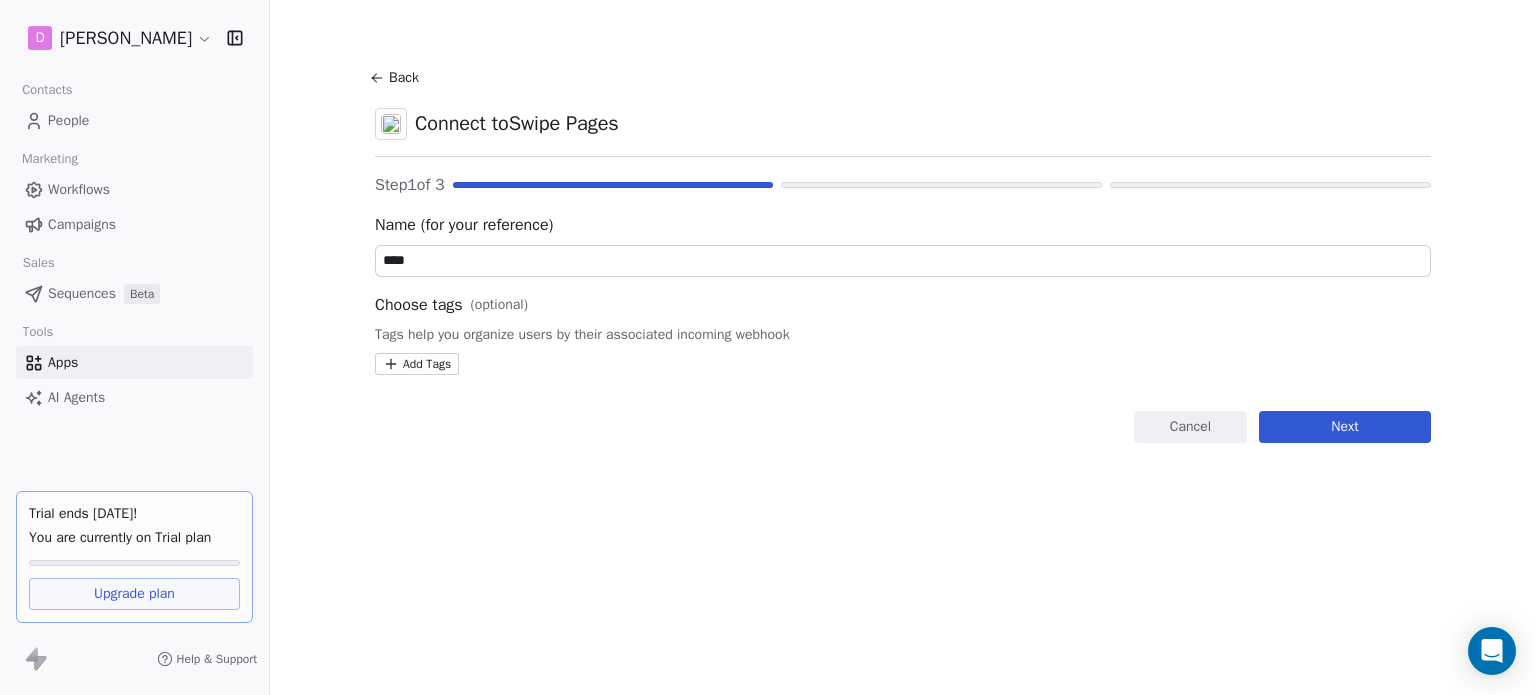 type on "****" 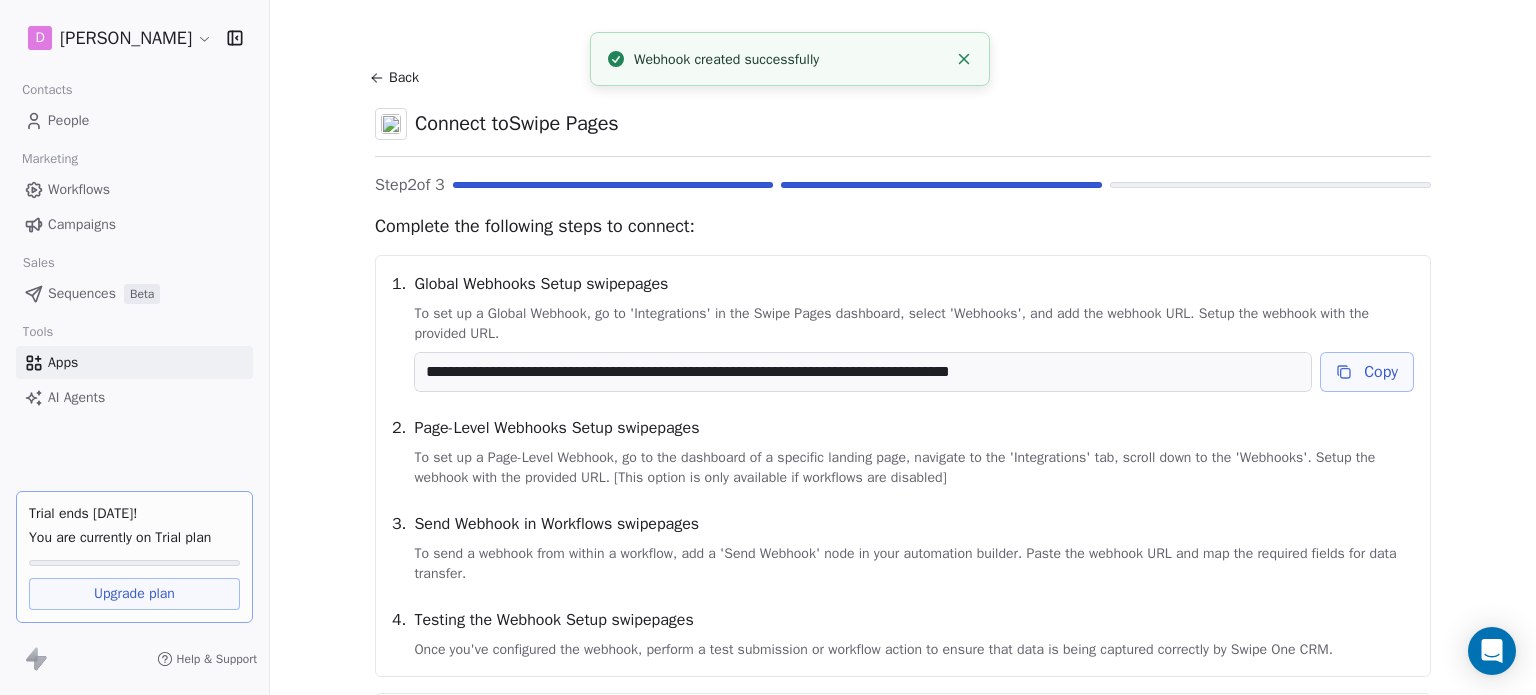 click 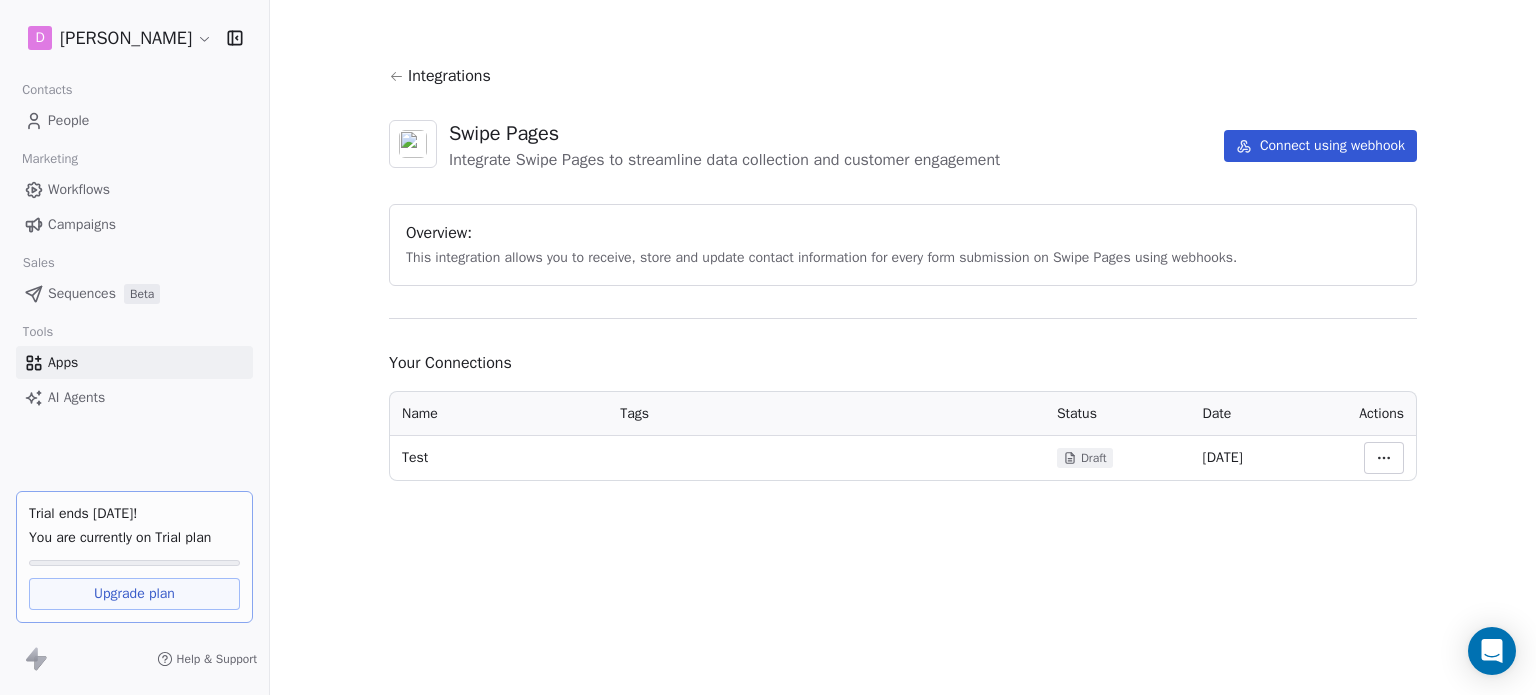 click on "D [PERSON_NAME] Contacts People Marketing Workflows Campaigns Sales Sequences Beta Tools Apps AI Agents Trial ends [DATE]! You are currently on Trial plan Upgrade plan Help & Support Integrations Swipe Pages Integrate Swipe Pages to streamline data collection and customer engagement Connect using webhook Overview: This integration allows you to receive, store and update contact information for every form submission on Swipe Pages using webhooks. Your Connections Name Tags Status Date Actions Test Draft [DATE]" at bounding box center (768, 347) 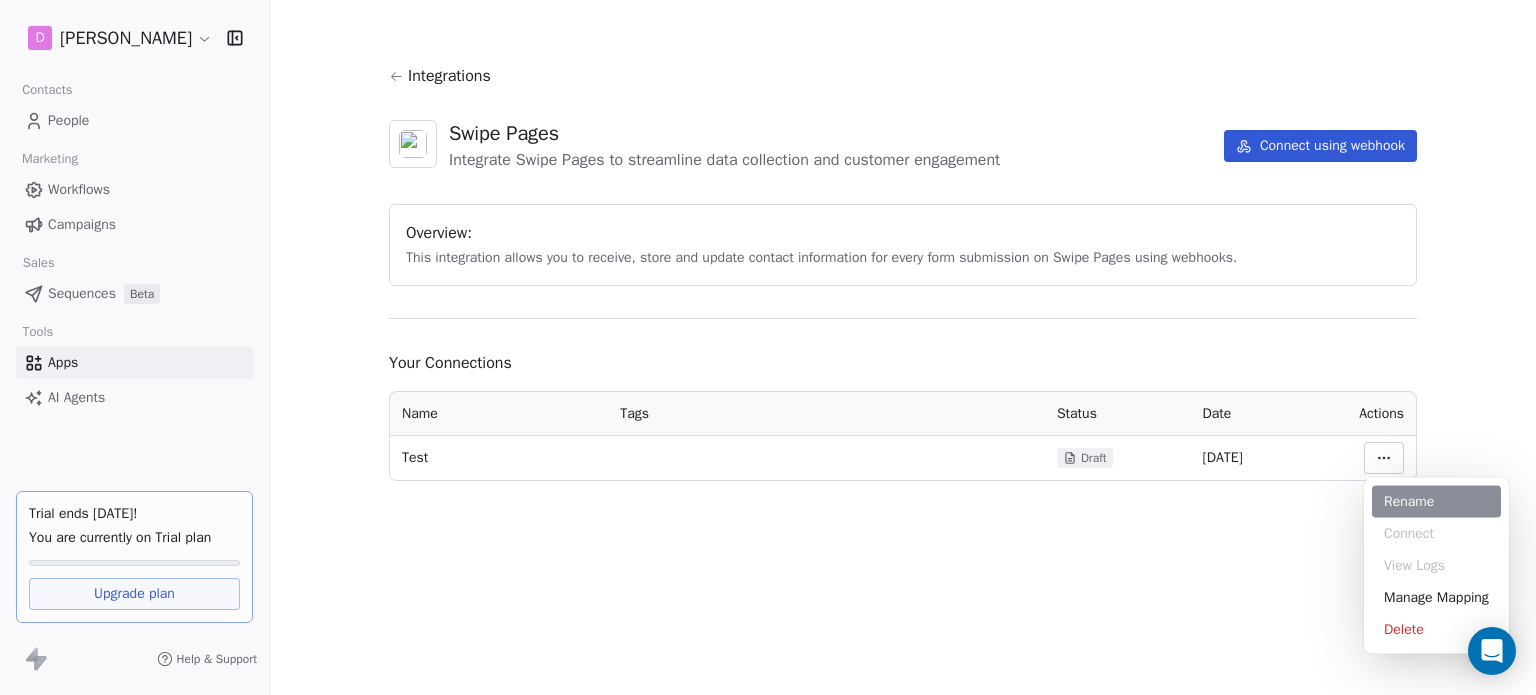 click on "Rename" at bounding box center (1436, 502) 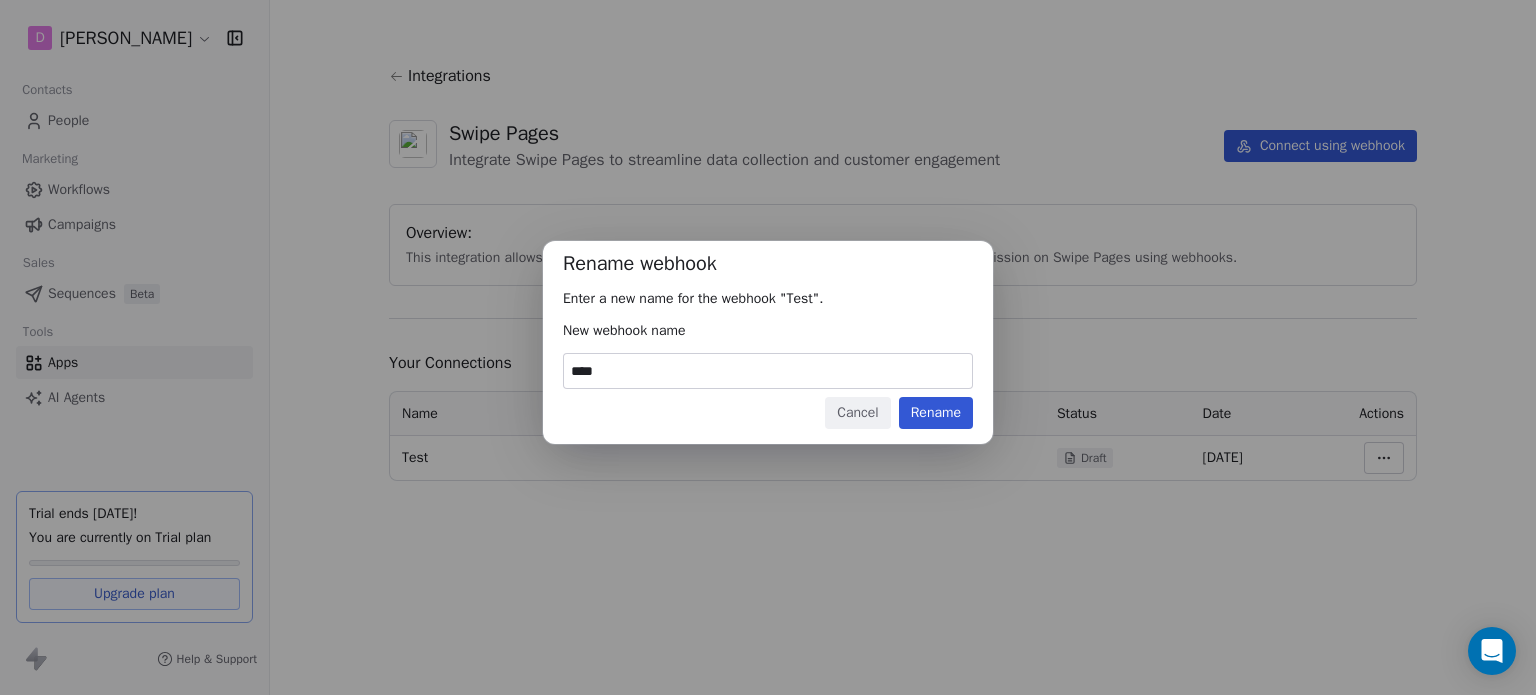 click on "****" at bounding box center [768, 371] 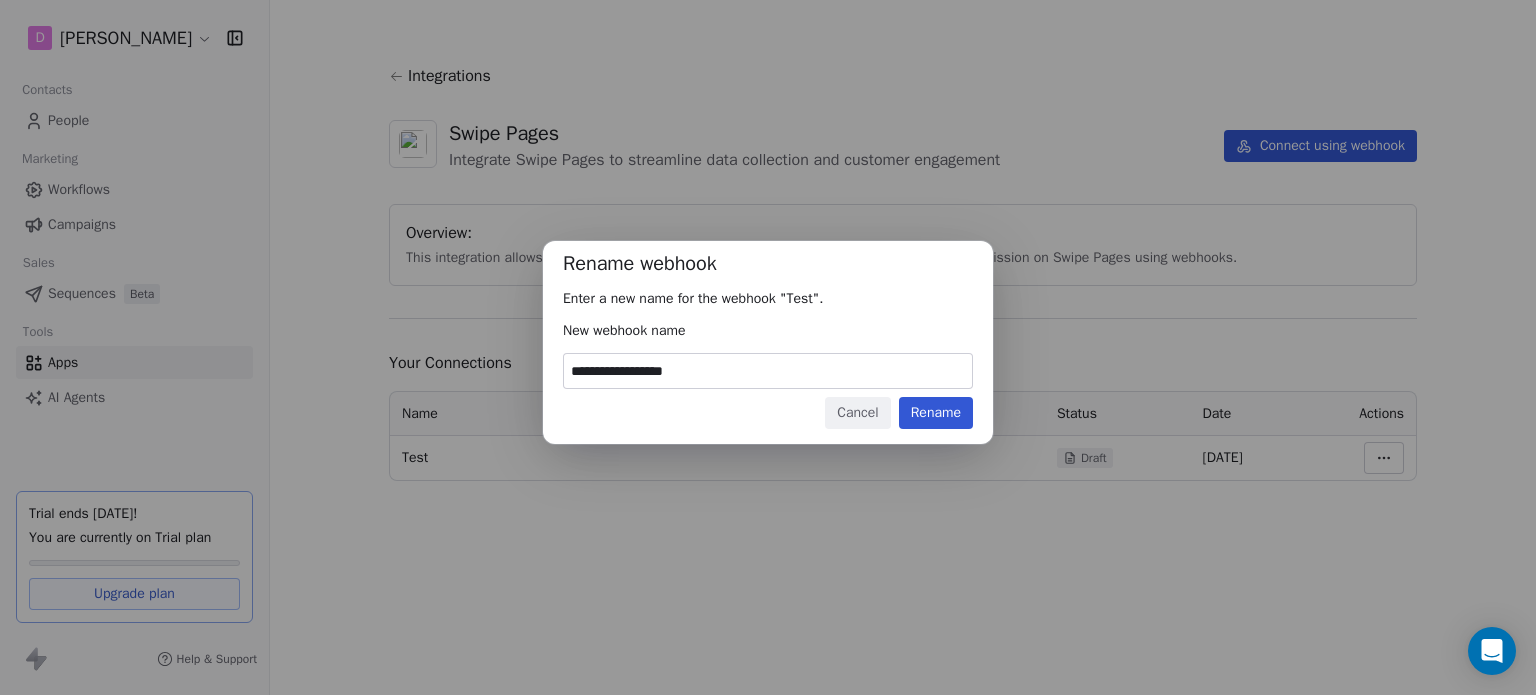 type on "**********" 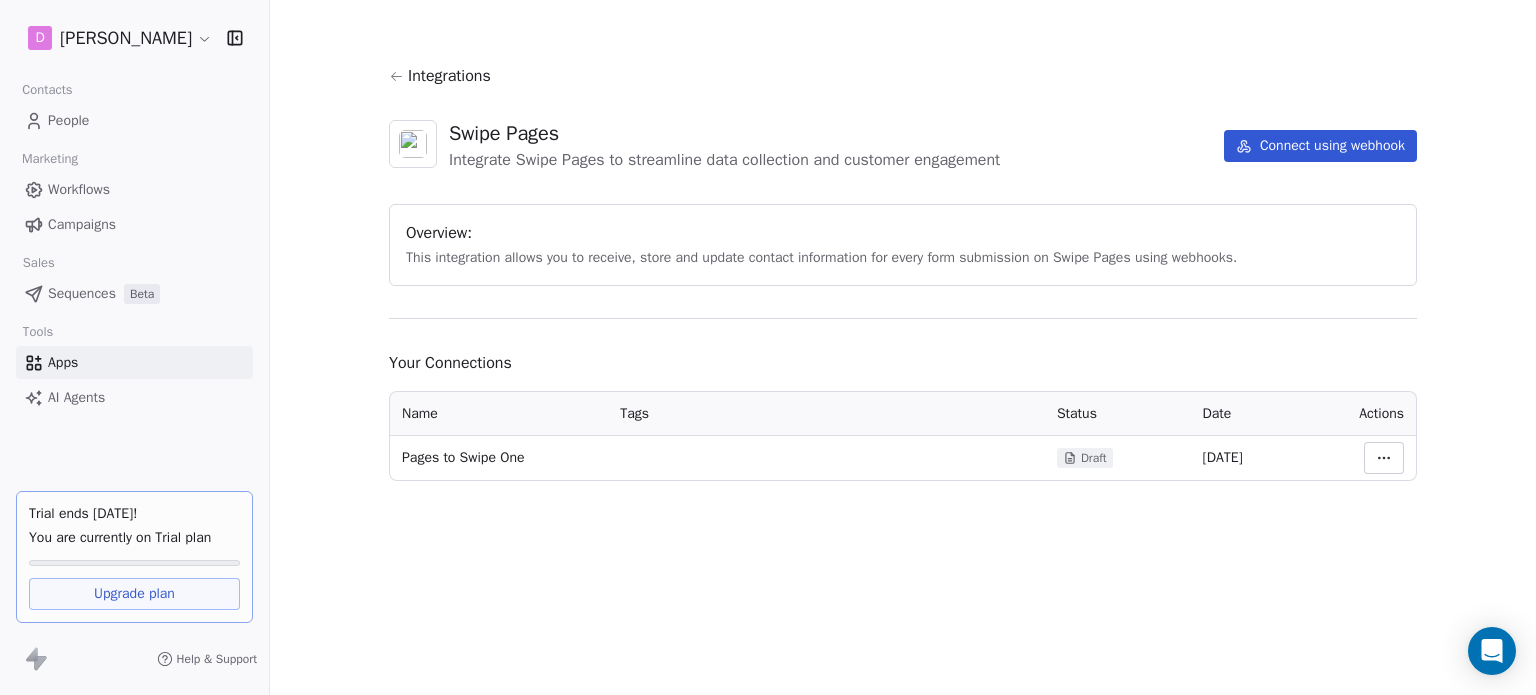 click on "D [PERSON_NAME] Contacts People Marketing Workflows Campaigns Sales Sequences Beta Tools Apps AI Agents Trial ends [DATE]! You are currently on Trial plan Upgrade plan Help & Support Integrations Swipe Pages Integrate Swipe Pages to streamline data collection and customer engagement Connect using webhook Overview: This integration allows you to receive, store and update contact information for every form submission on Swipe Pages using webhooks. Your Connections Name Tags Status Date Actions Pages to Swipe One Draft [DATE]" at bounding box center (768, 347) 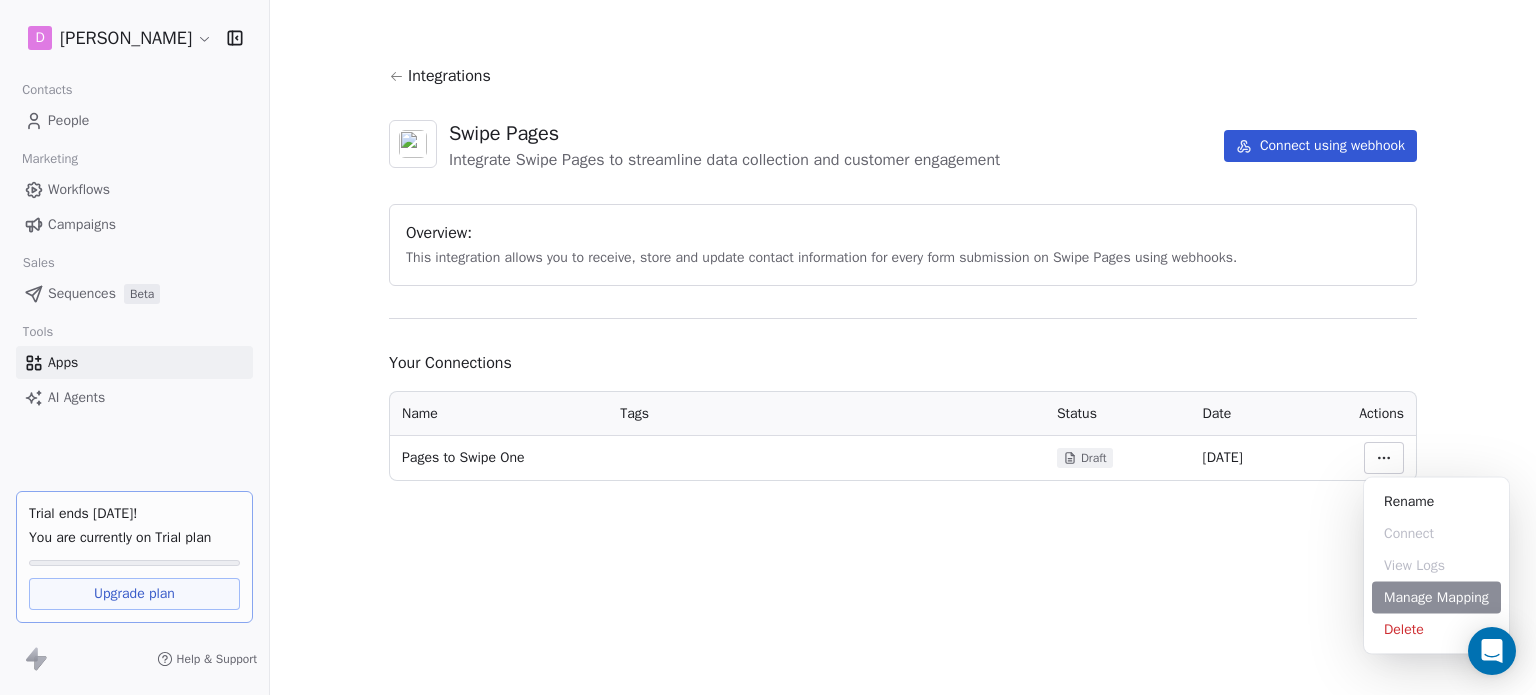 click on "Manage Mapping" at bounding box center (1436, 598) 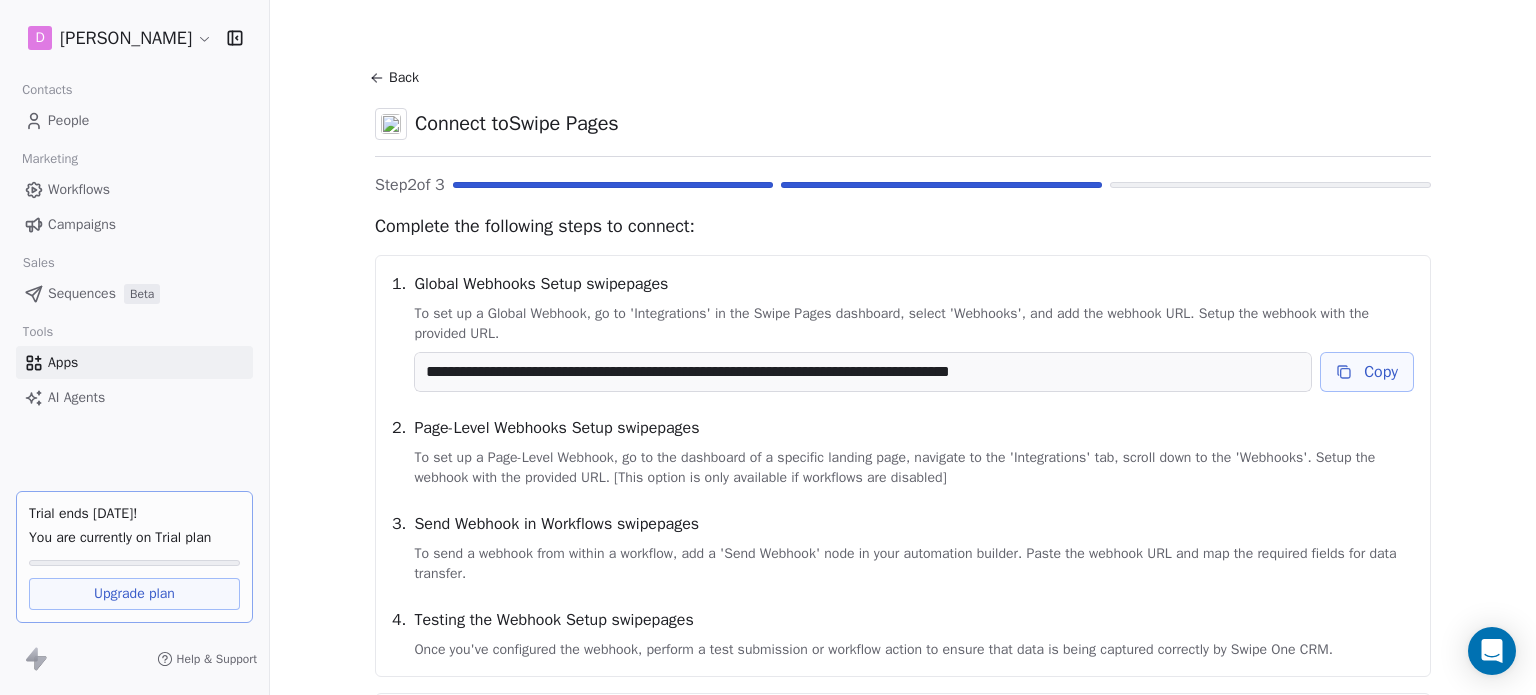 click on "**********" at bounding box center [914, 332] 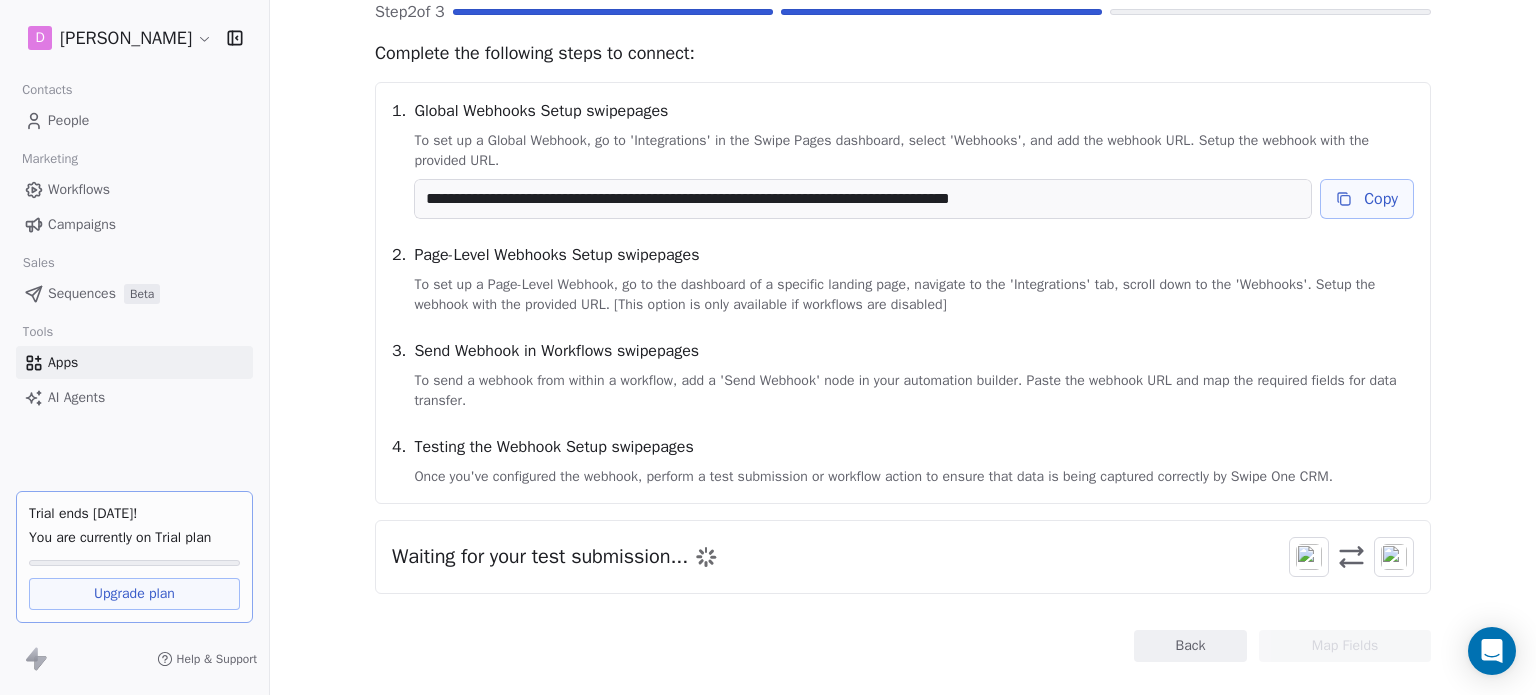 scroll, scrollTop: 203, scrollLeft: 0, axis: vertical 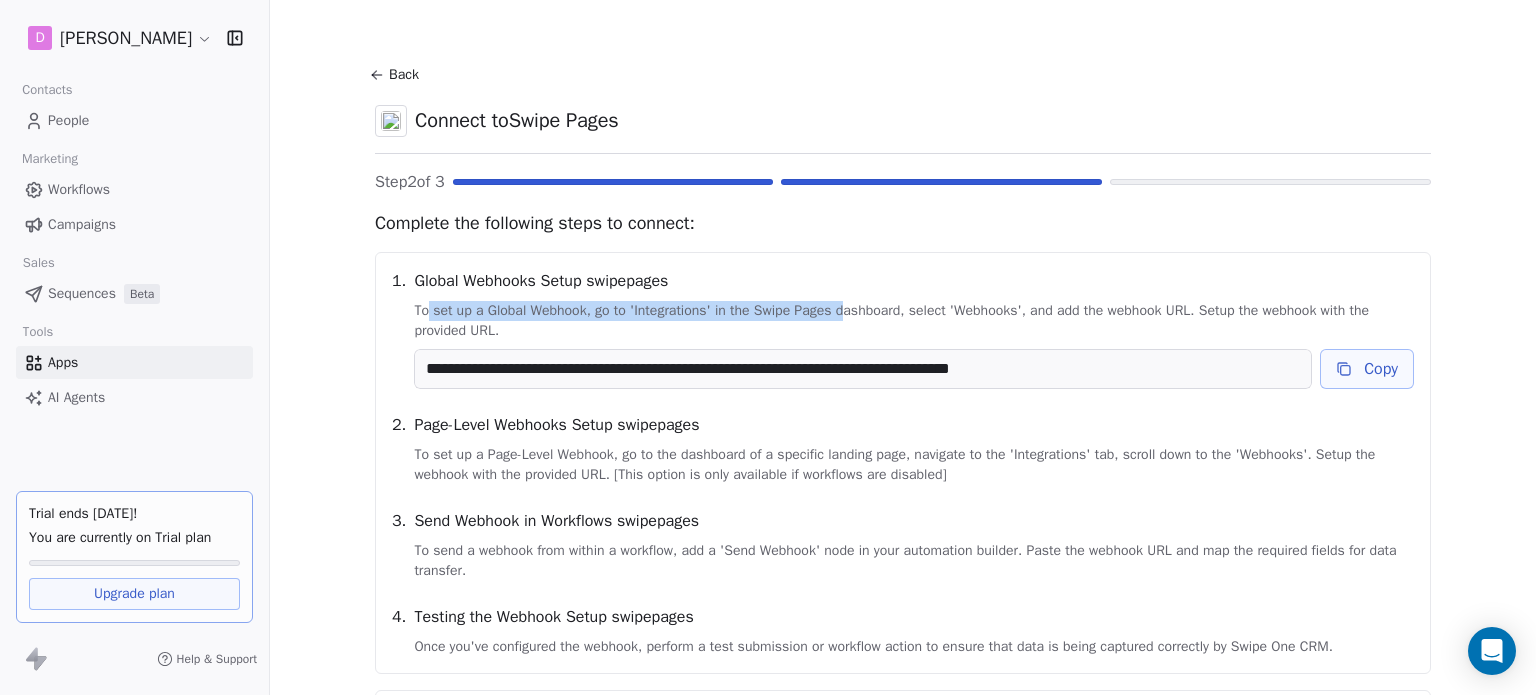 drag, startPoint x: 414, startPoint y: 306, endPoint x: 843, endPoint y: 319, distance: 429.19693 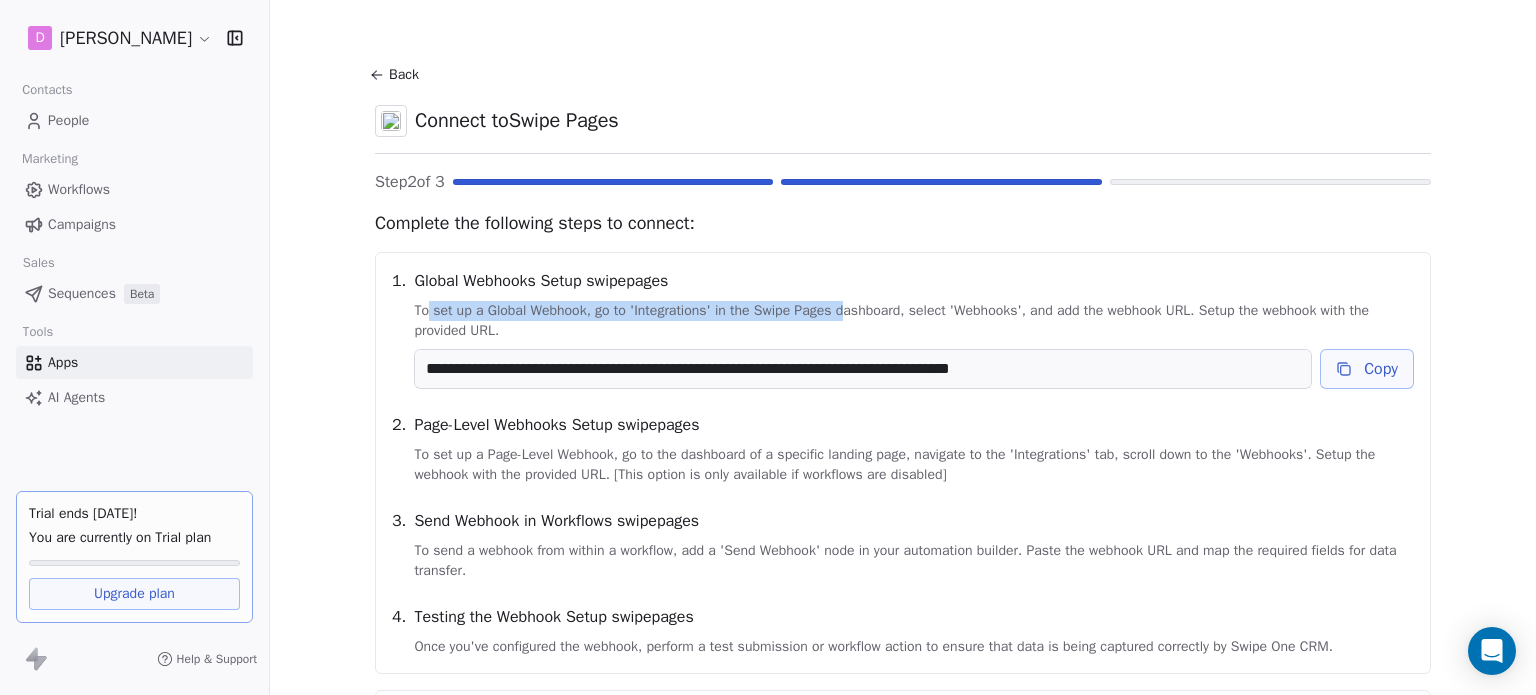 click on "To set up a Global Webhook, go to 'Integrations' in the Swipe Pages dashboard, select 'Webhooks', and add the webhook URL. Setup the webhook with the provided URL." at bounding box center (914, 321) 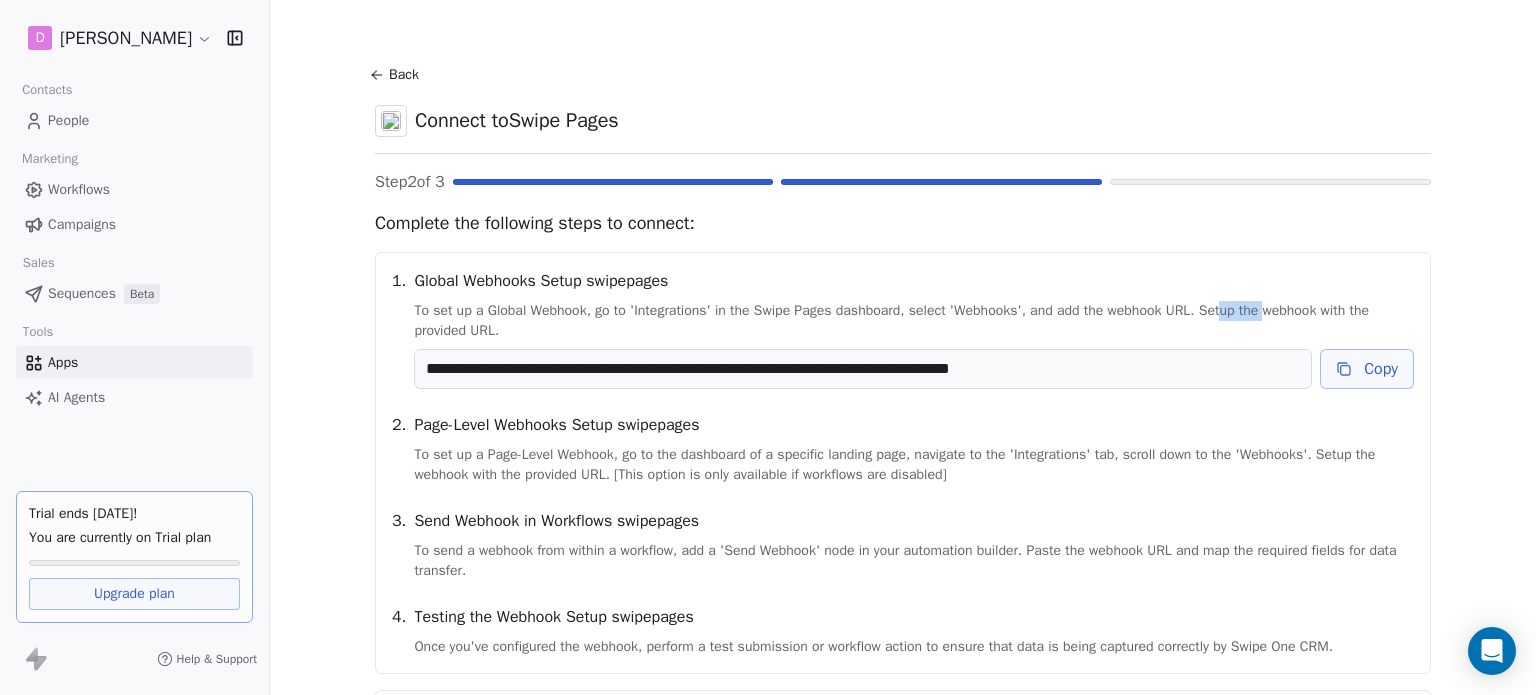 drag, startPoint x: 1232, startPoint y: 303, endPoint x: 1248, endPoint y: 318, distance: 21.931713 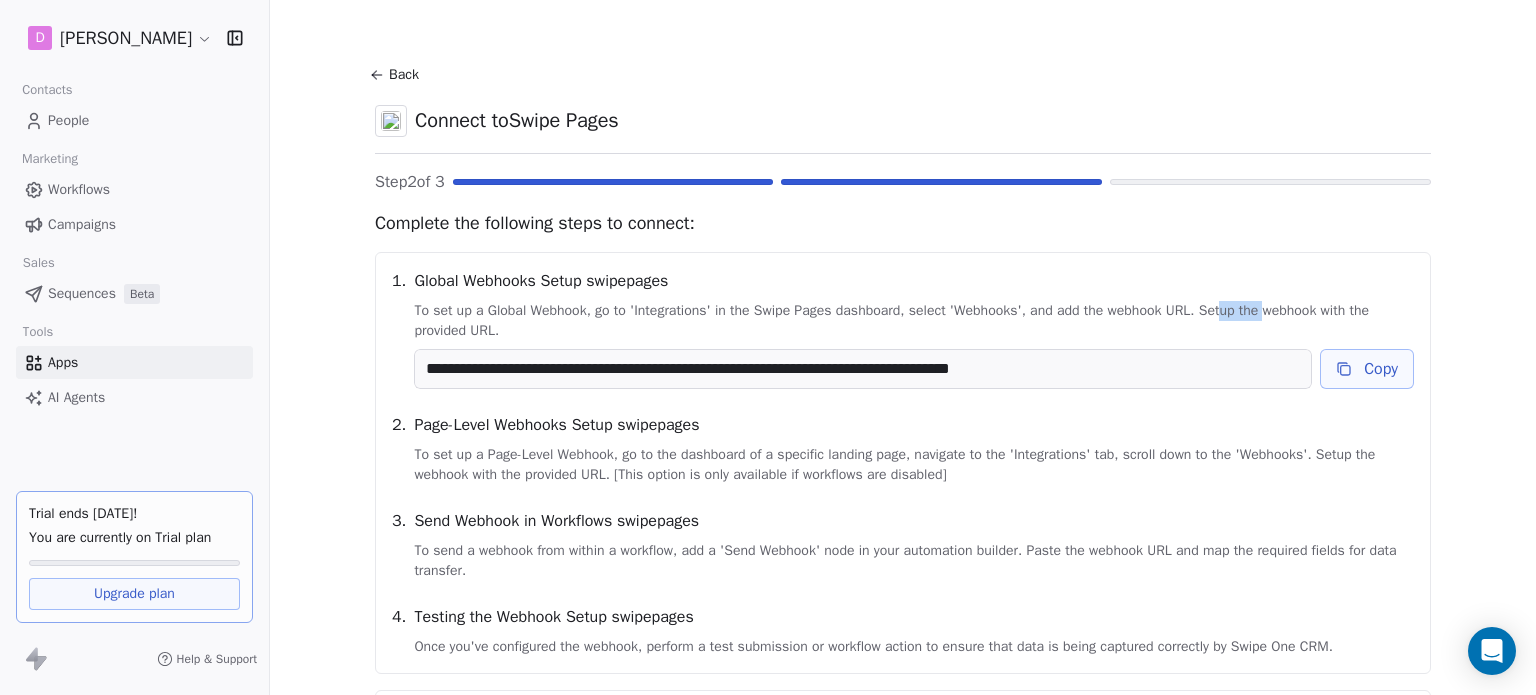 click on "To set up a Global Webhook, go to 'Integrations' in the Swipe Pages dashboard, select 'Webhooks', and add the webhook URL. Setup the webhook with the provided URL." at bounding box center [914, 321] 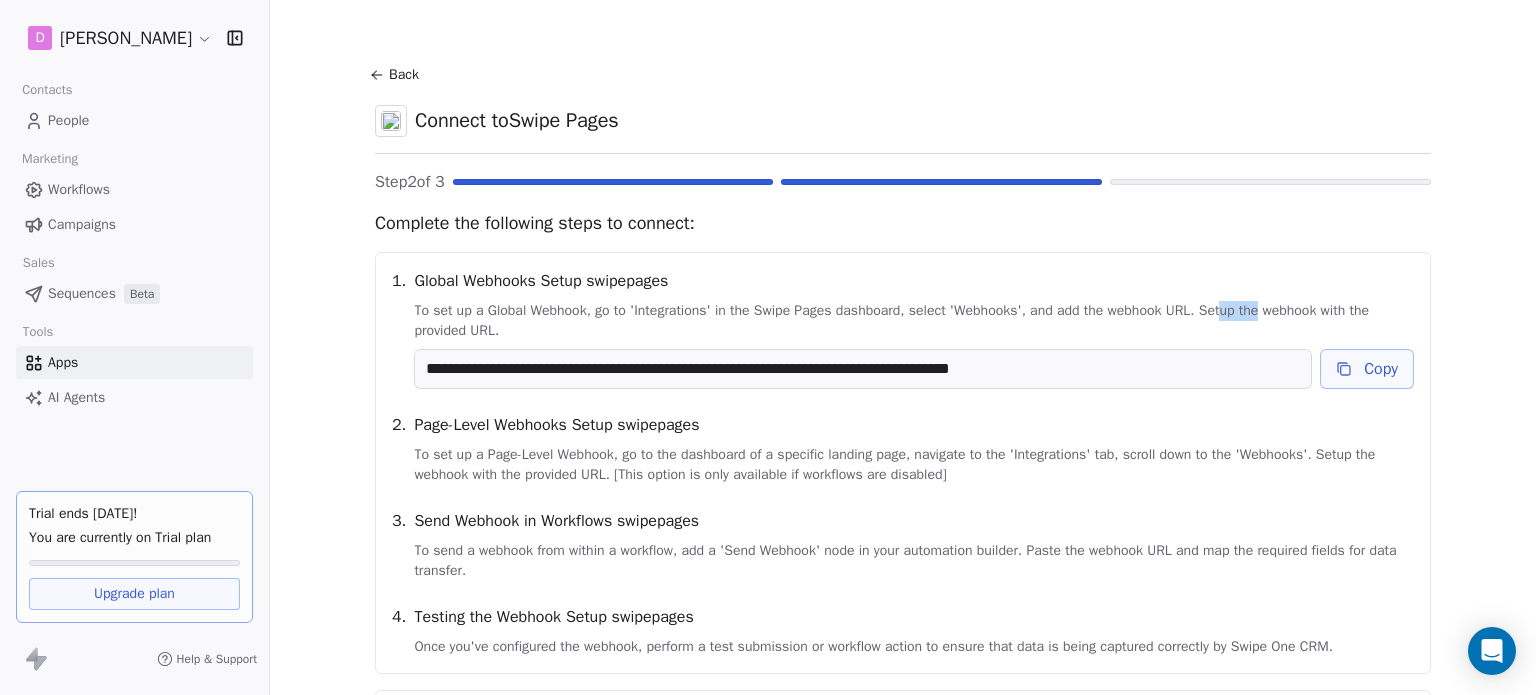 click on "To set up a Global Webhook, go to 'Integrations' in the Swipe Pages dashboard, select 'Webhooks', and add the webhook URL. Setup the webhook with the provided URL." at bounding box center (914, 321) 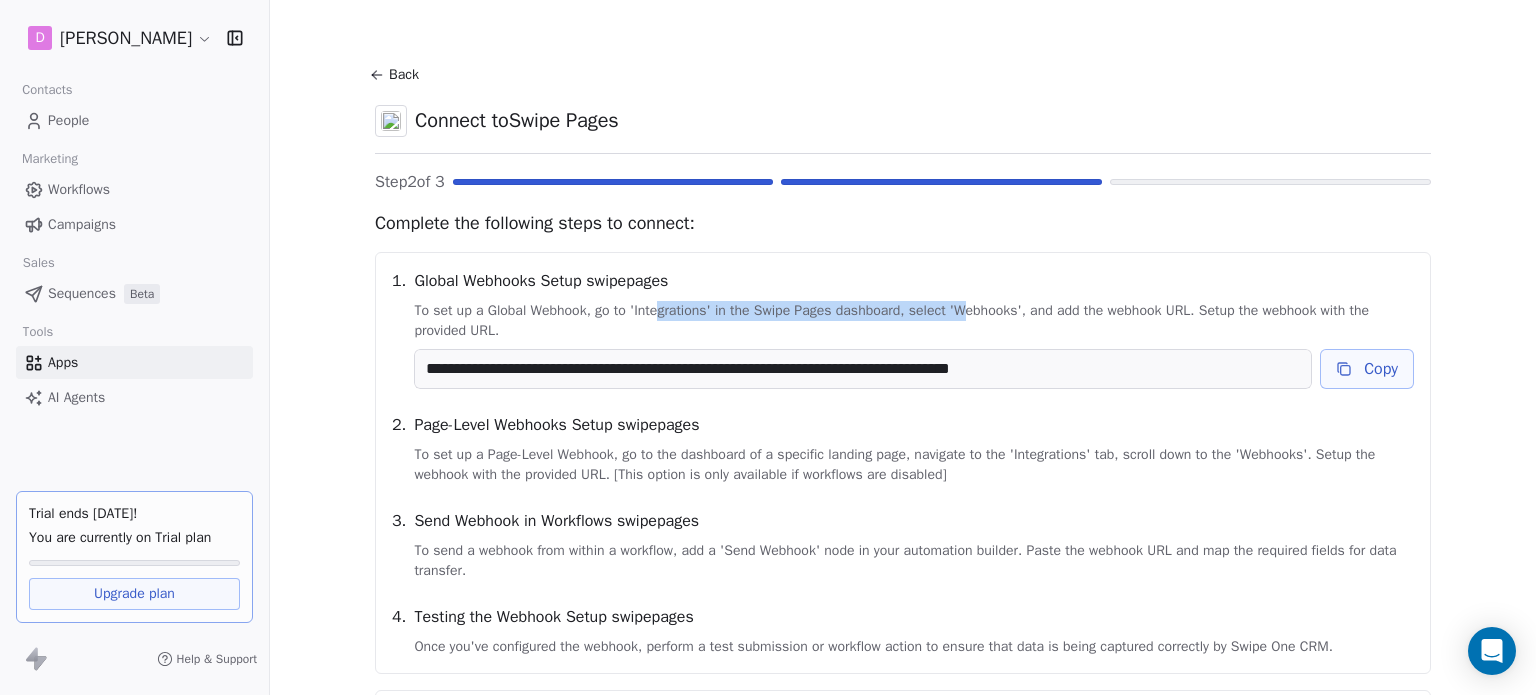 drag, startPoint x: 951, startPoint y: 311, endPoint x: 605, endPoint y: 326, distance: 346.32498 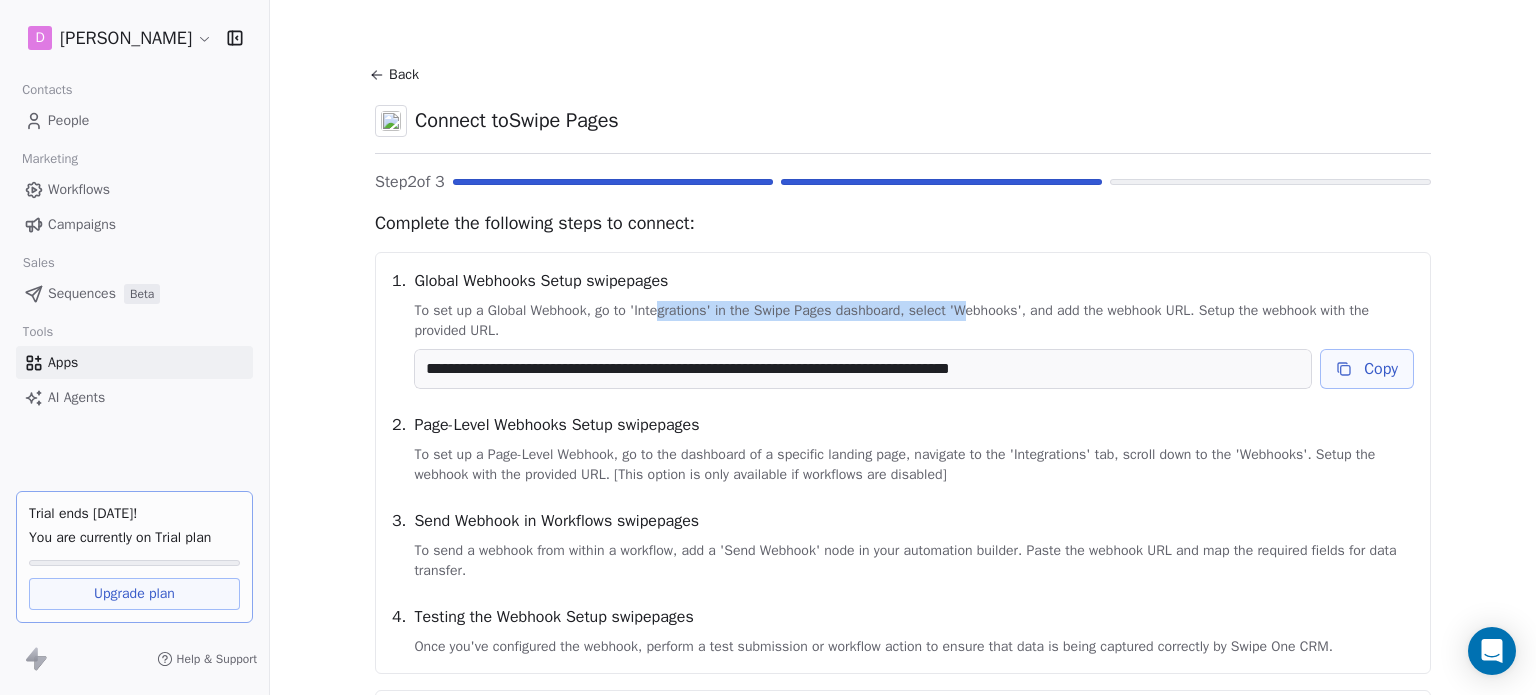 click on "To set up a Global Webhook, go to 'Integrations' in the Swipe Pages dashboard, select 'Webhooks', and add the webhook URL. Setup the webhook with the provided URL." at bounding box center (914, 321) 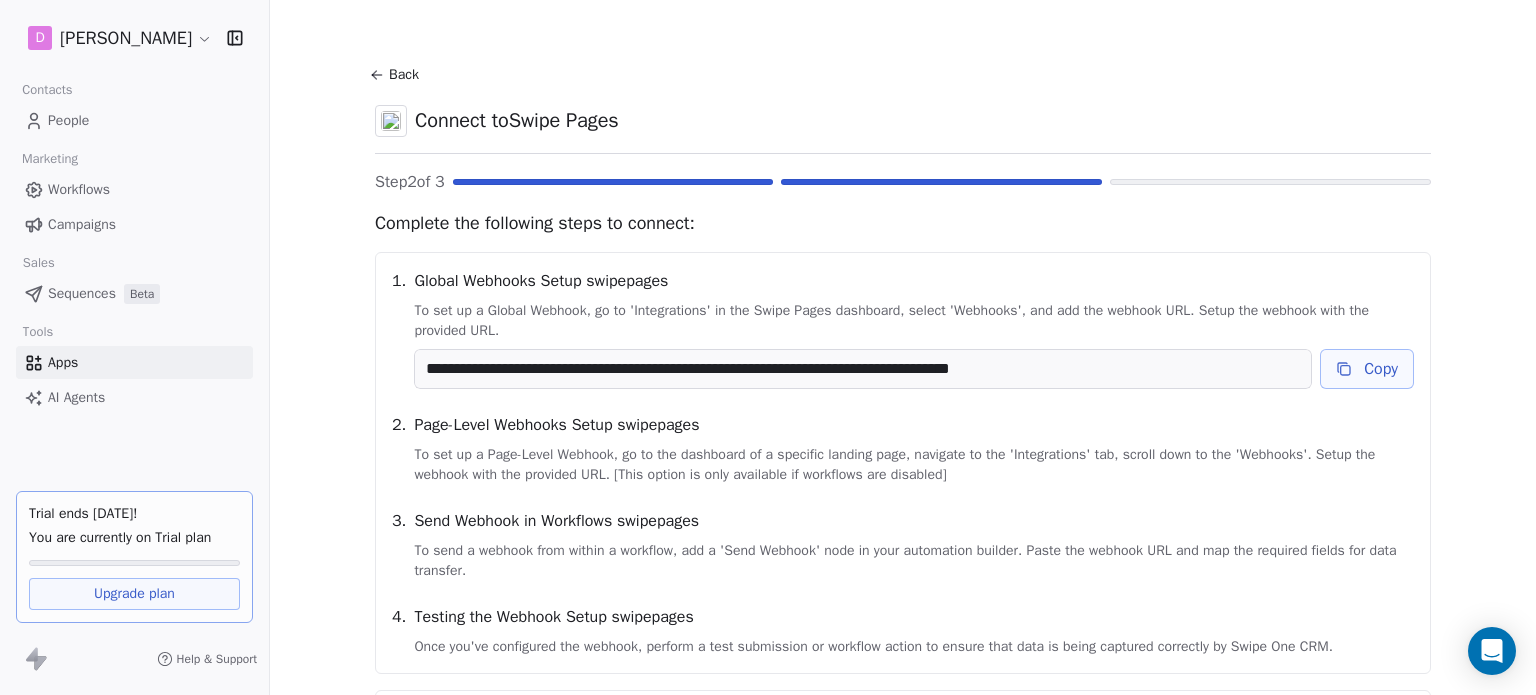 drag, startPoint x: 517, startPoint y: 361, endPoint x: 489, endPoint y: 379, distance: 33.286633 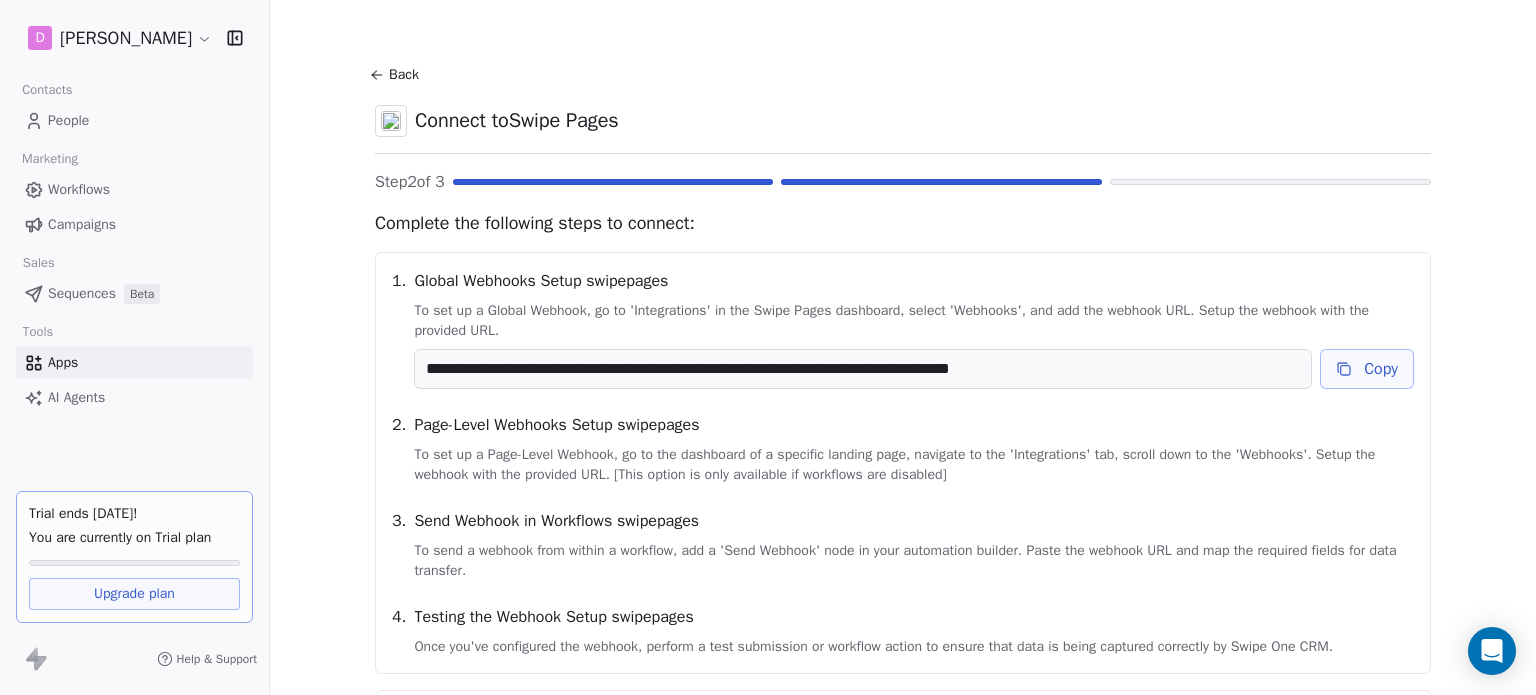 click on "**********" at bounding box center [863, 369] 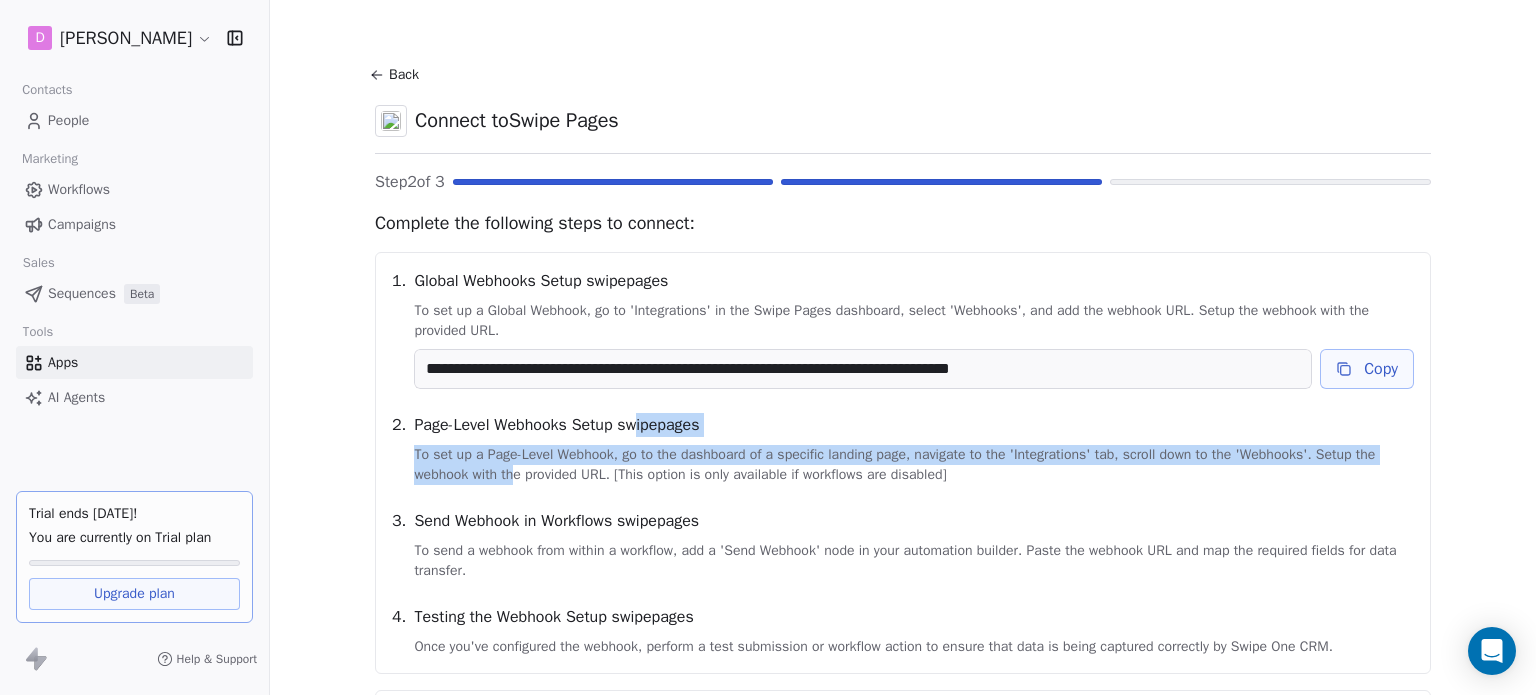 drag, startPoint x: 641, startPoint y: 441, endPoint x: 477, endPoint y: 473, distance: 167.09279 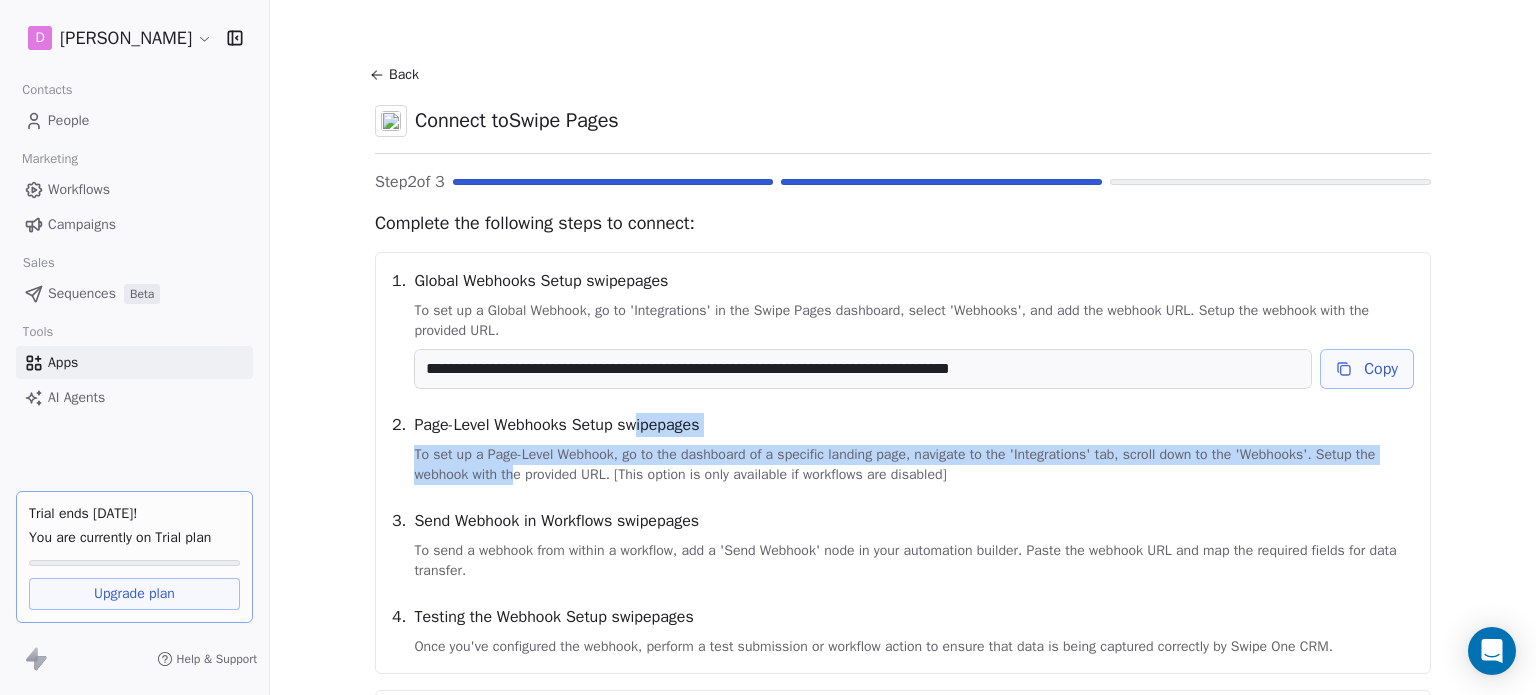 click on "Page-Level Webhooks Setup   swipepages To set up a Page-Level Webhook, go to the dashboard of a specific landing page, navigate to the 'Integrations' tab, scroll down to the 'Webhooks'. Setup the webhook with the provided URL. [This option is only available if workflows are disabled]" at bounding box center [914, 449] 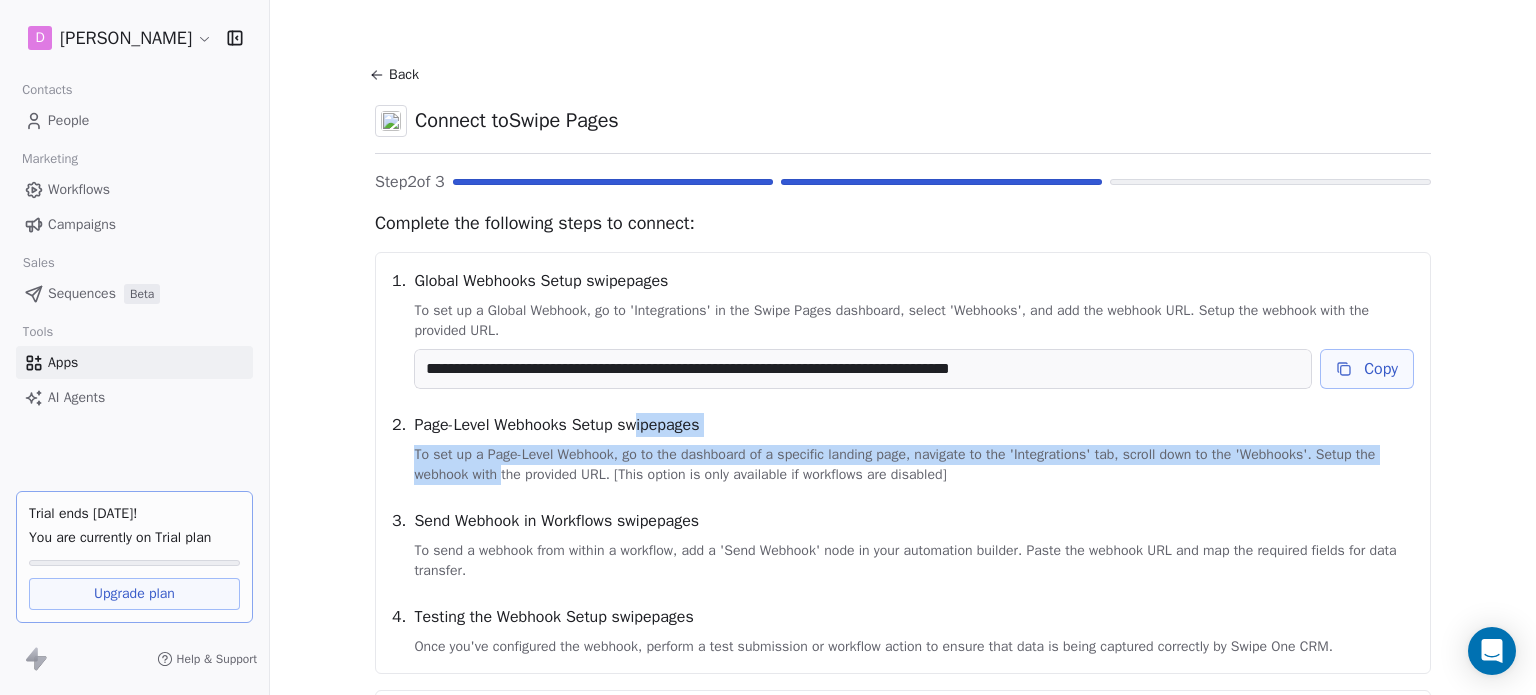 click on "To set up a Page-Level Webhook, go to the dashboard of a specific landing page, navigate to the 'Integrations' tab, scroll down to the 'Webhooks'. Setup the webhook with the provided URL. [This option is only available if workflows are disabled]" at bounding box center (914, 465) 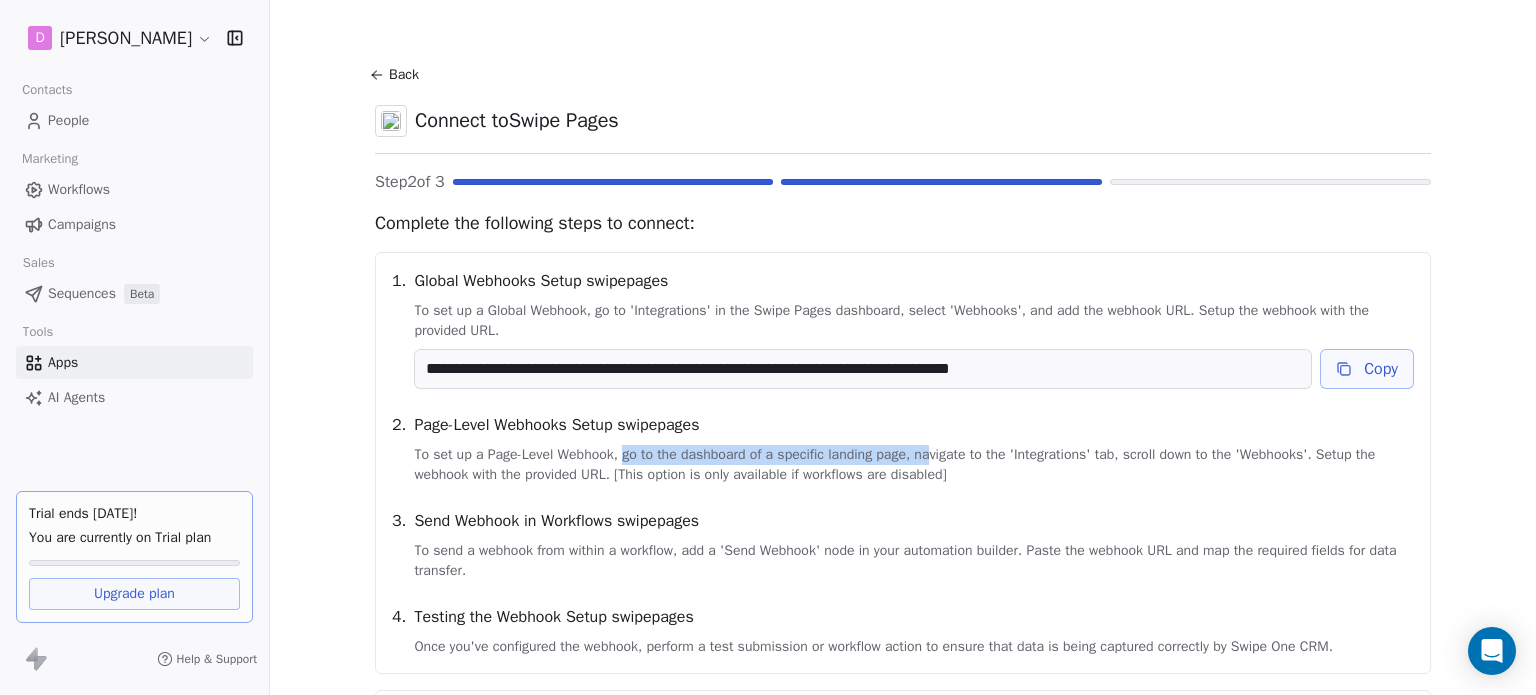 drag, startPoint x: 620, startPoint y: 453, endPoint x: 940, endPoint y: 452, distance: 320.00156 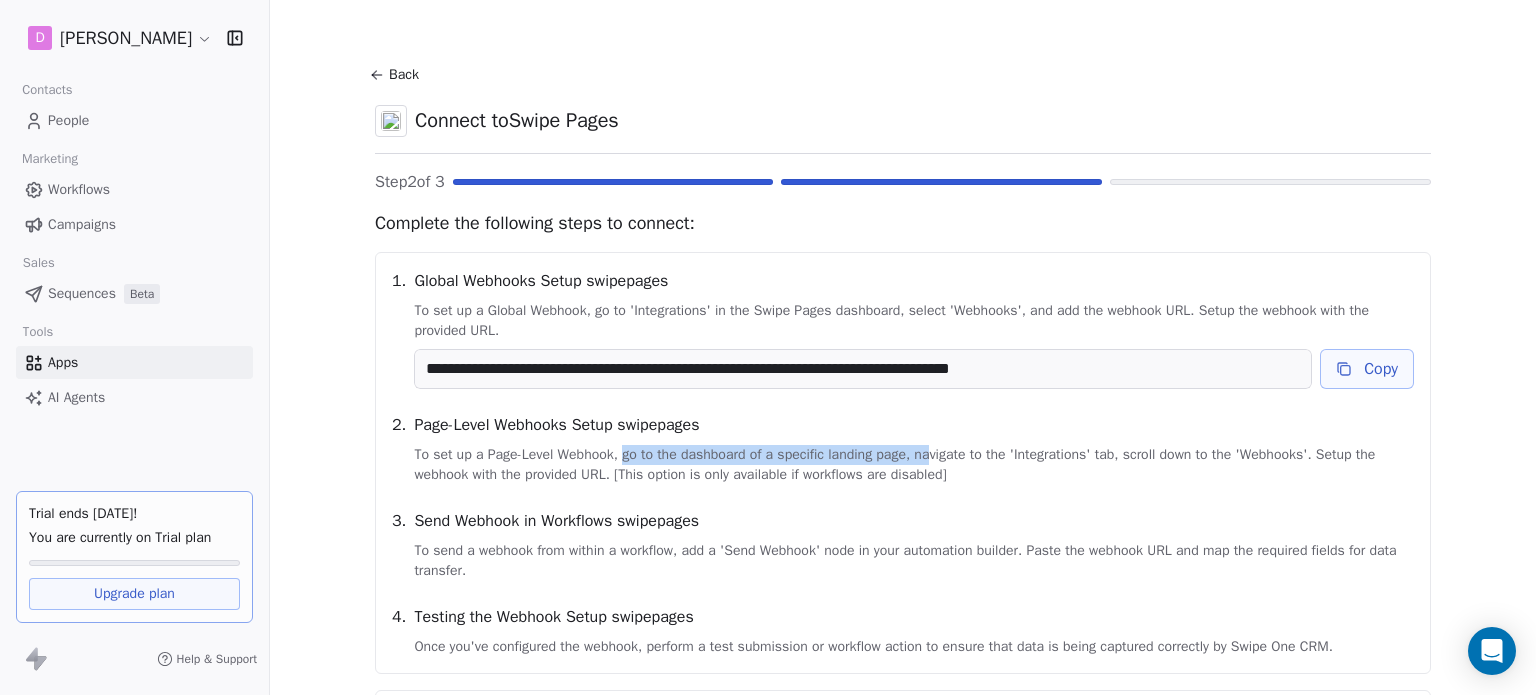 click on "To set up a Page-Level Webhook, go to the dashboard of a specific landing page, navigate to the 'Integrations' tab, scroll down to the 'Webhooks'. Setup the webhook with the provided URL. [This option is only available if workflows are disabled]" at bounding box center [914, 465] 